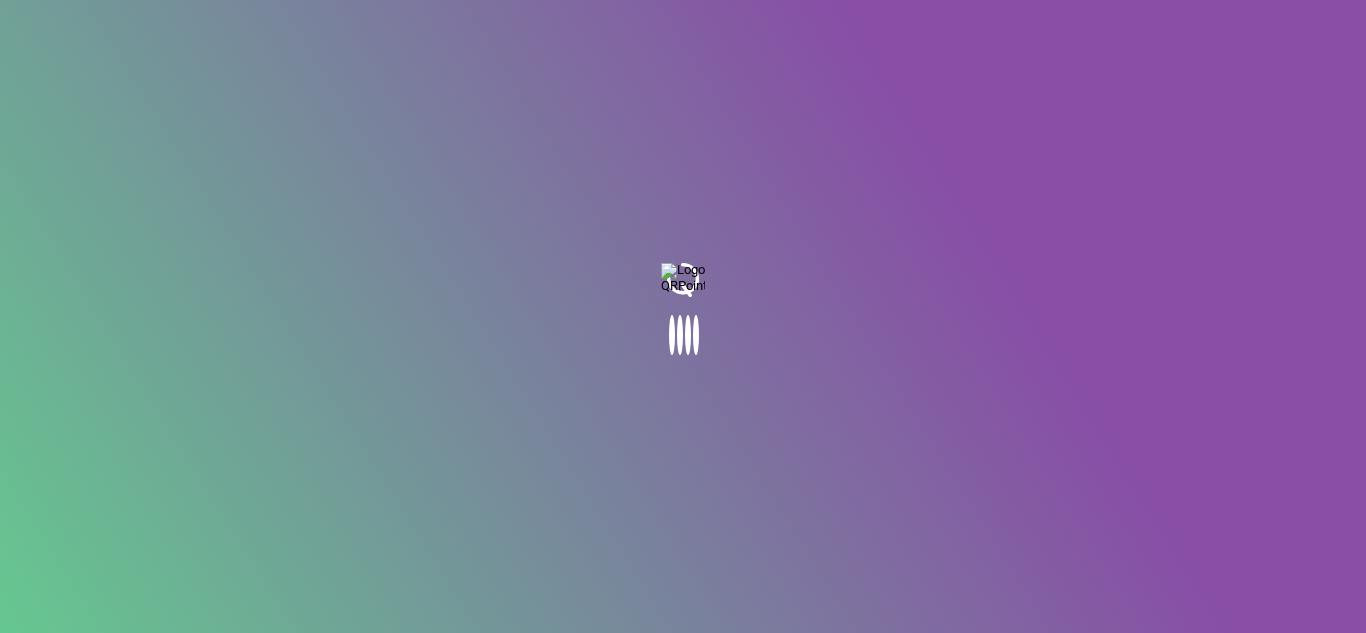 scroll, scrollTop: 0, scrollLeft: 0, axis: both 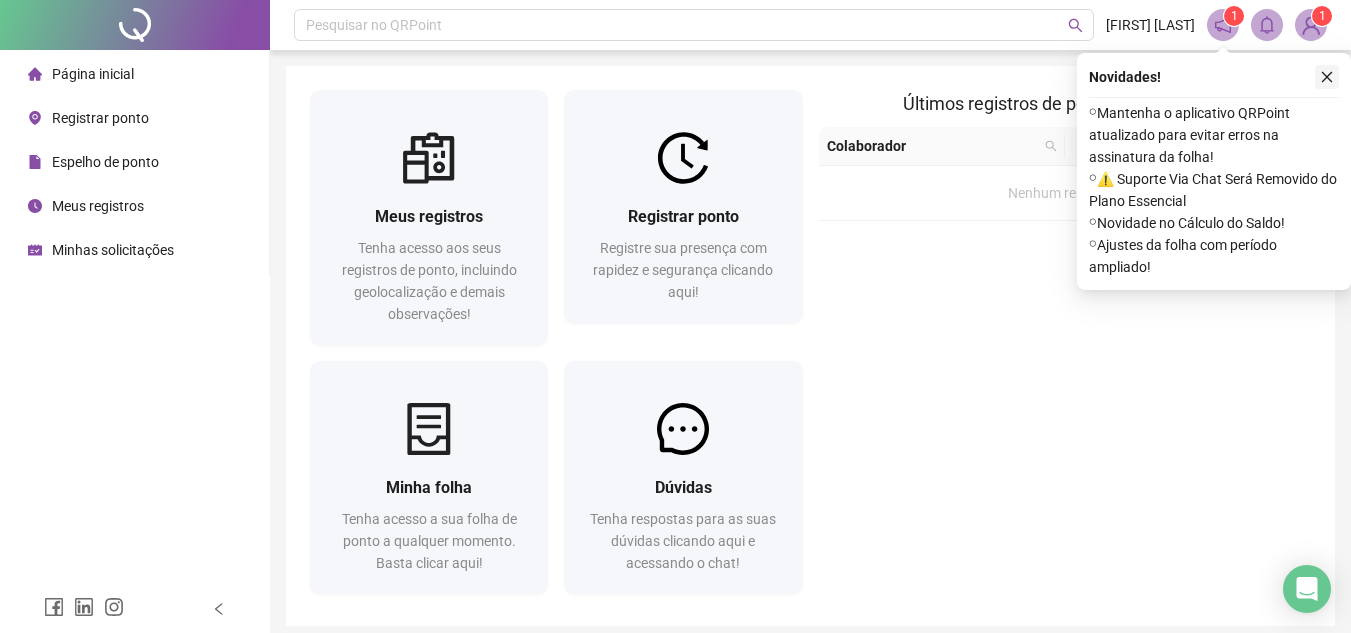 click 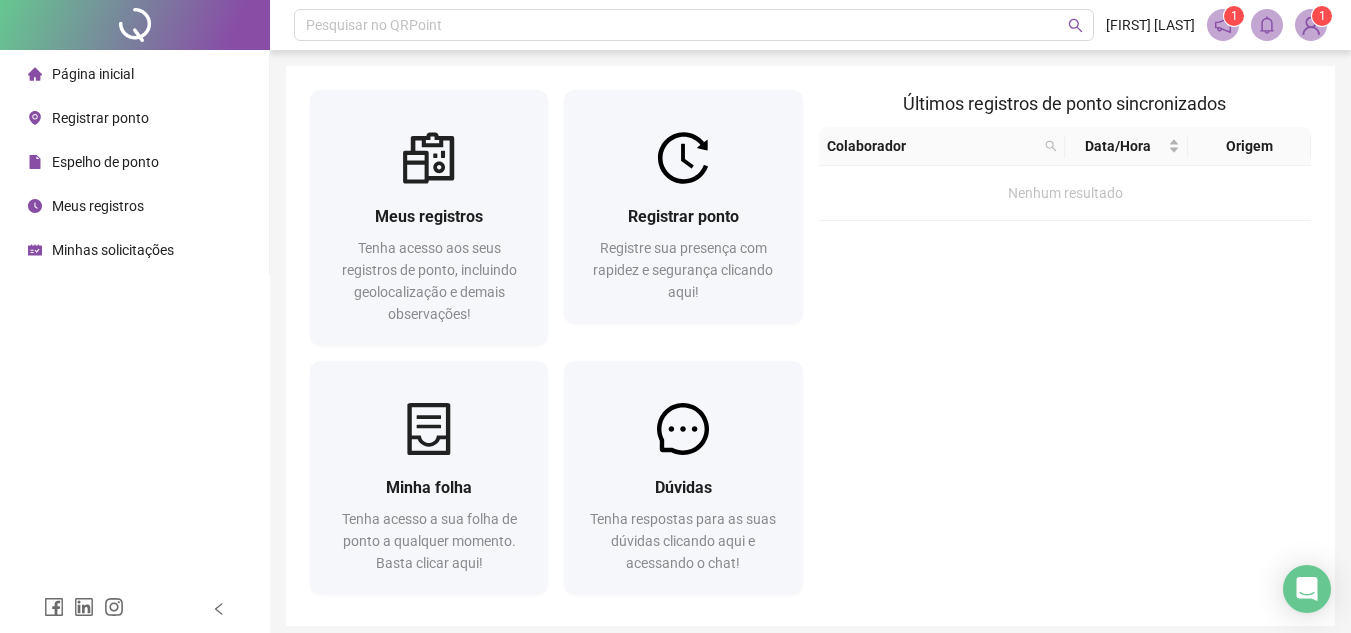 click on "1" at bounding box center [1234, 16] 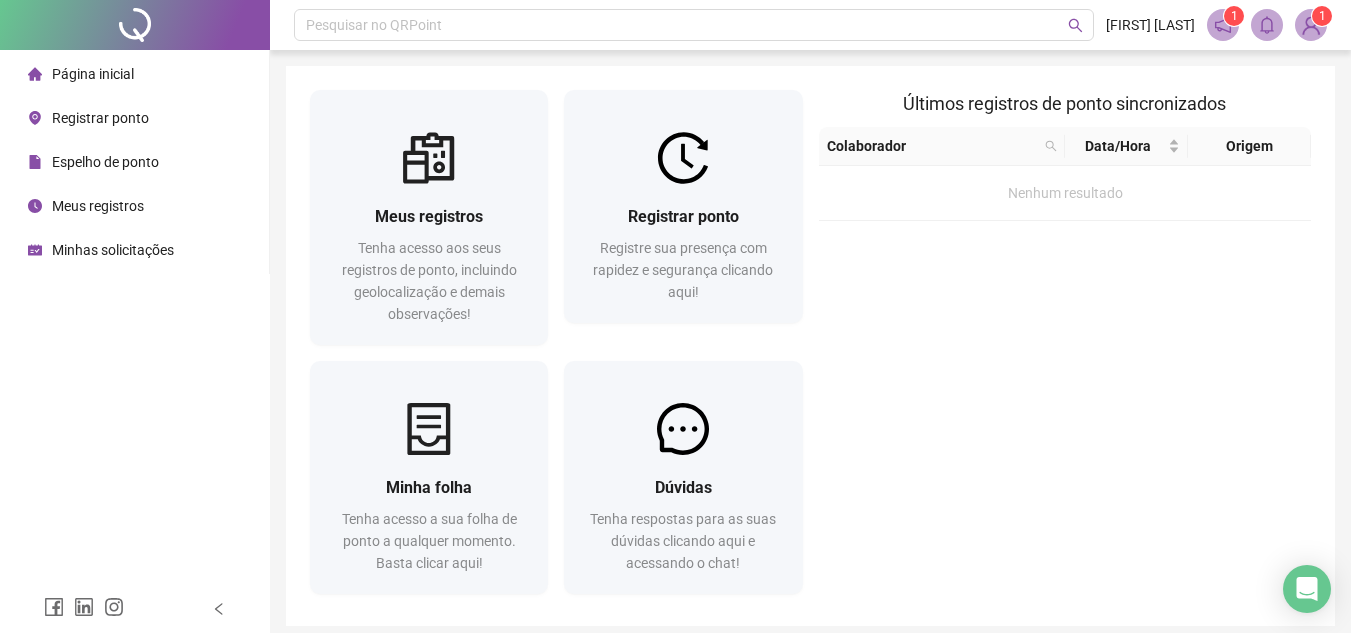 click 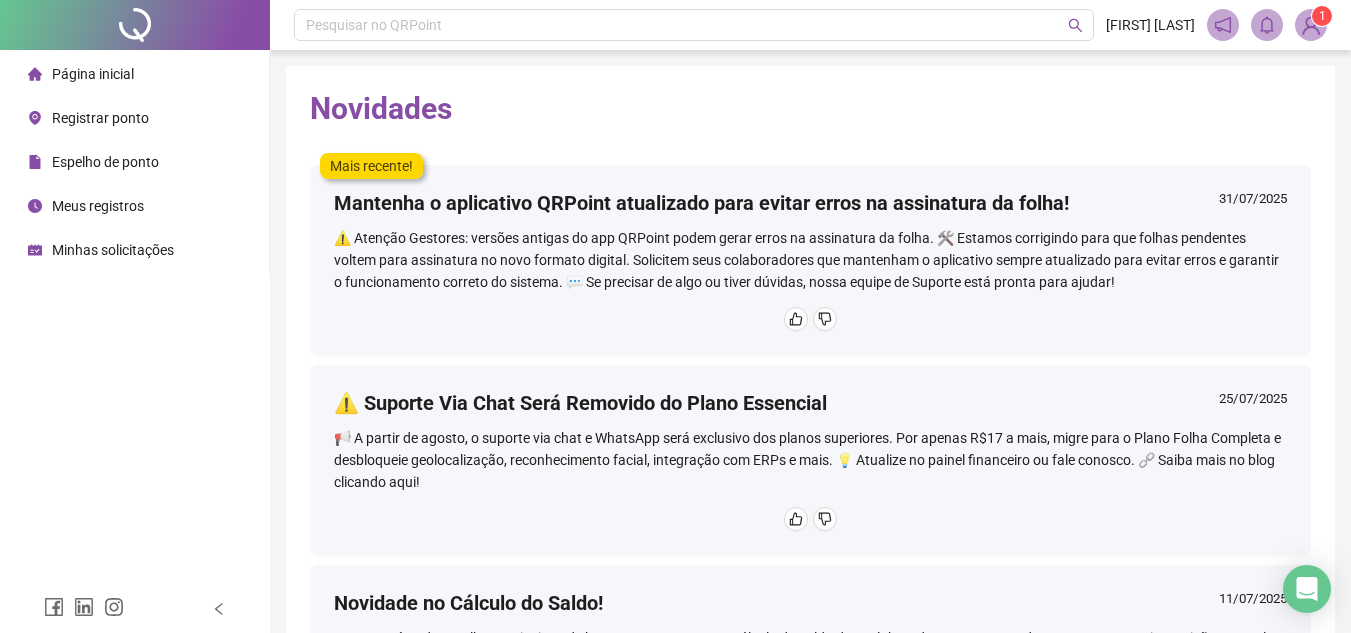 click at bounding box center (1311, 25) 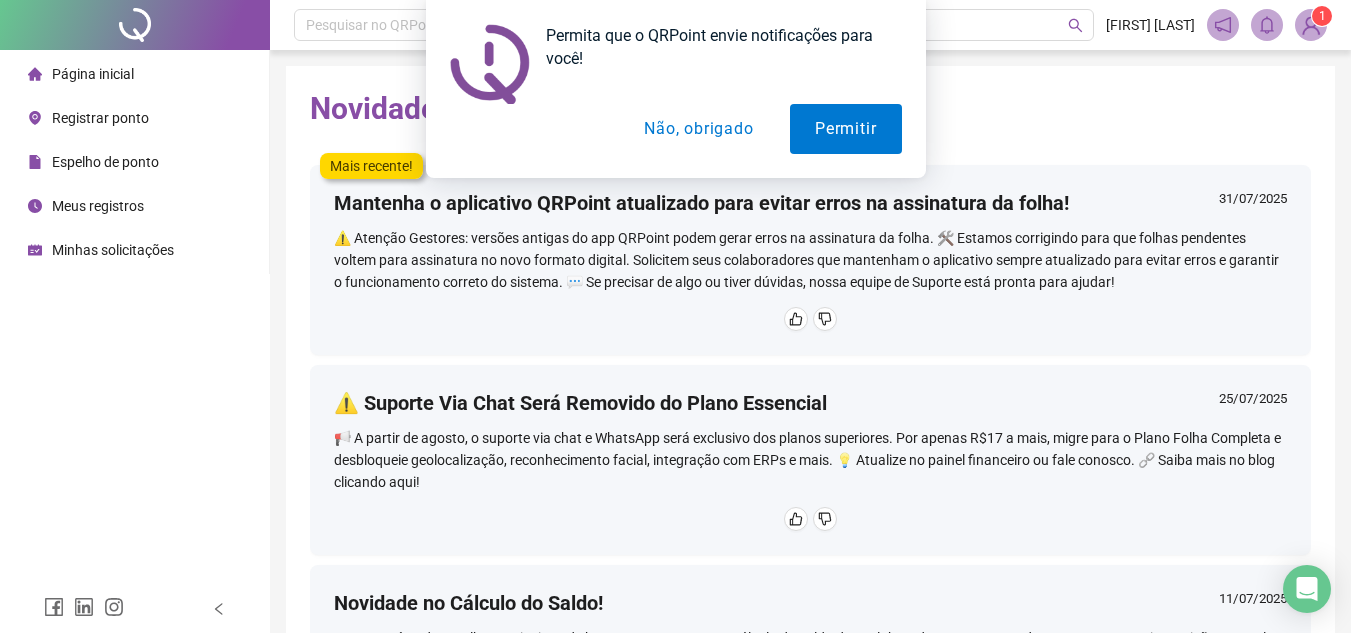 click on "Não, obrigado" at bounding box center (698, 129) 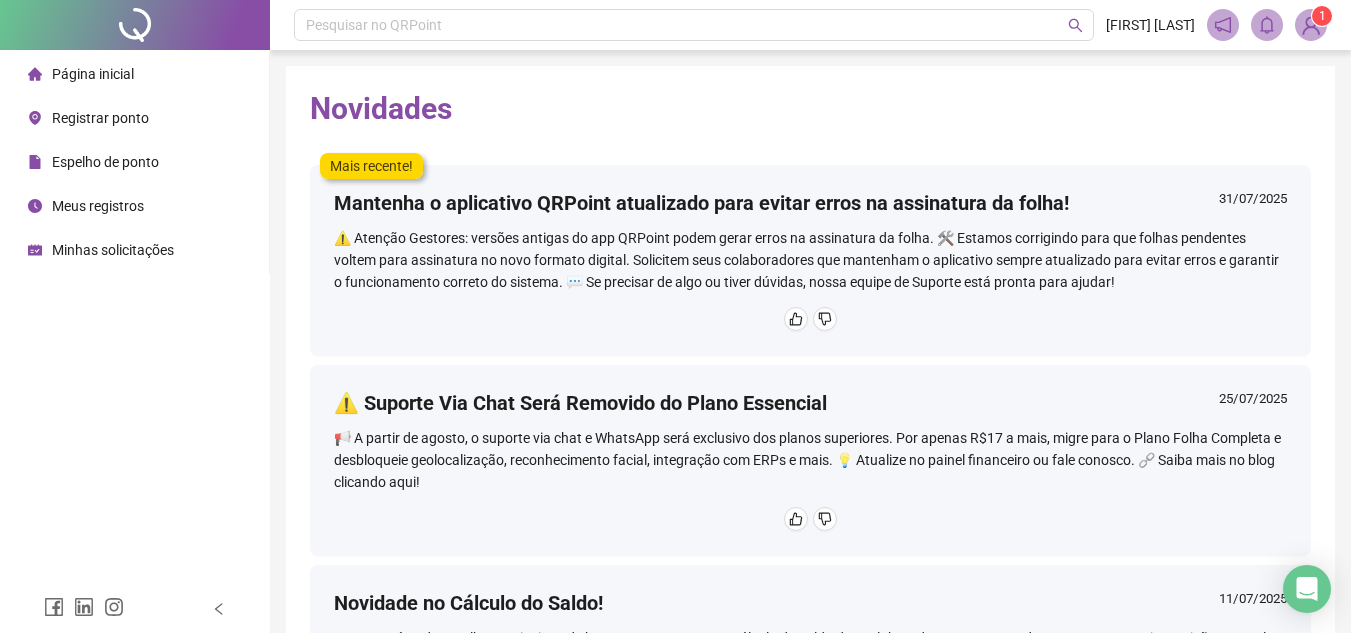 click on "Página inicial" at bounding box center (134, 74) 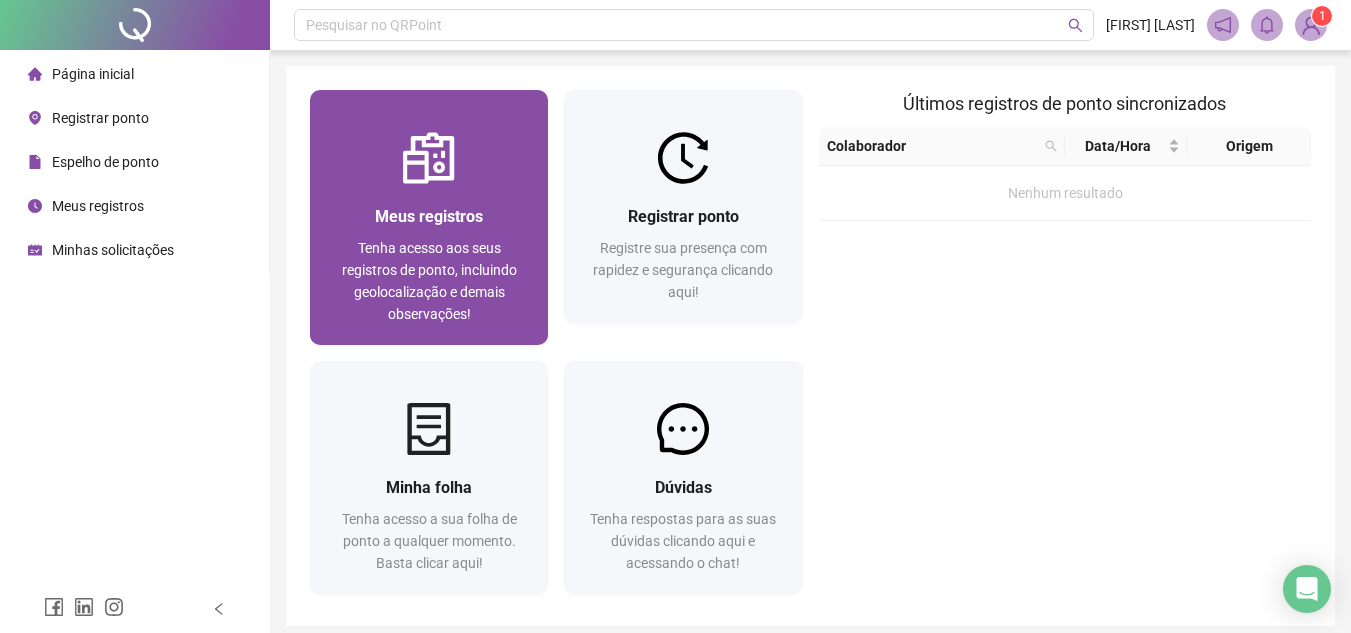 click on "Tenha acesso aos seus registros de ponto, incluindo geolocalização e demais observações!" at bounding box center [429, 281] 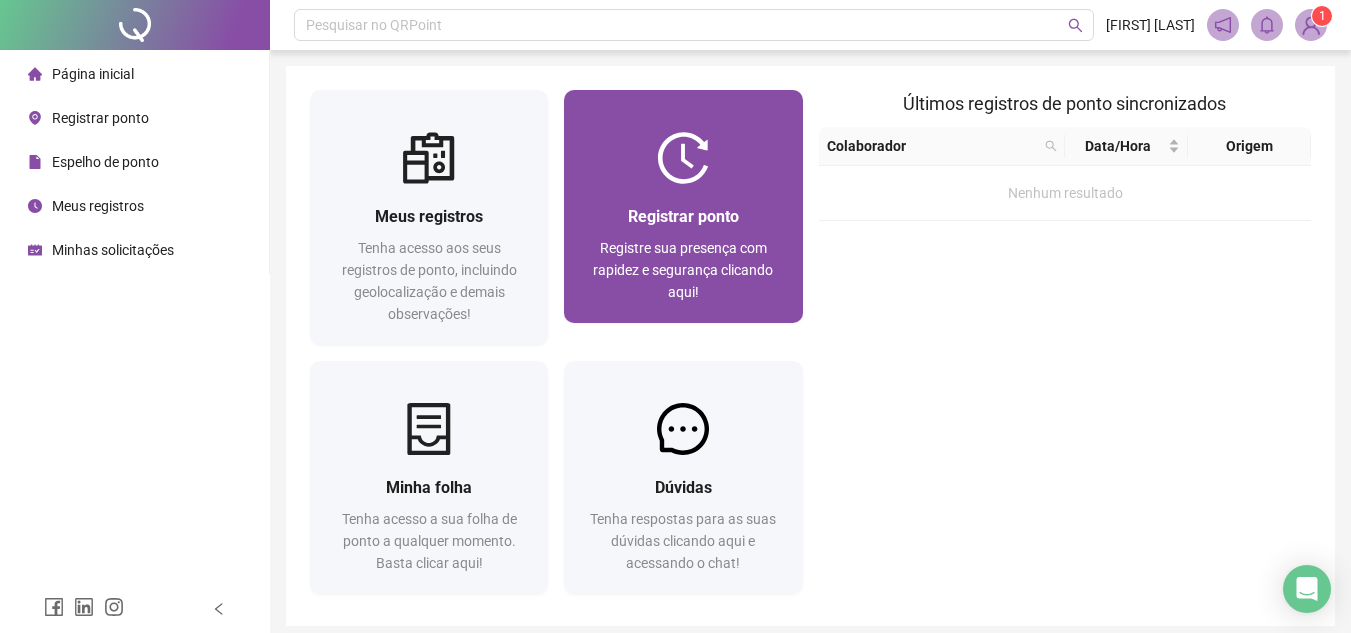 click on "Registre sua presença com rapidez e segurança clicando aqui!" at bounding box center [683, 270] 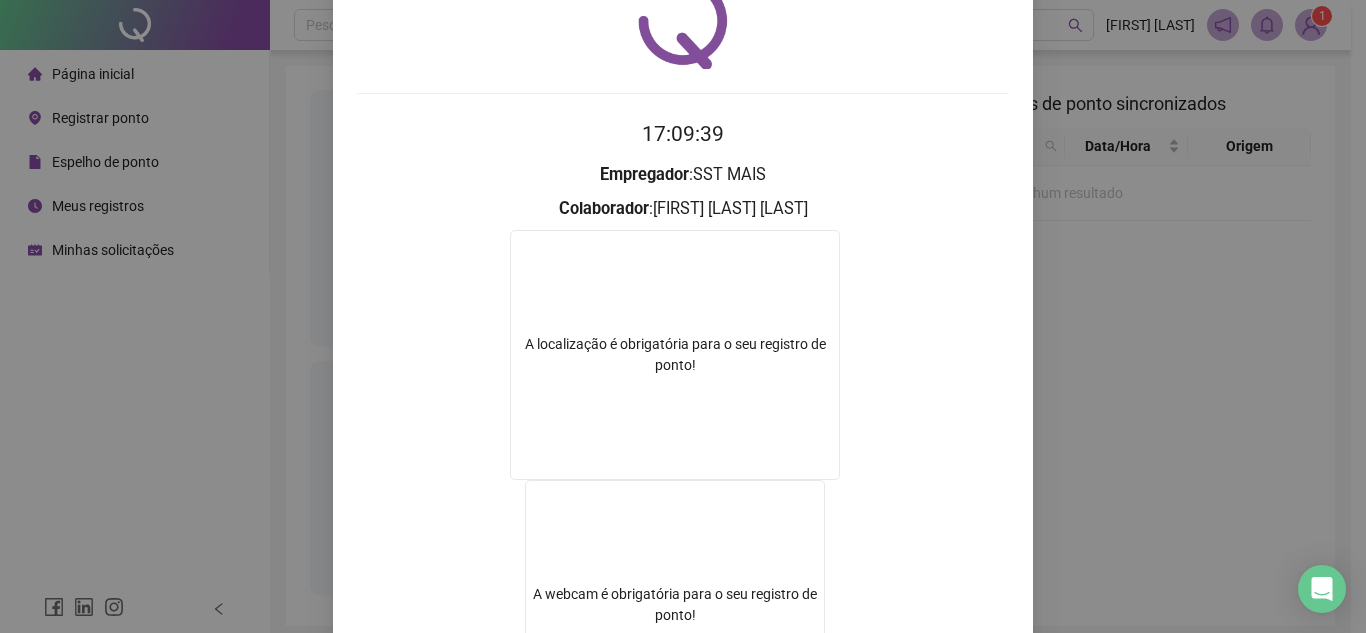 scroll, scrollTop: 0, scrollLeft: 0, axis: both 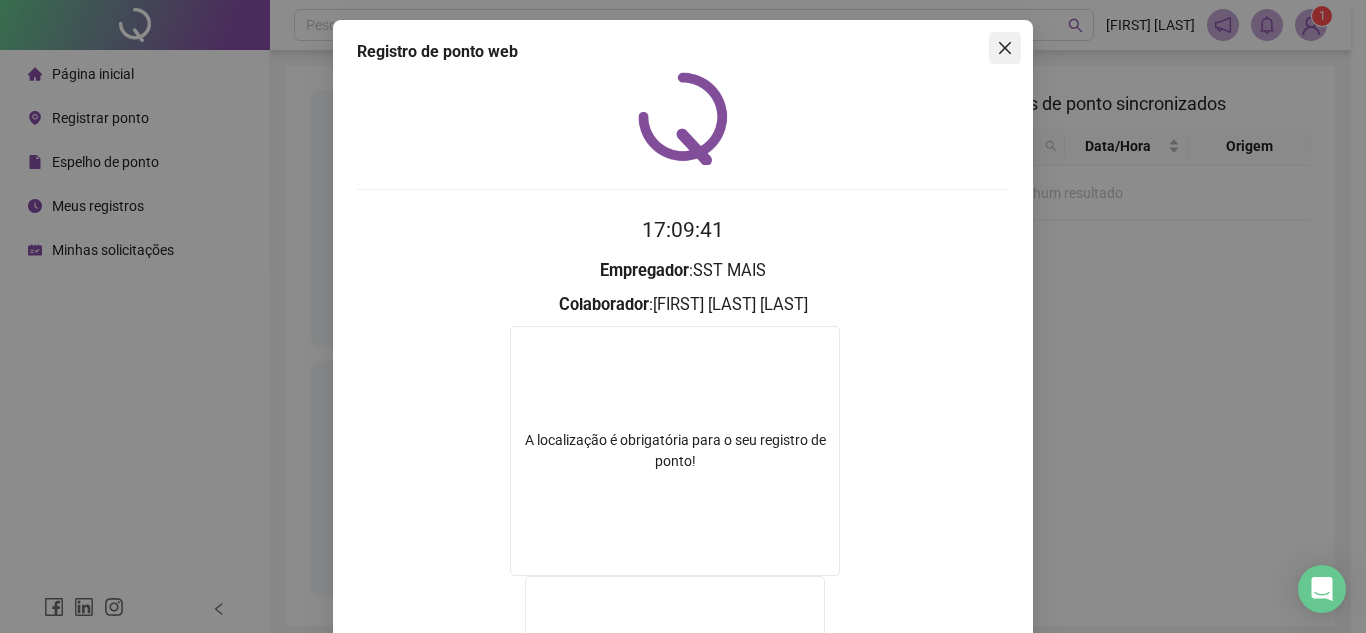 click 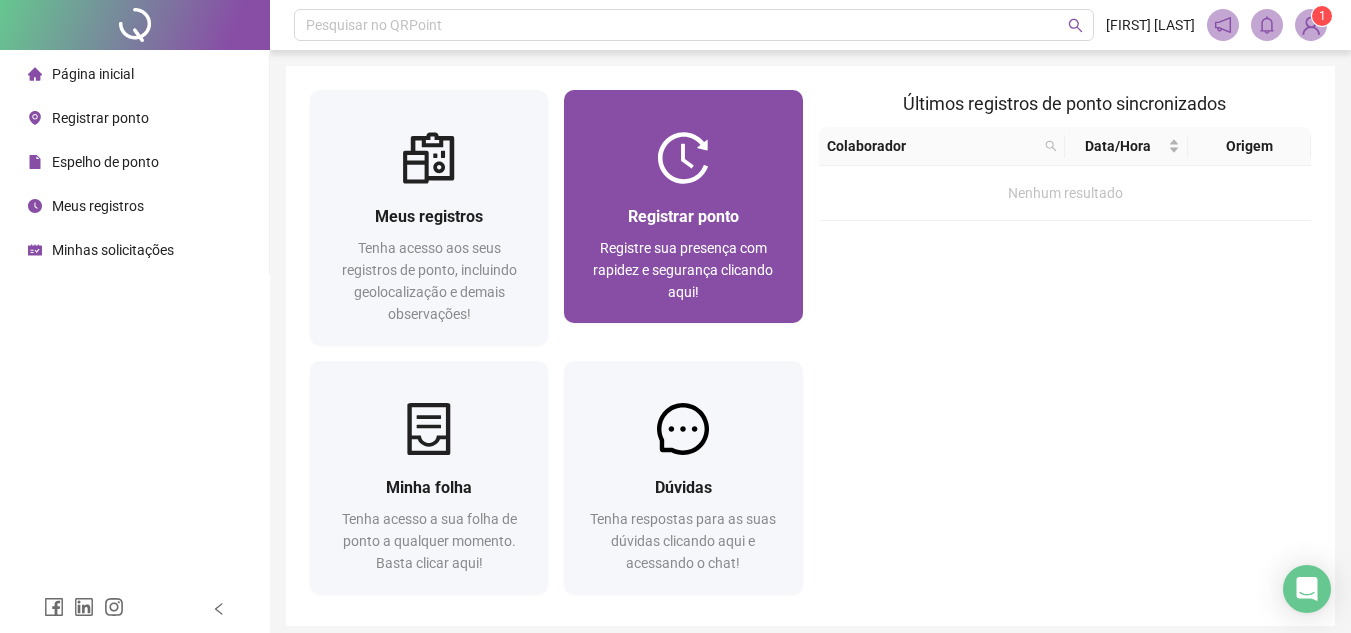 click on "Registrar ponto Registre sua presença com rapidez e segurança clicando aqui!" at bounding box center [683, 253] 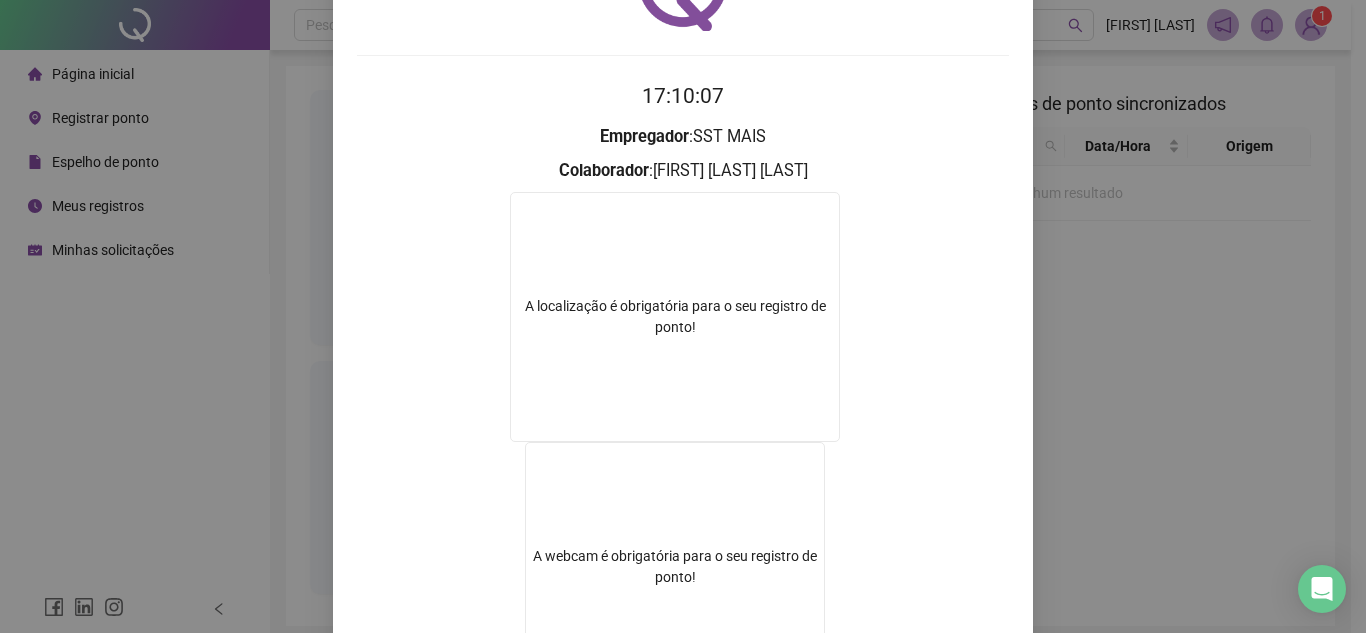scroll, scrollTop: 332, scrollLeft: 0, axis: vertical 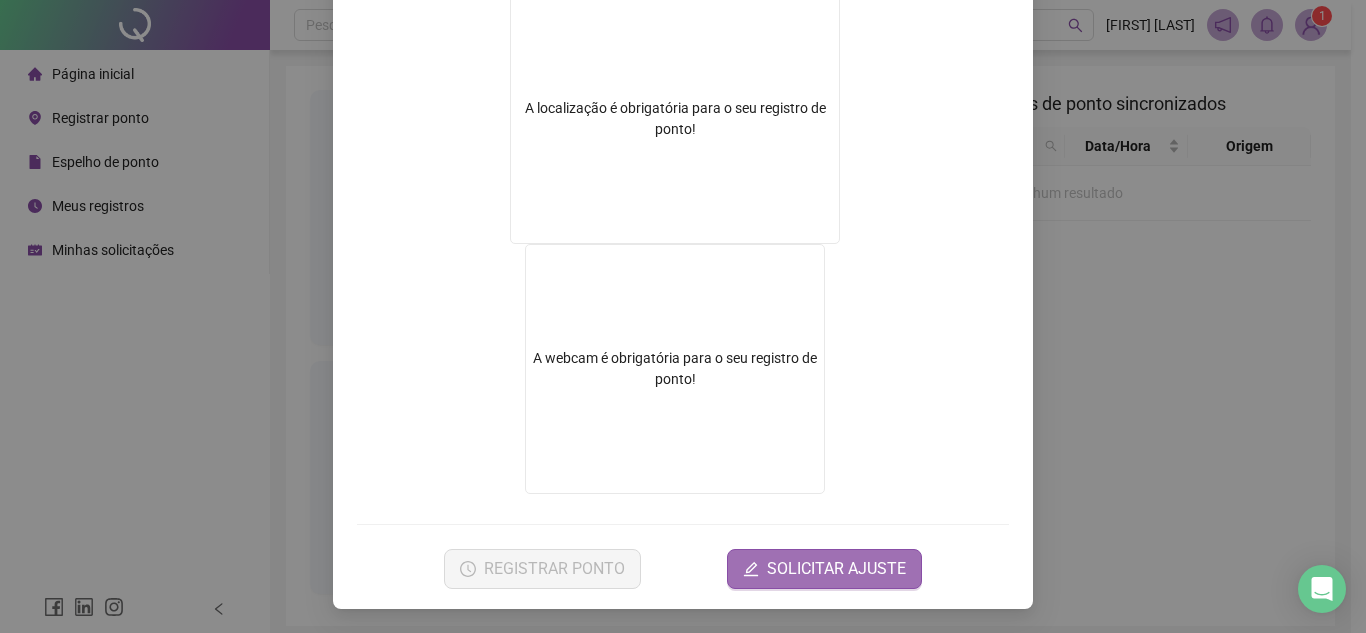 click on "SOLICITAR AJUSTE" at bounding box center [836, 569] 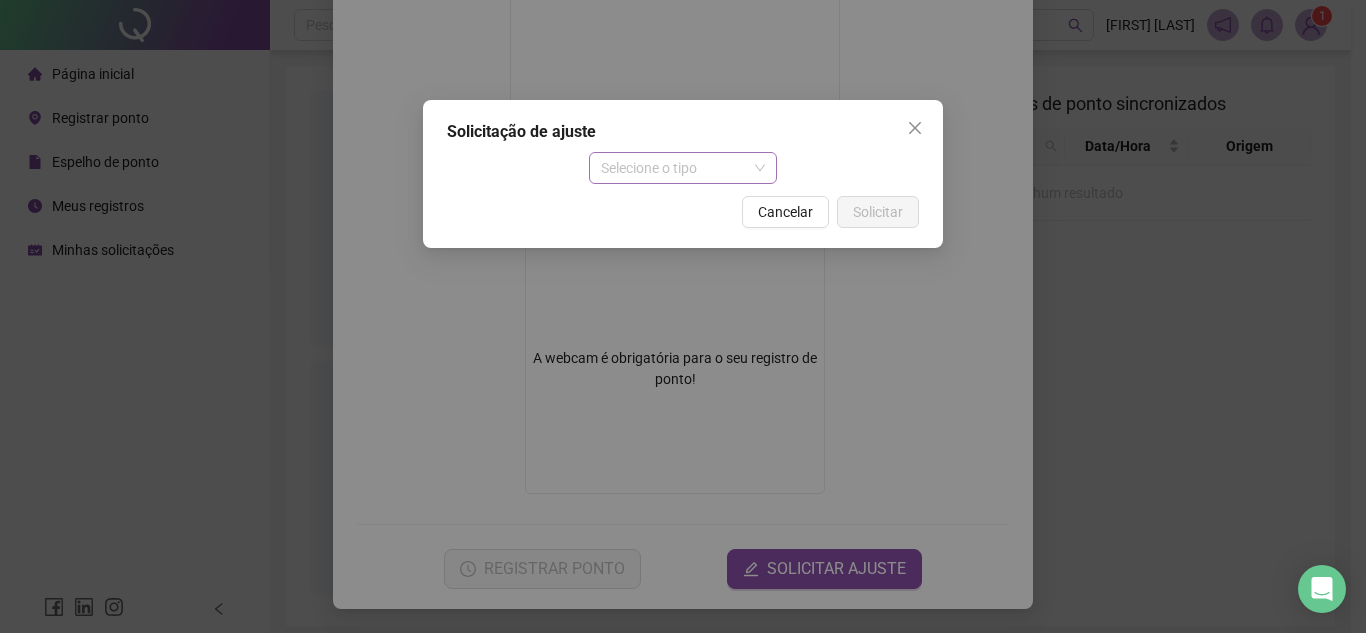click on "Selecione o tipo" at bounding box center (683, 168) 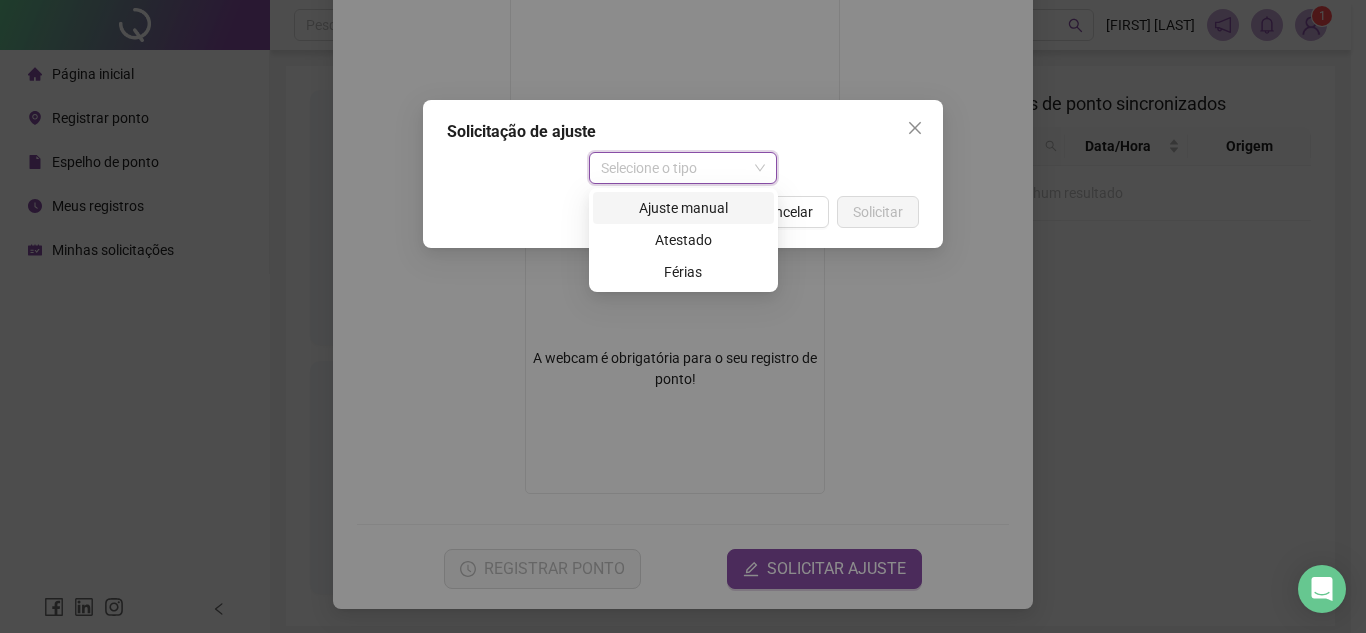 click on "Ajuste manual" at bounding box center [683, 208] 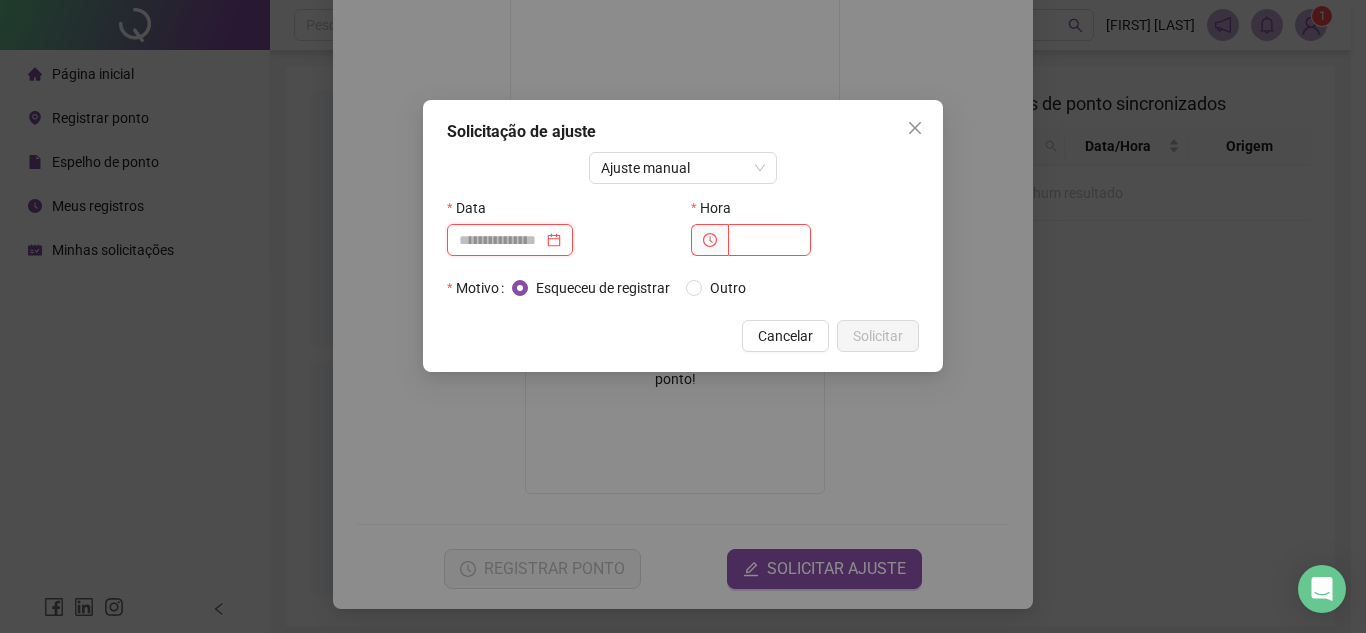 click at bounding box center [501, 240] 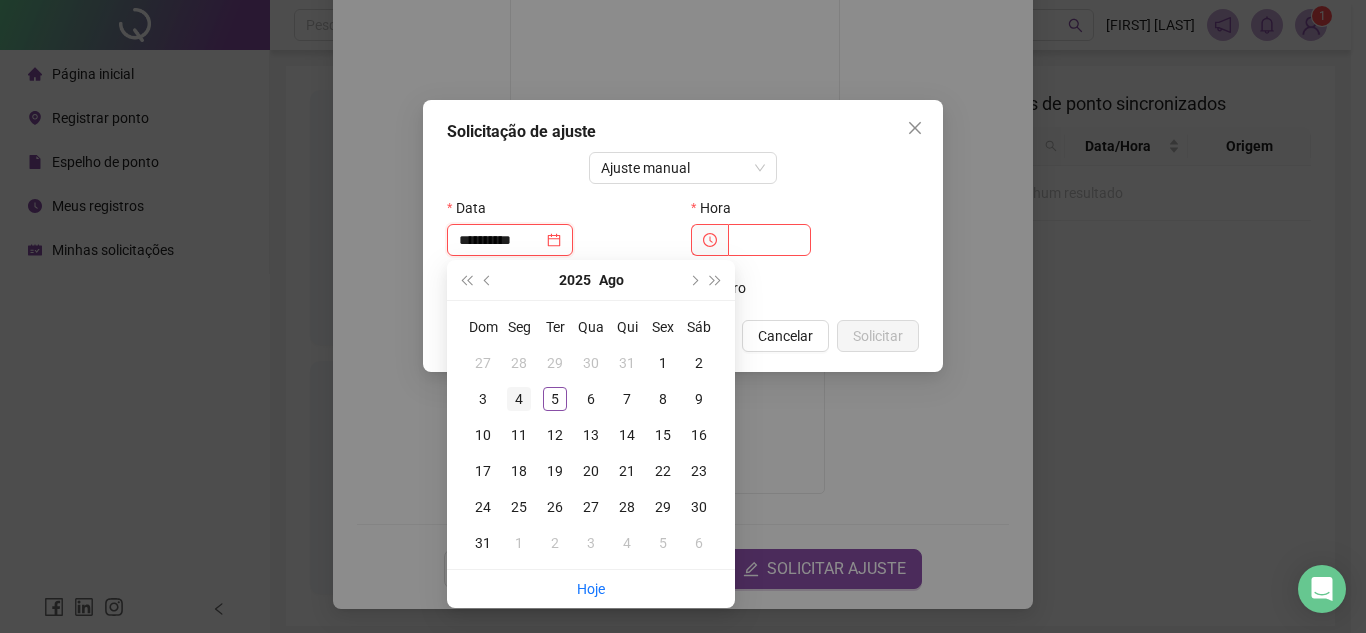 type on "**********" 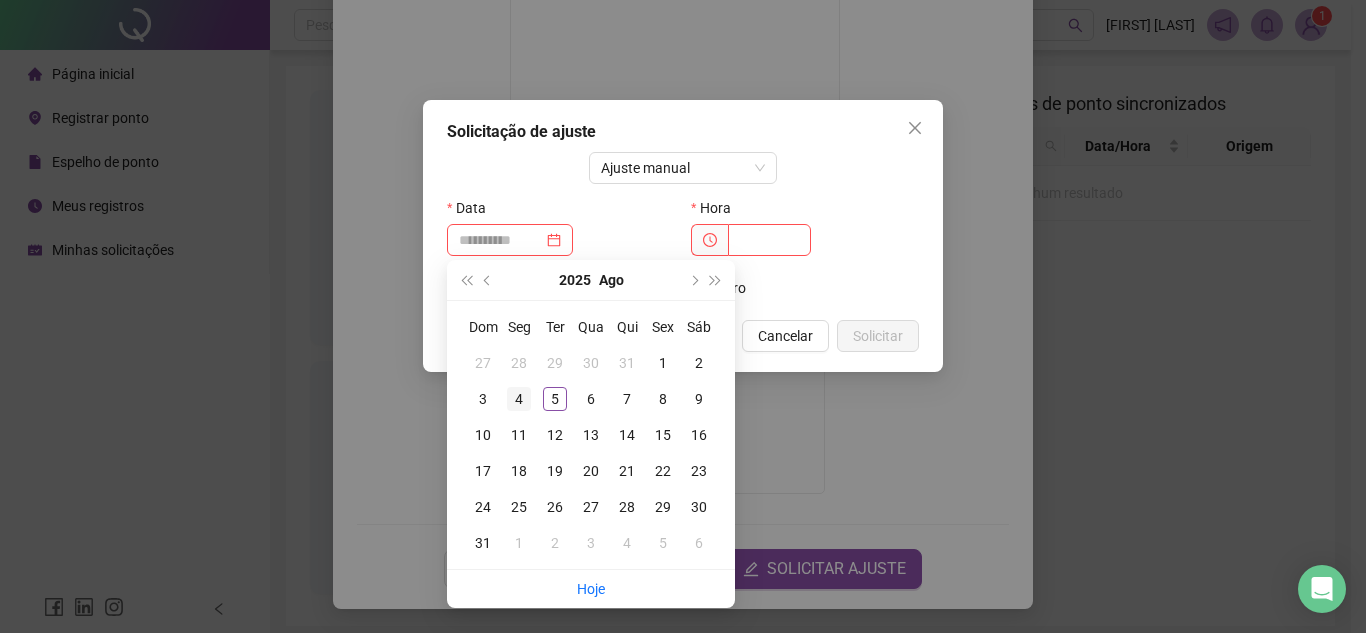 click on "4" at bounding box center (519, 399) 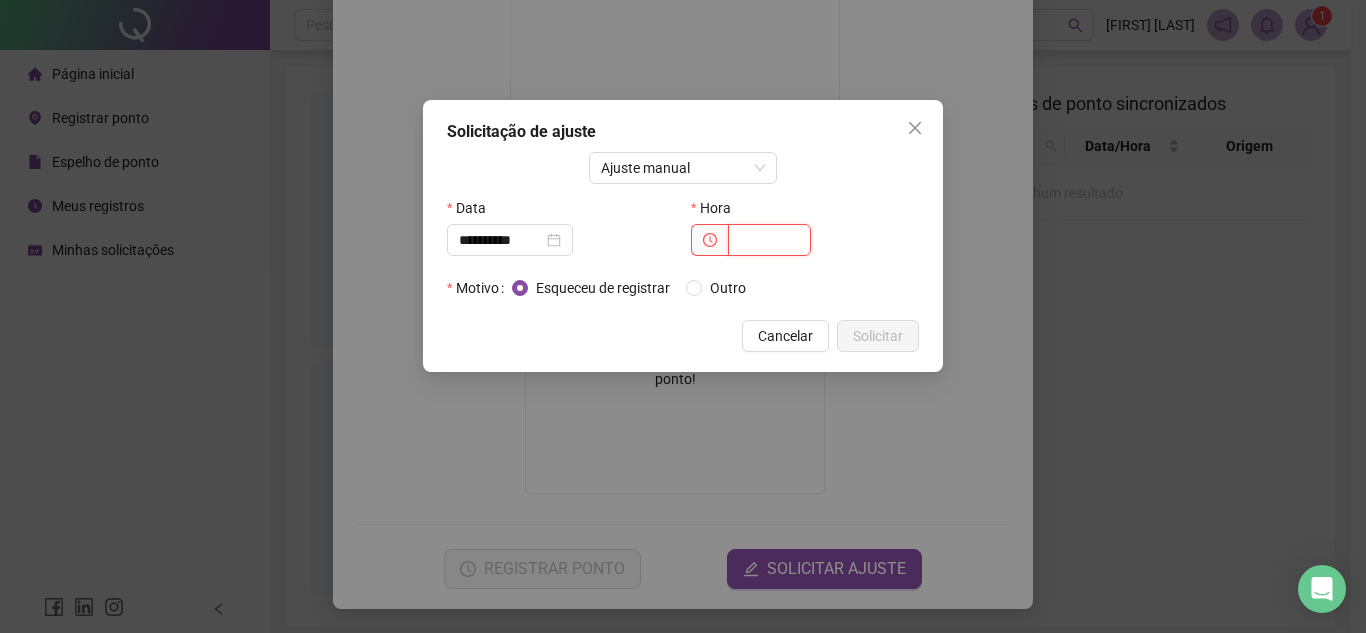 click at bounding box center (769, 240) 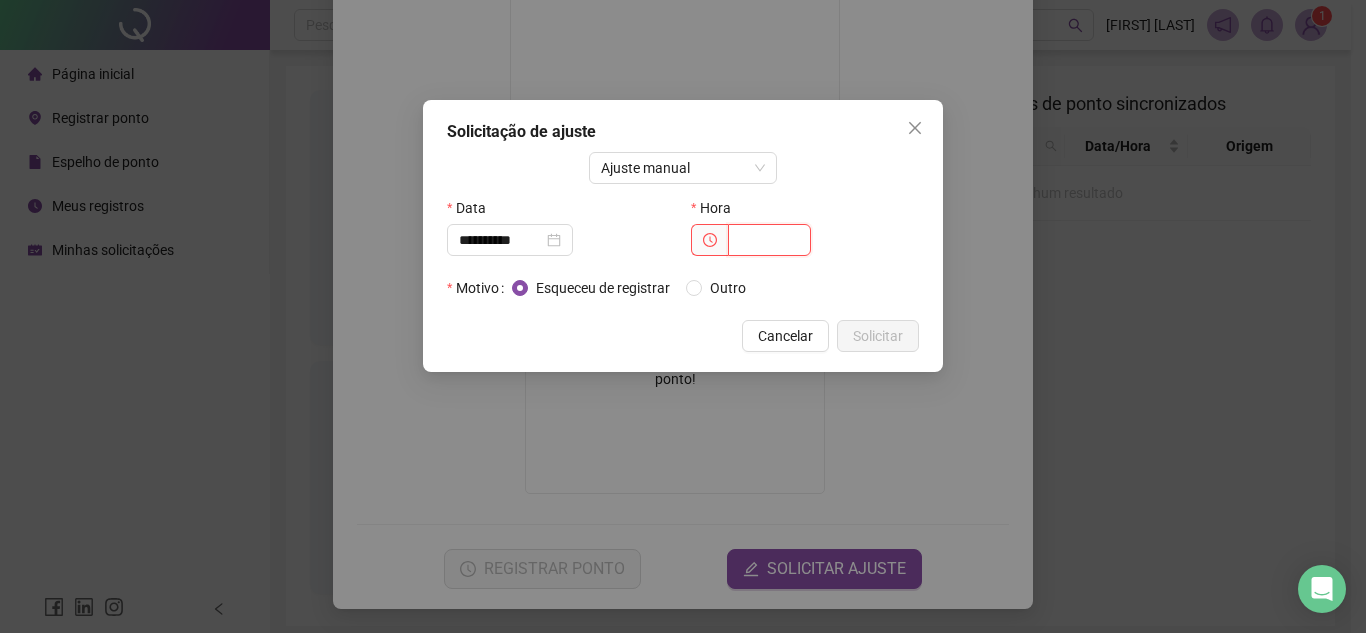 click at bounding box center (769, 240) 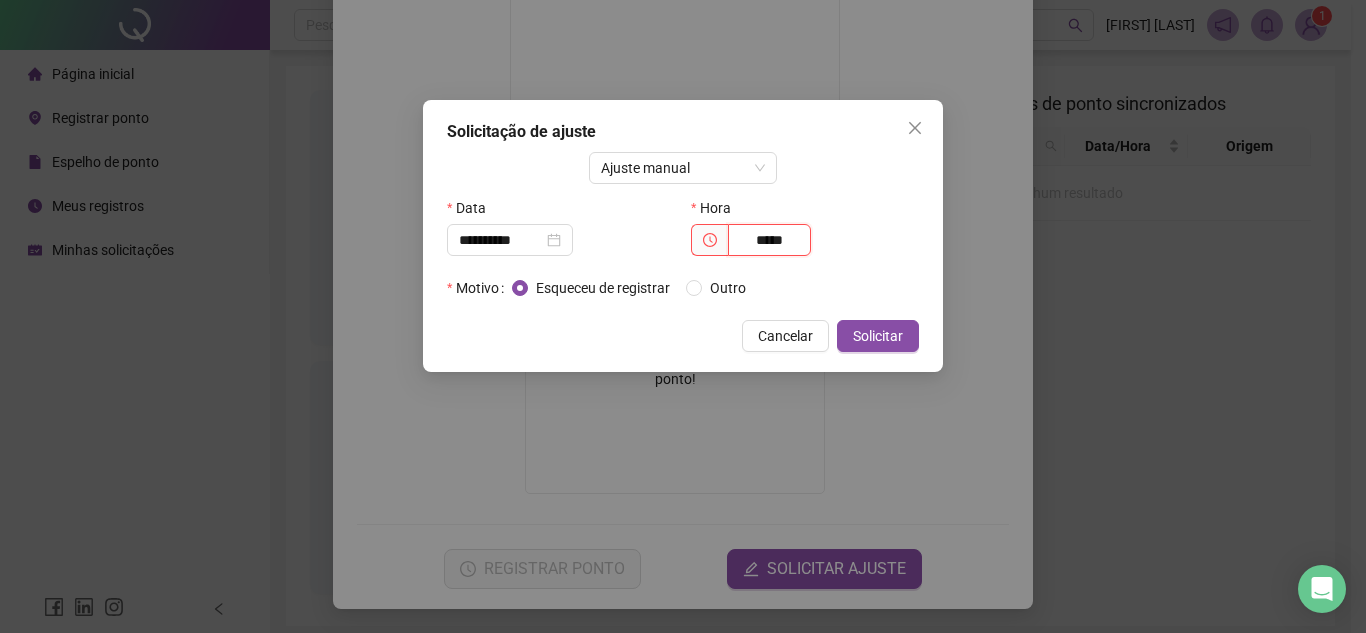 type on "*****" 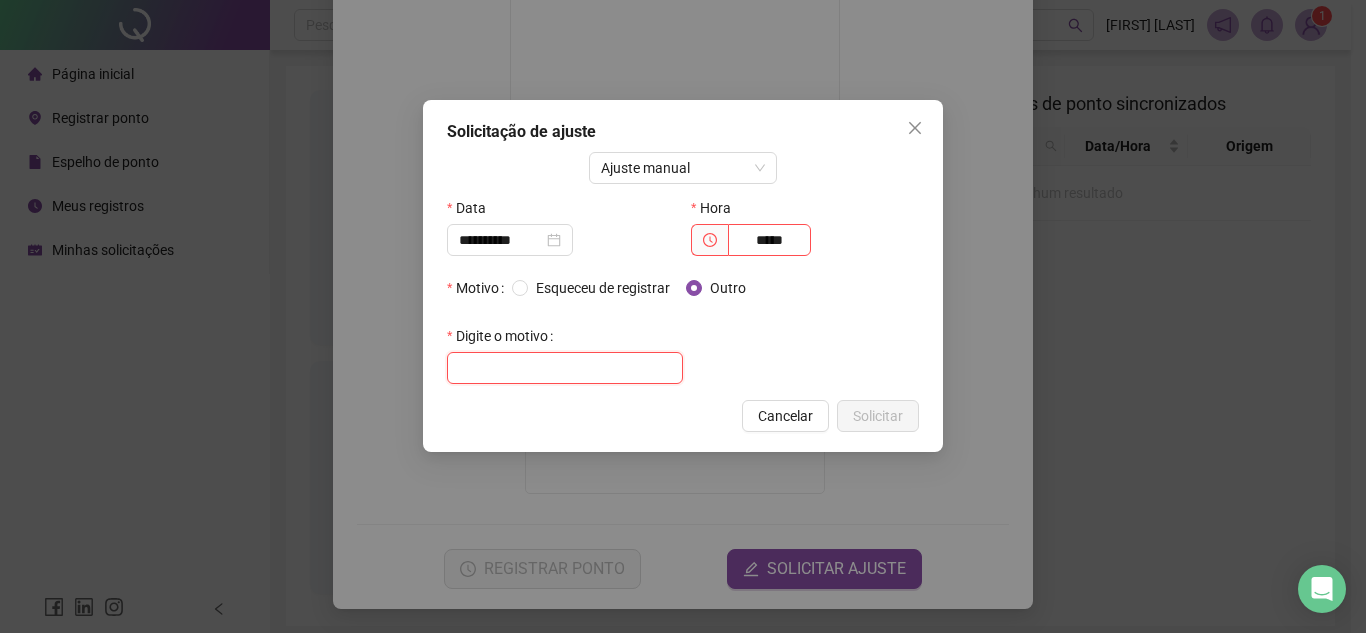 click at bounding box center [565, 368] 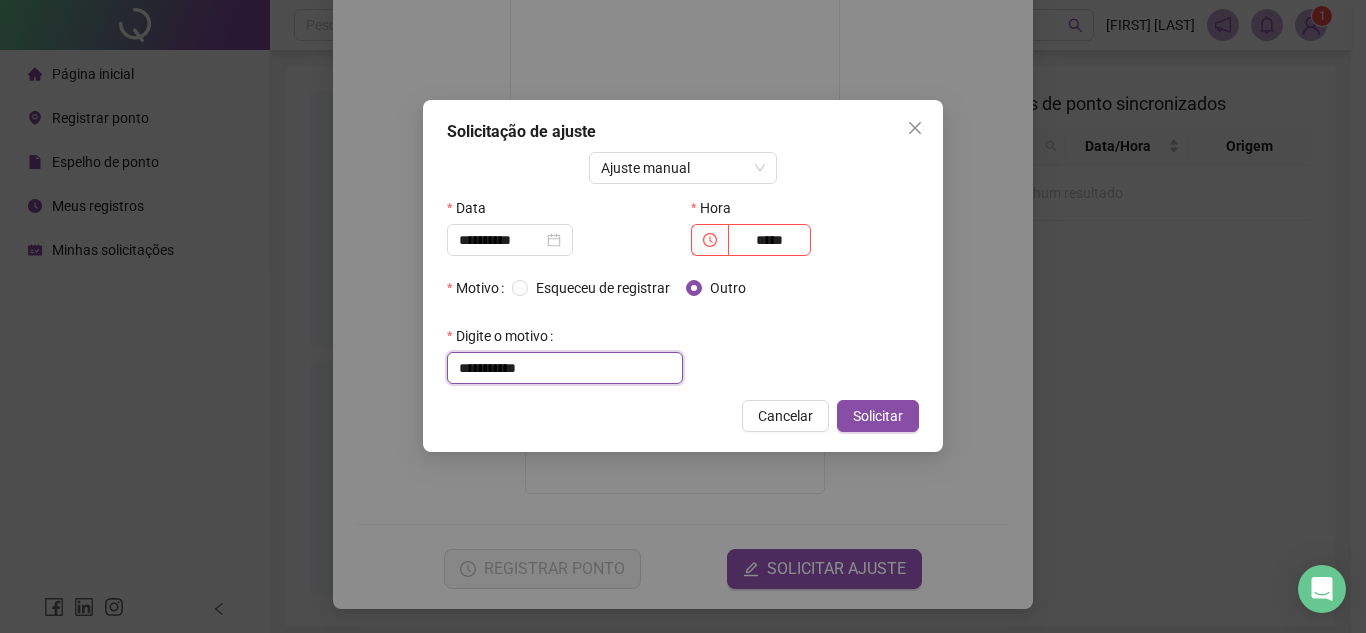 drag, startPoint x: 523, startPoint y: 363, endPoint x: 318, endPoint y: 379, distance: 205.62344 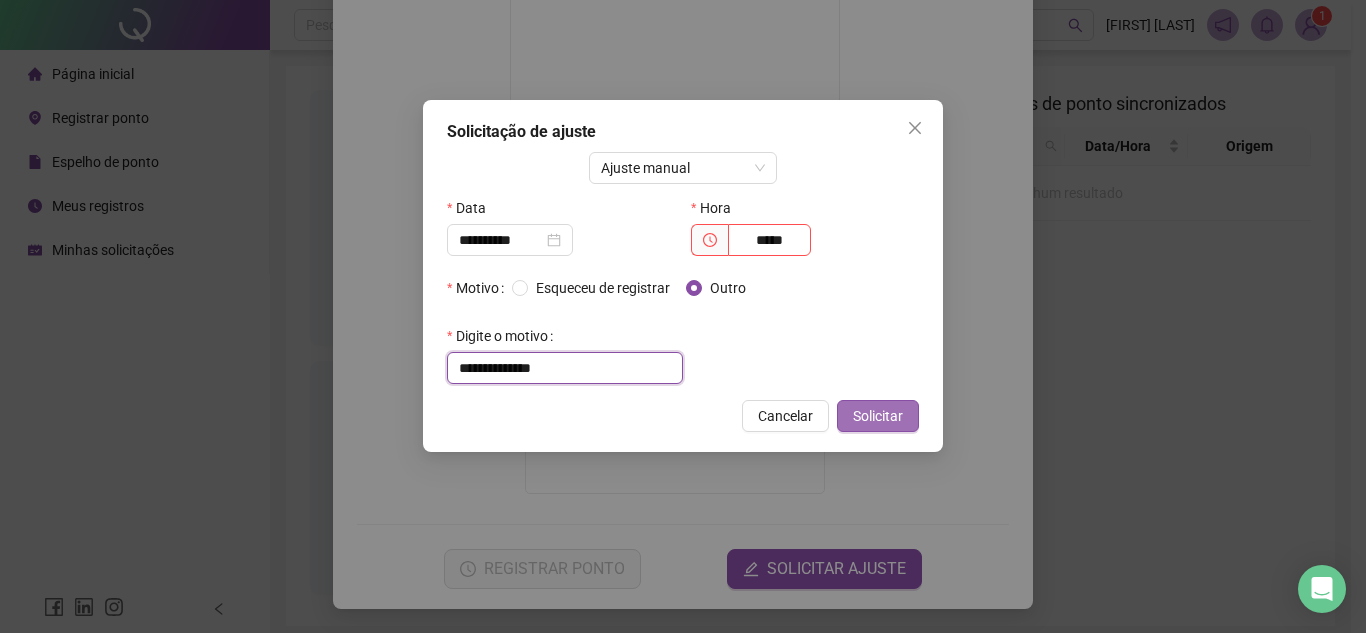 type on "**********" 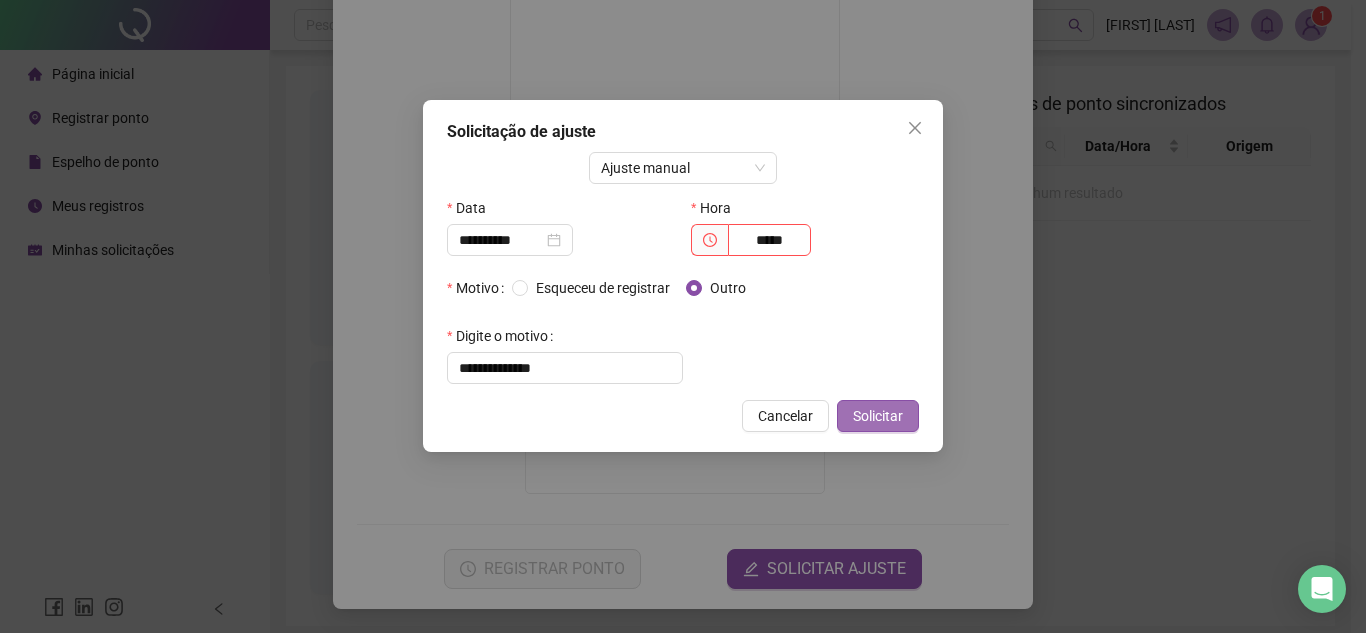 click on "Solicitar" at bounding box center [878, 416] 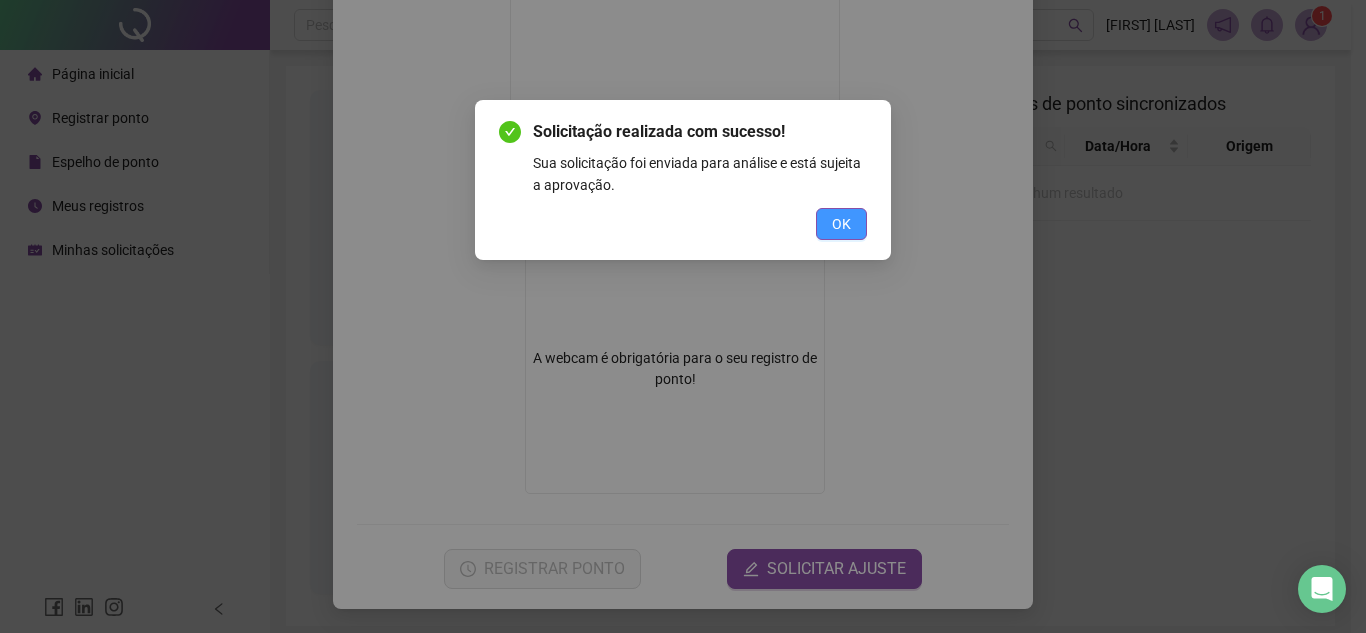 click on "OK" at bounding box center (841, 224) 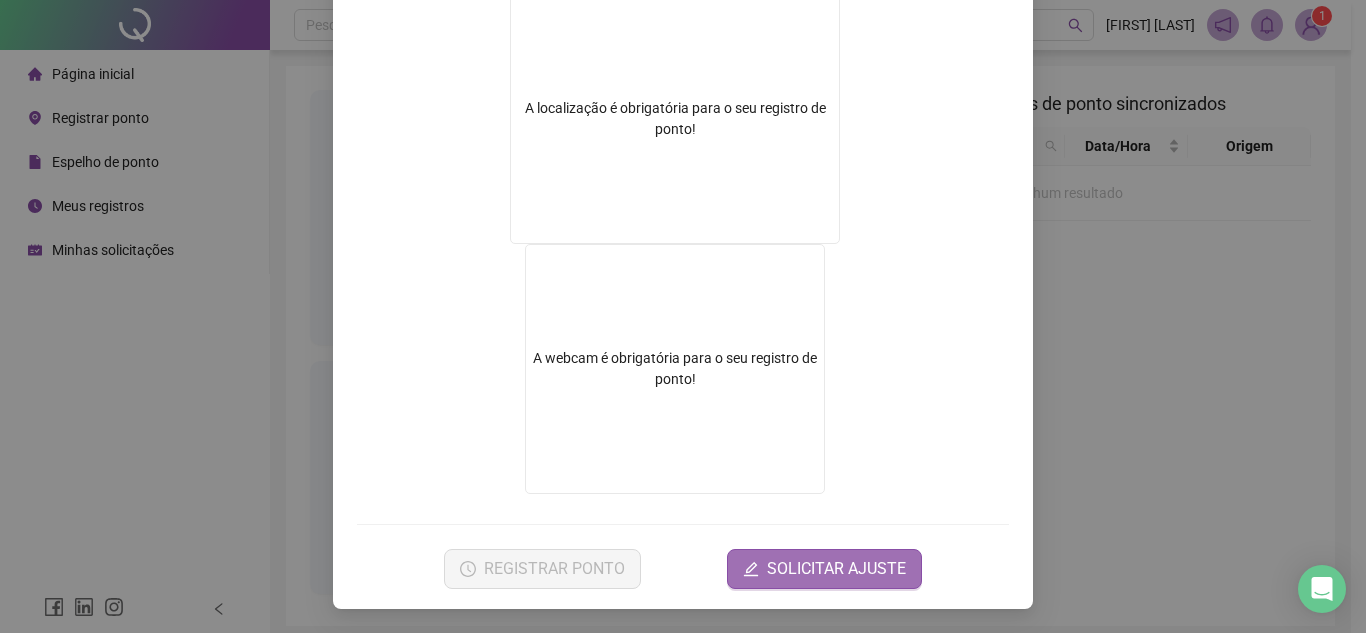 click on "SOLICITAR AJUSTE" at bounding box center [836, 569] 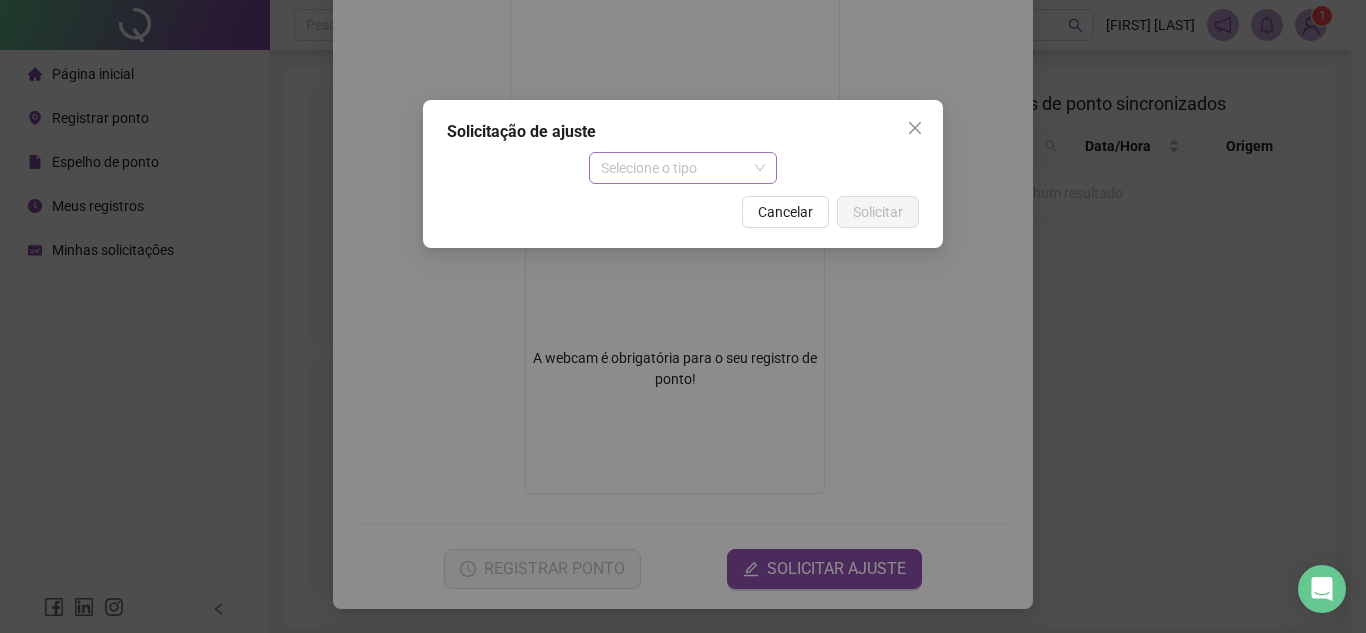 click on "Selecione o tipo" at bounding box center [683, 168] 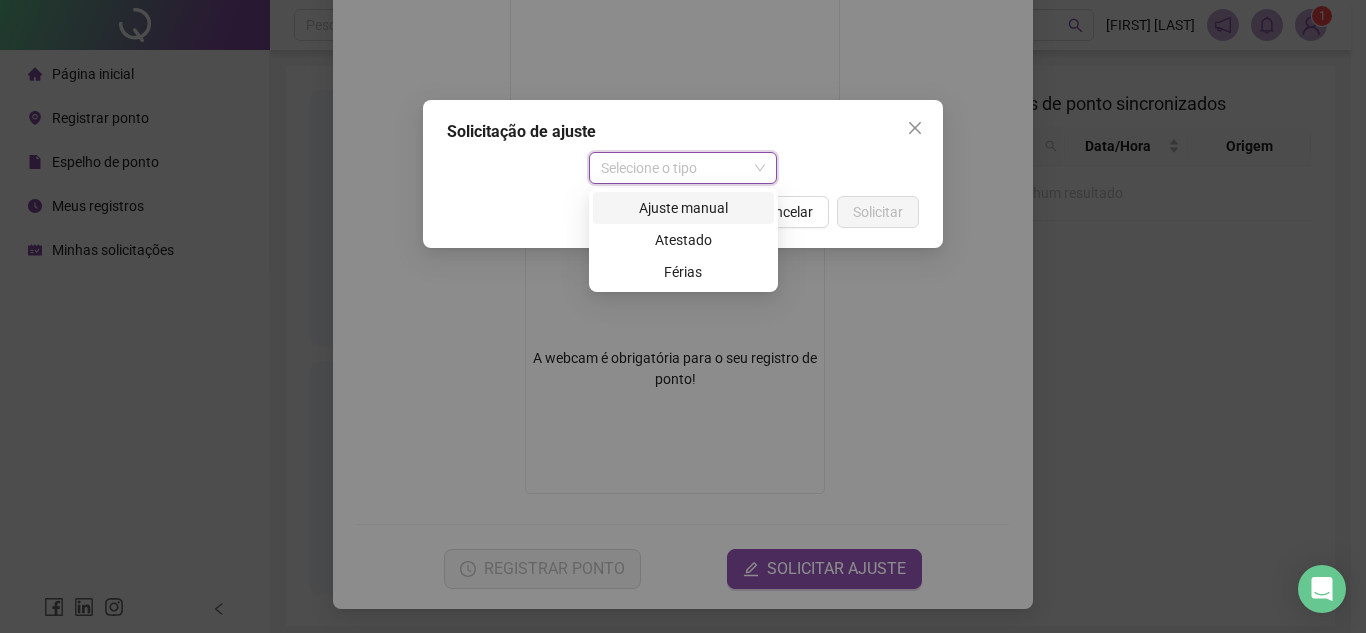 click on "Ajuste manual" at bounding box center [683, 208] 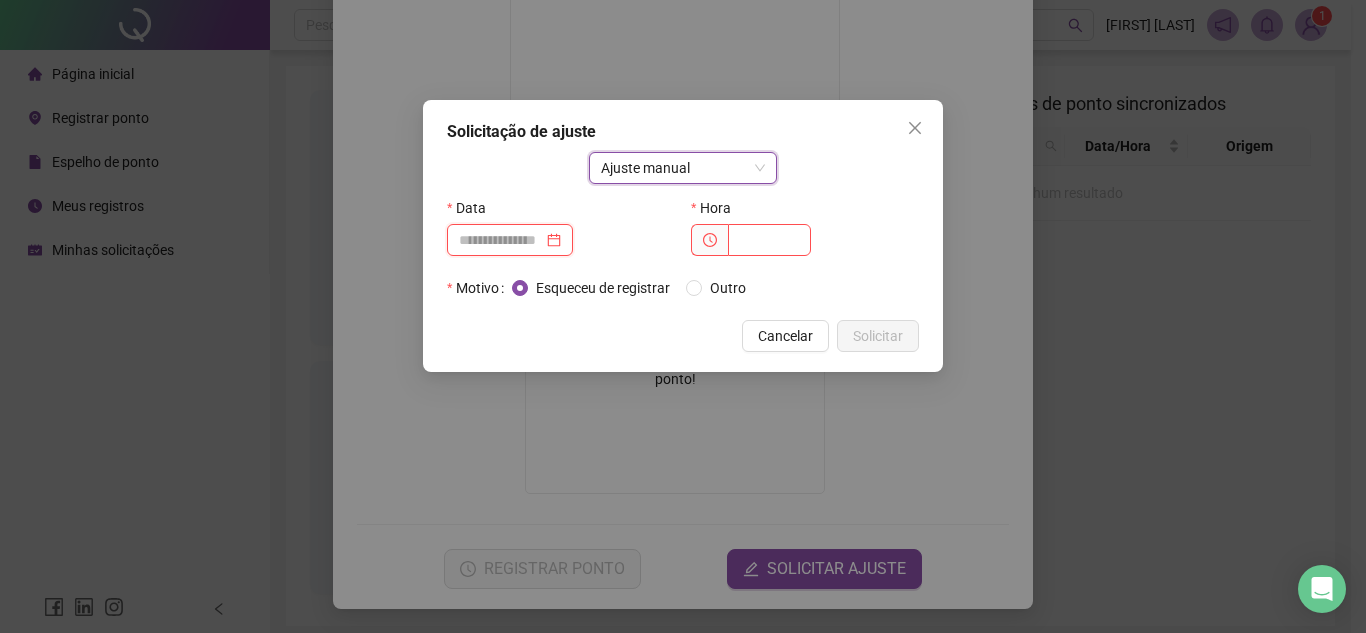 click at bounding box center [501, 240] 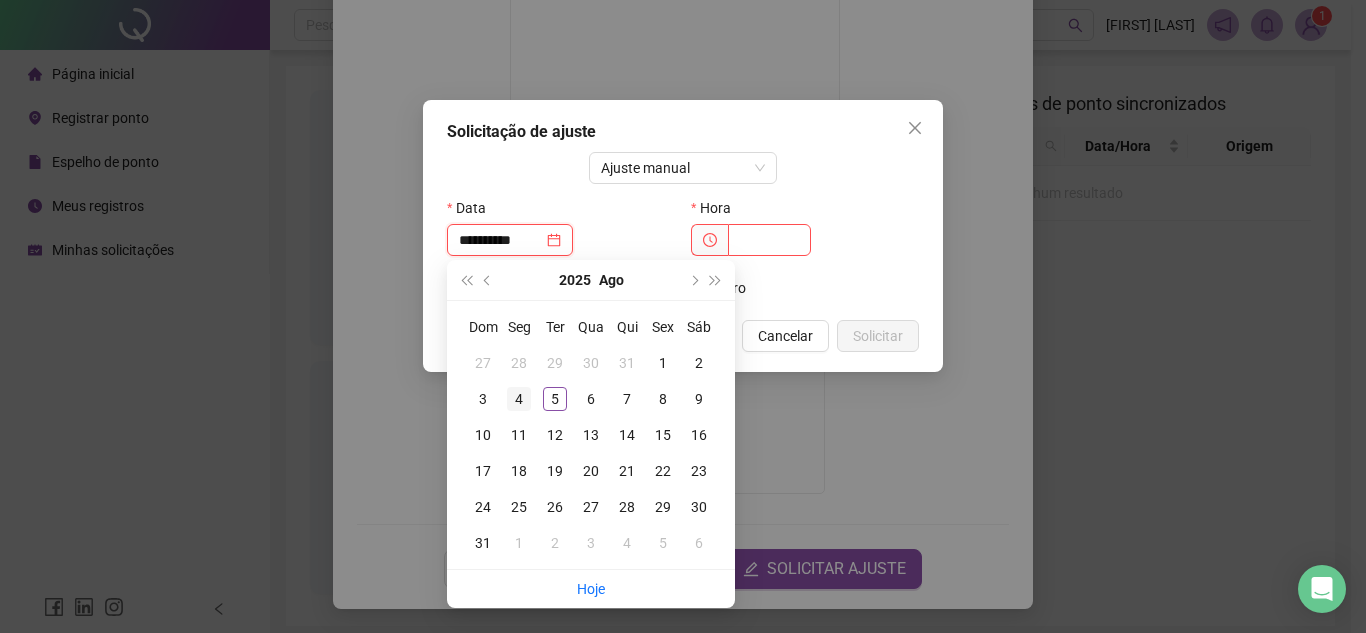 type on "**********" 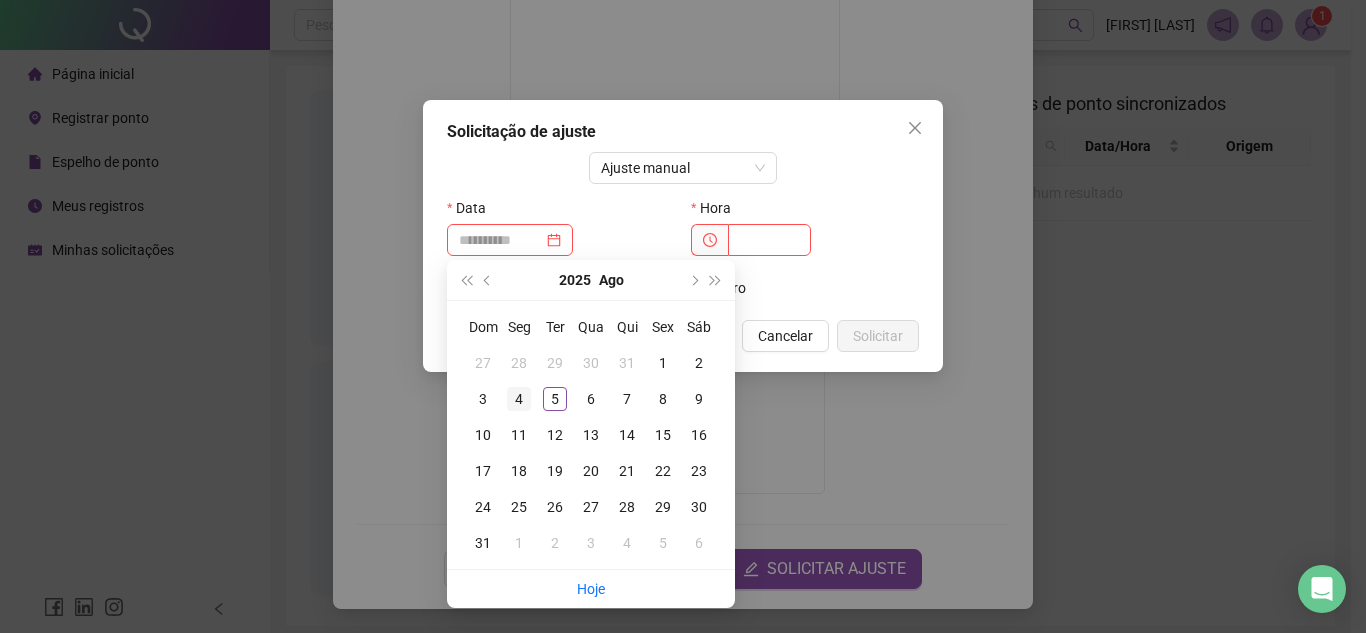 click on "4" at bounding box center [519, 399] 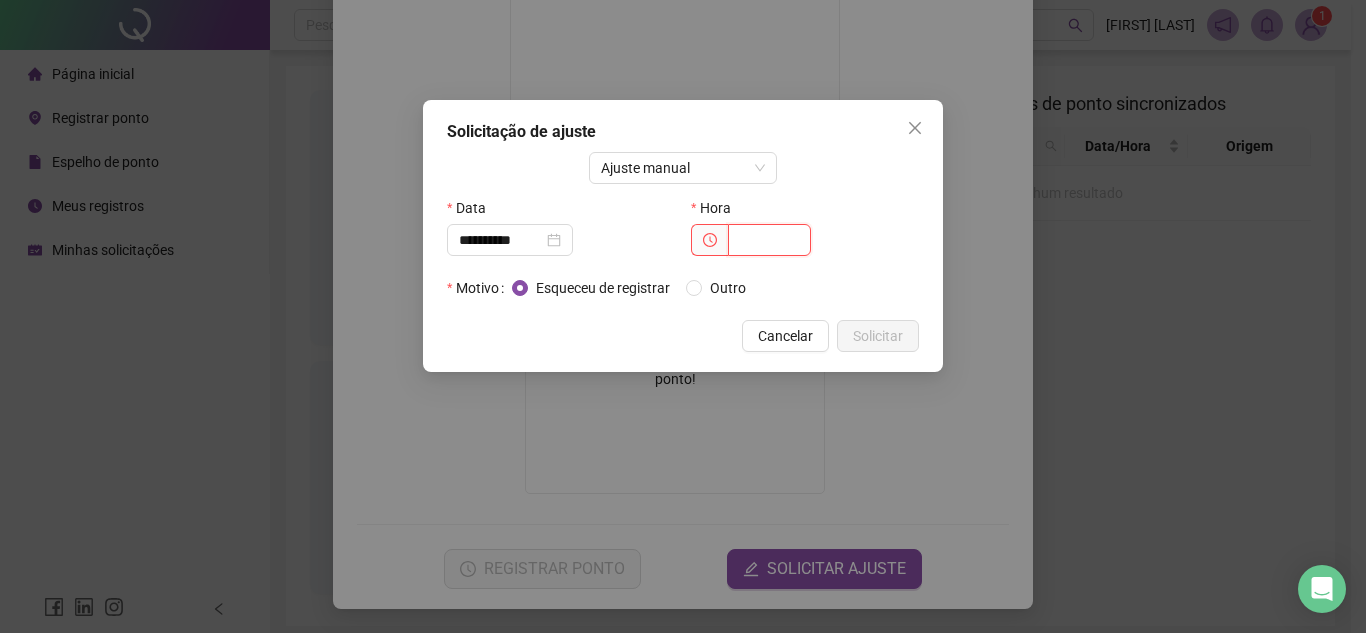 click at bounding box center [769, 240] 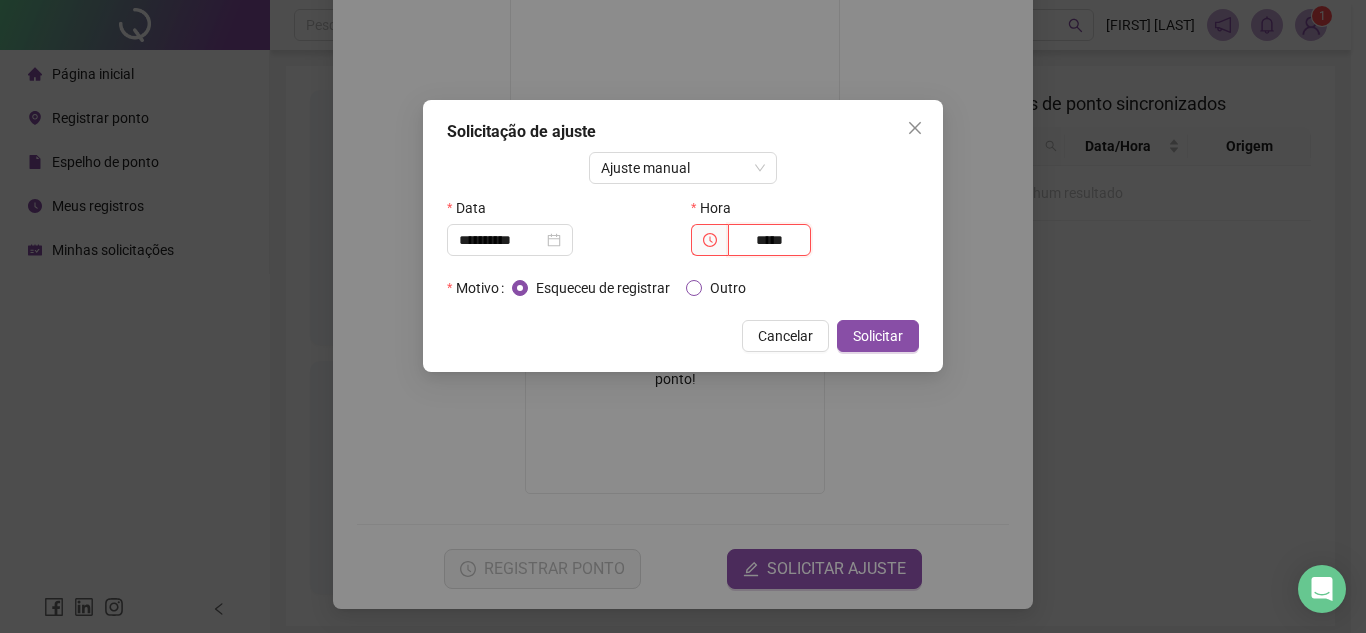 type on "*****" 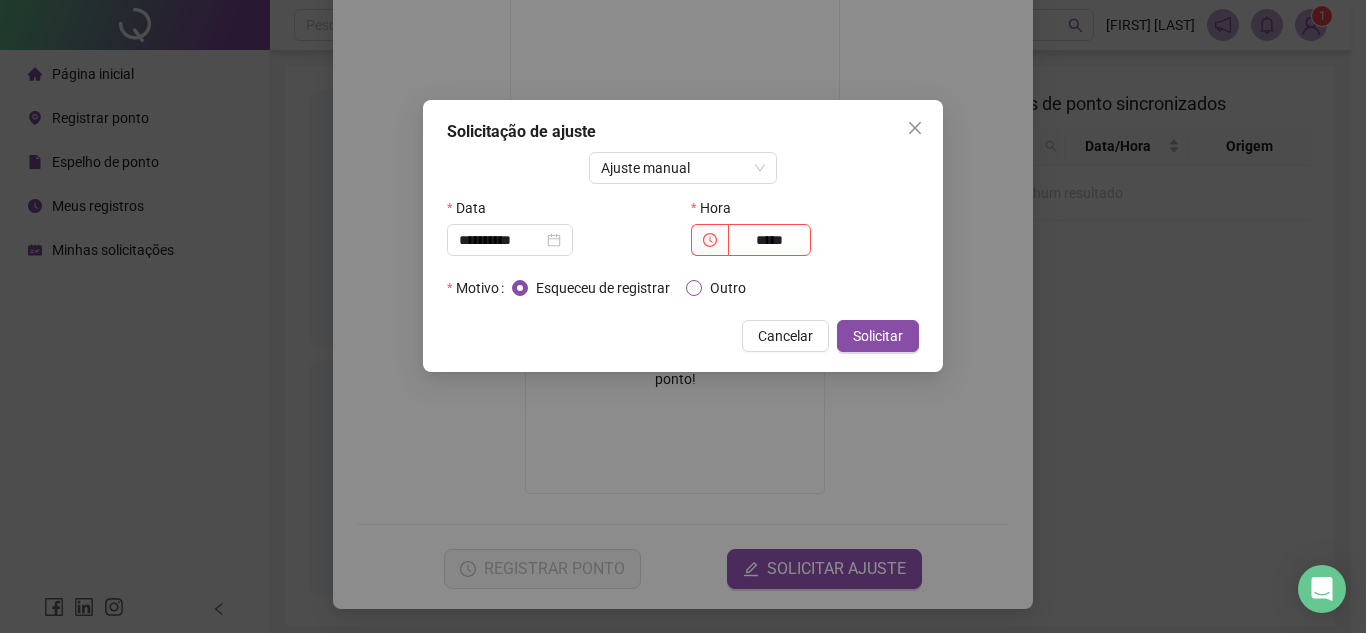 click on "Outro" at bounding box center [728, 288] 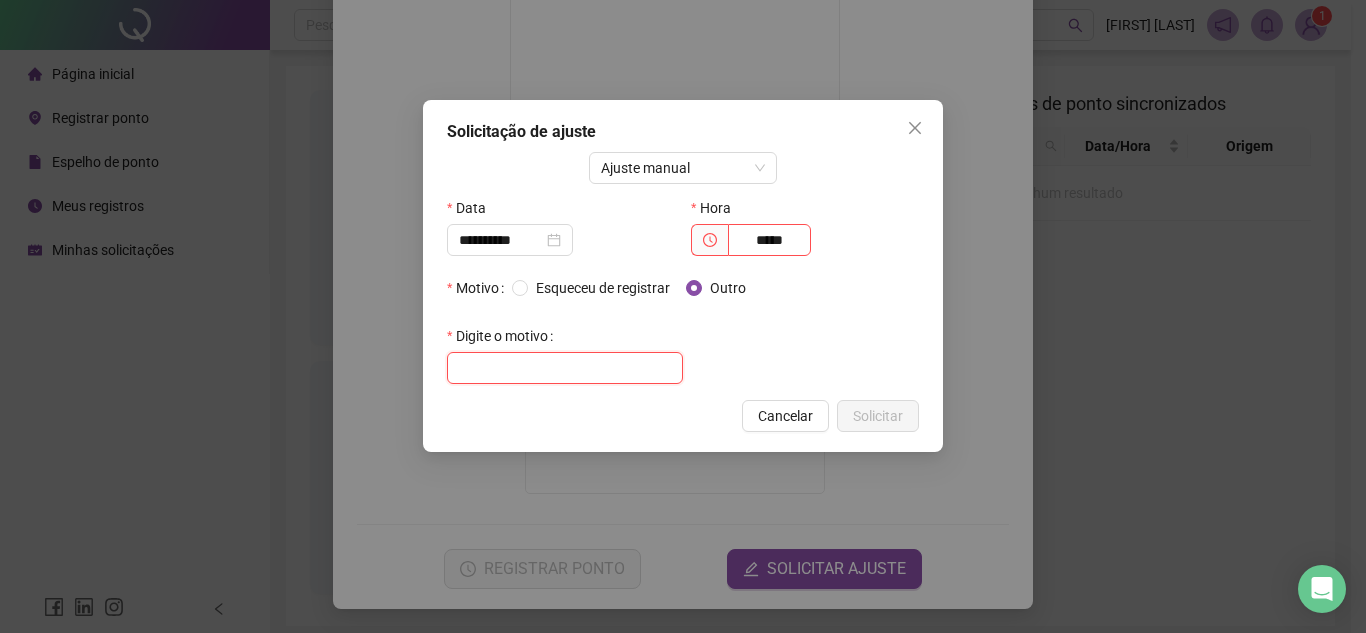 click at bounding box center [565, 368] 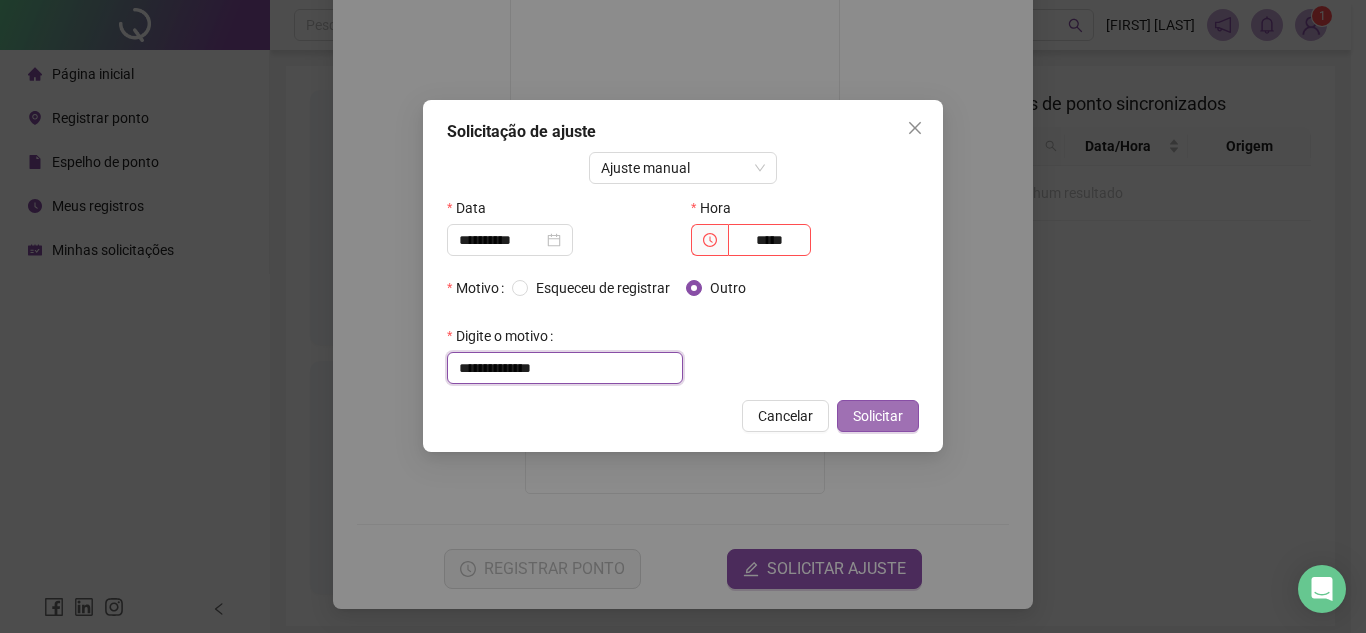 type on "**********" 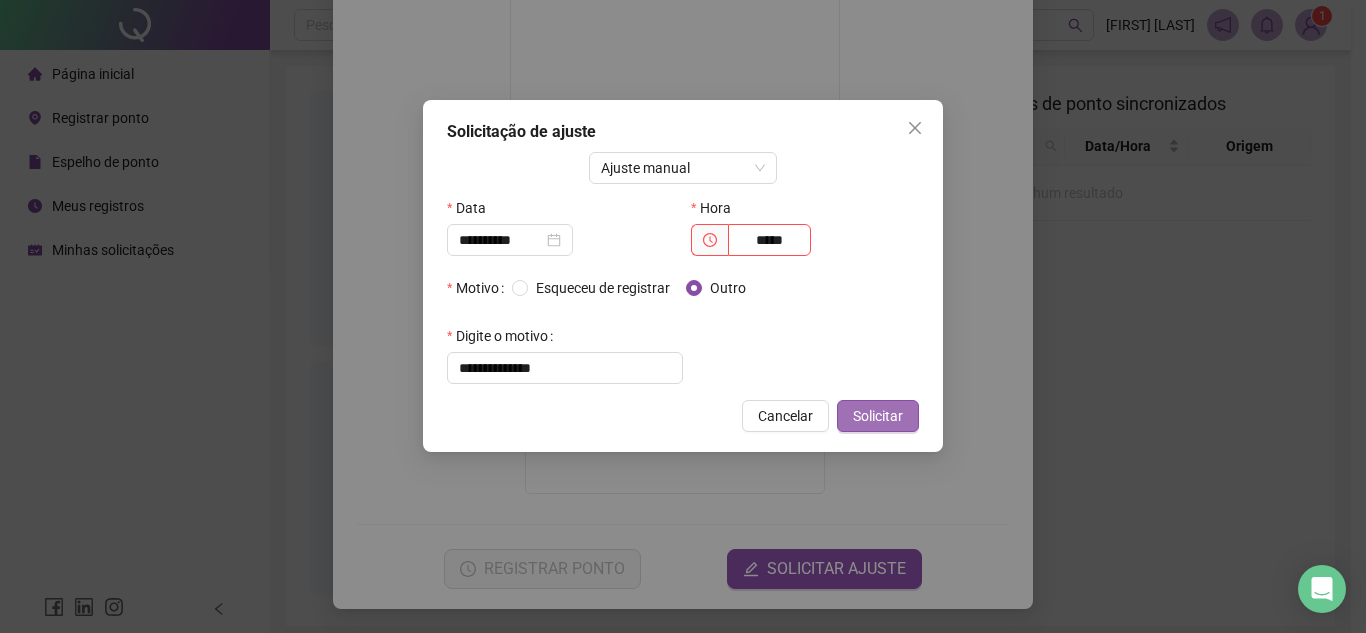 click on "Solicitar" at bounding box center (878, 416) 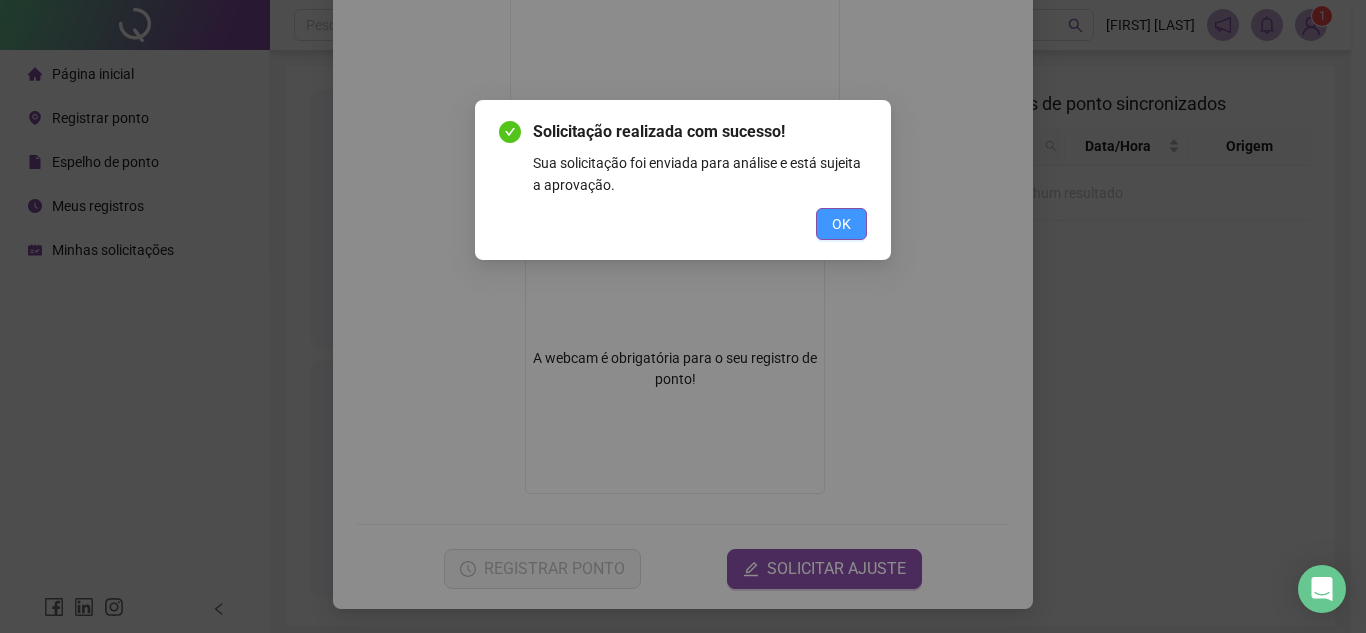 click on "OK" at bounding box center [841, 224] 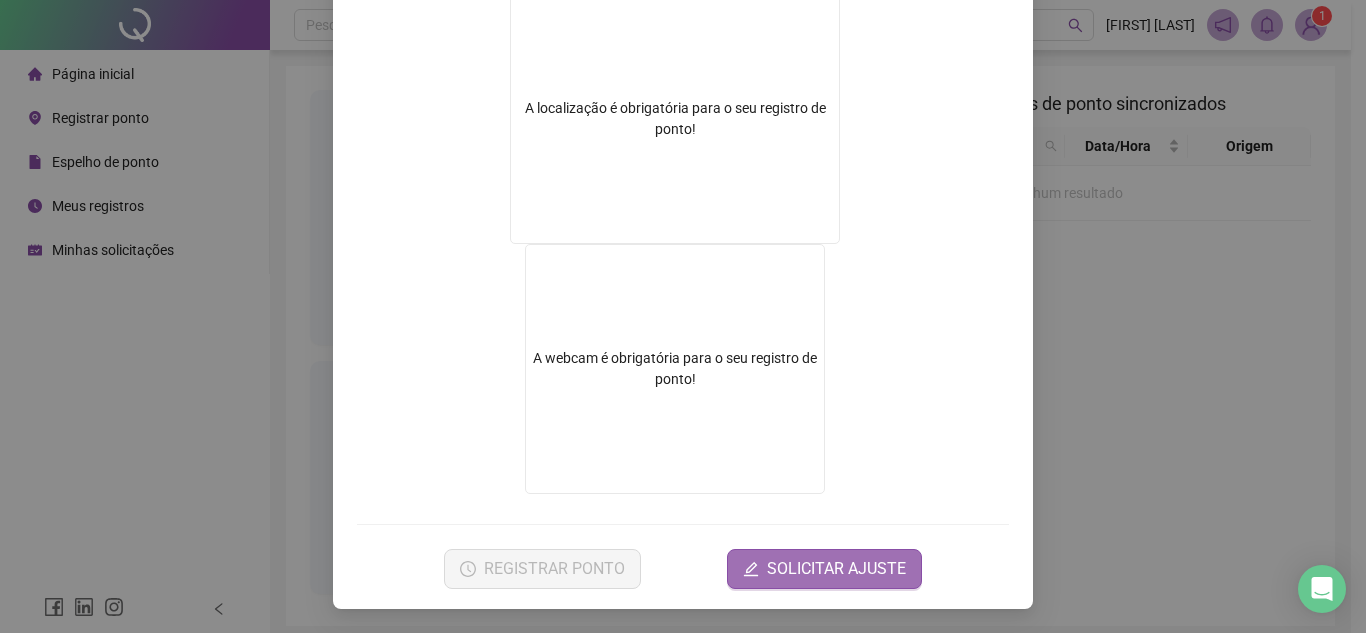 click on "SOLICITAR AJUSTE" at bounding box center (824, 569) 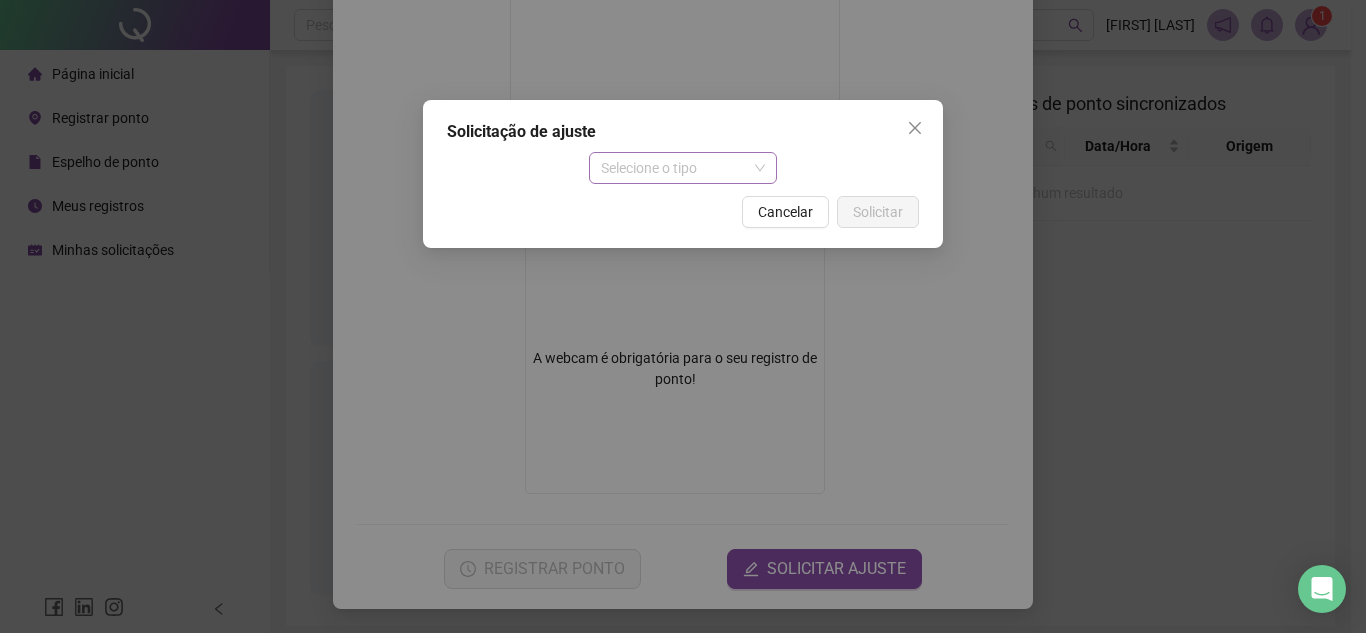 click on "Selecione o tipo" at bounding box center (683, 168) 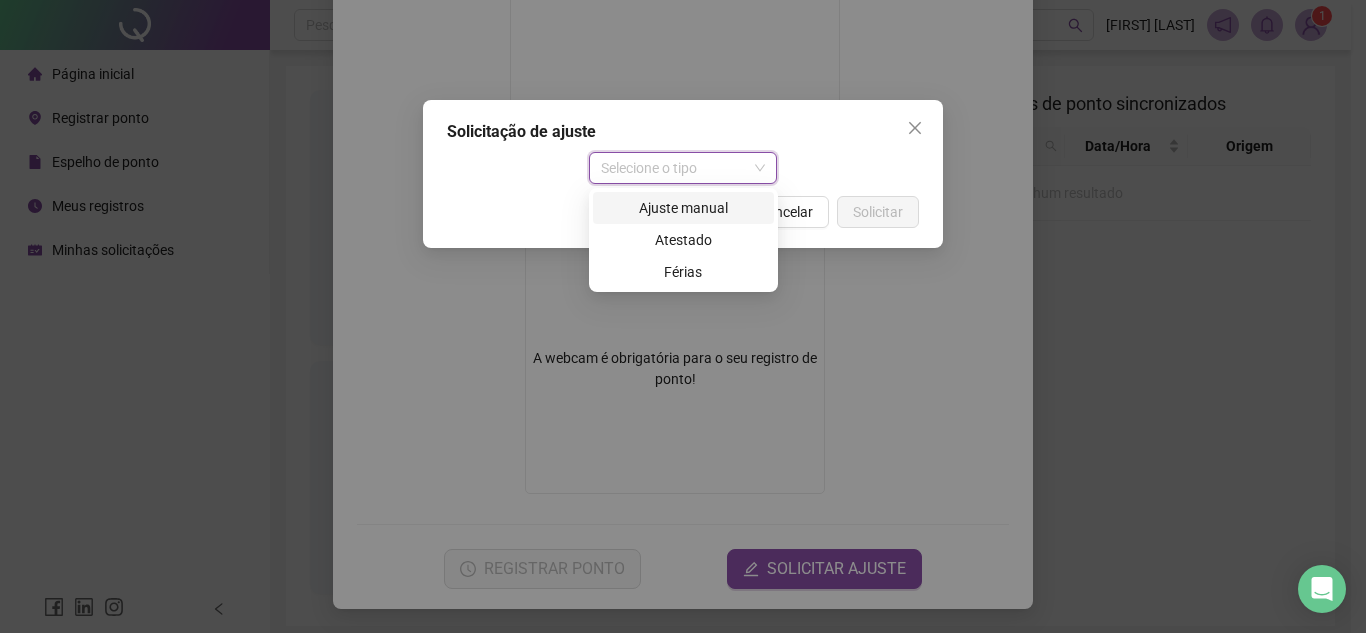 click on "Ajuste manual" at bounding box center (683, 208) 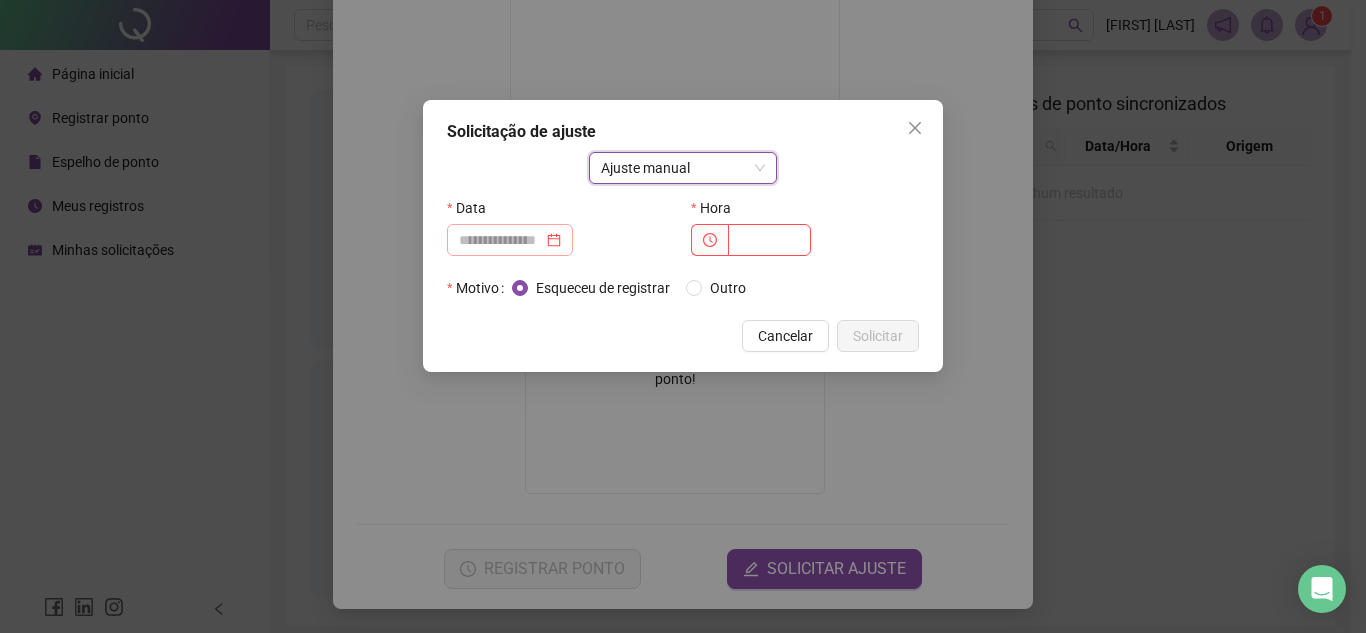 click at bounding box center (510, 240) 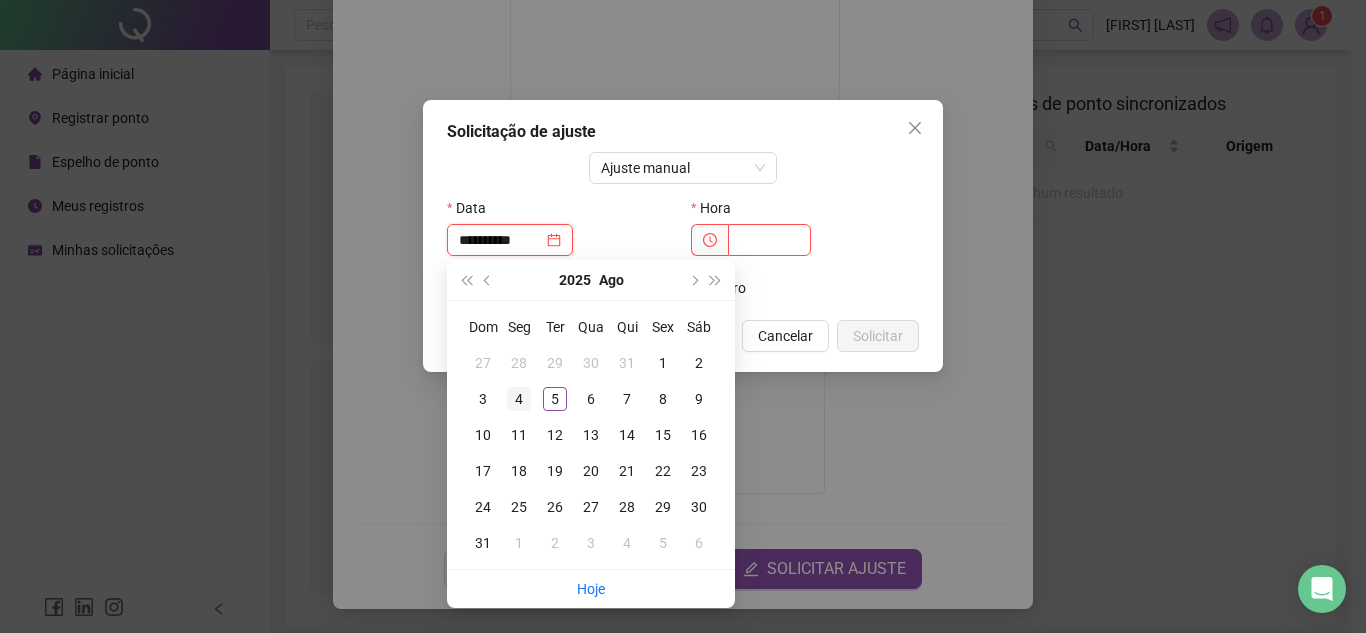 type on "**********" 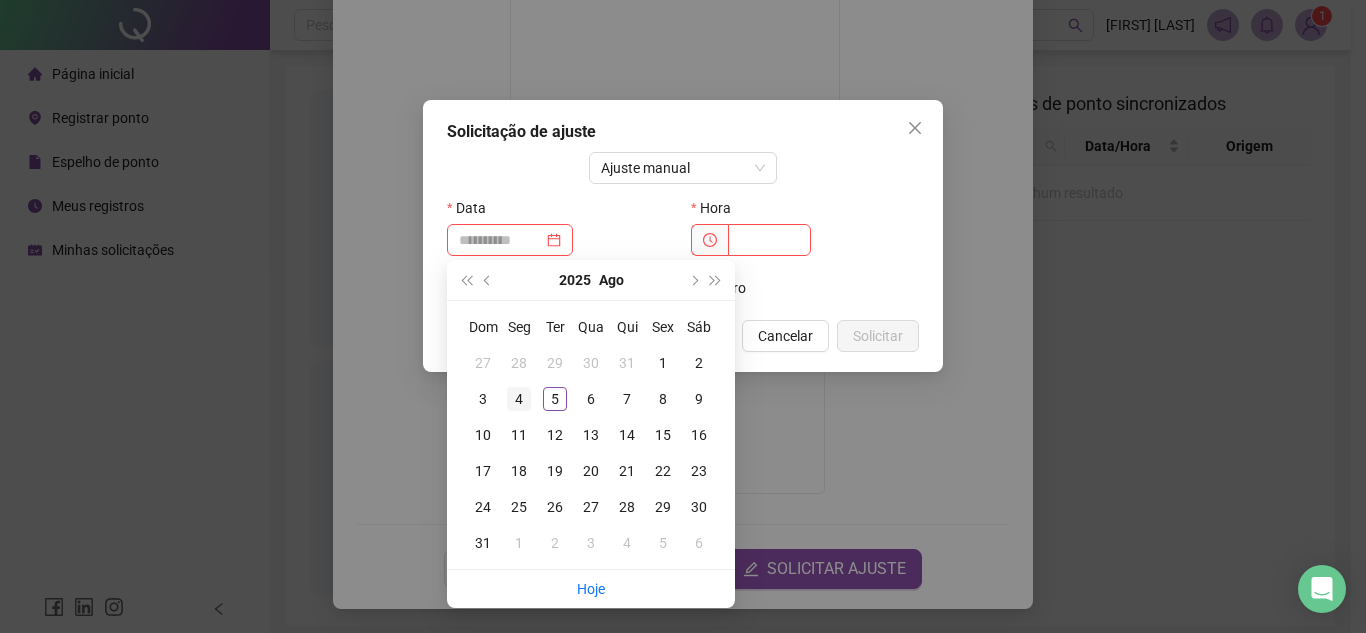 click on "4" at bounding box center (519, 399) 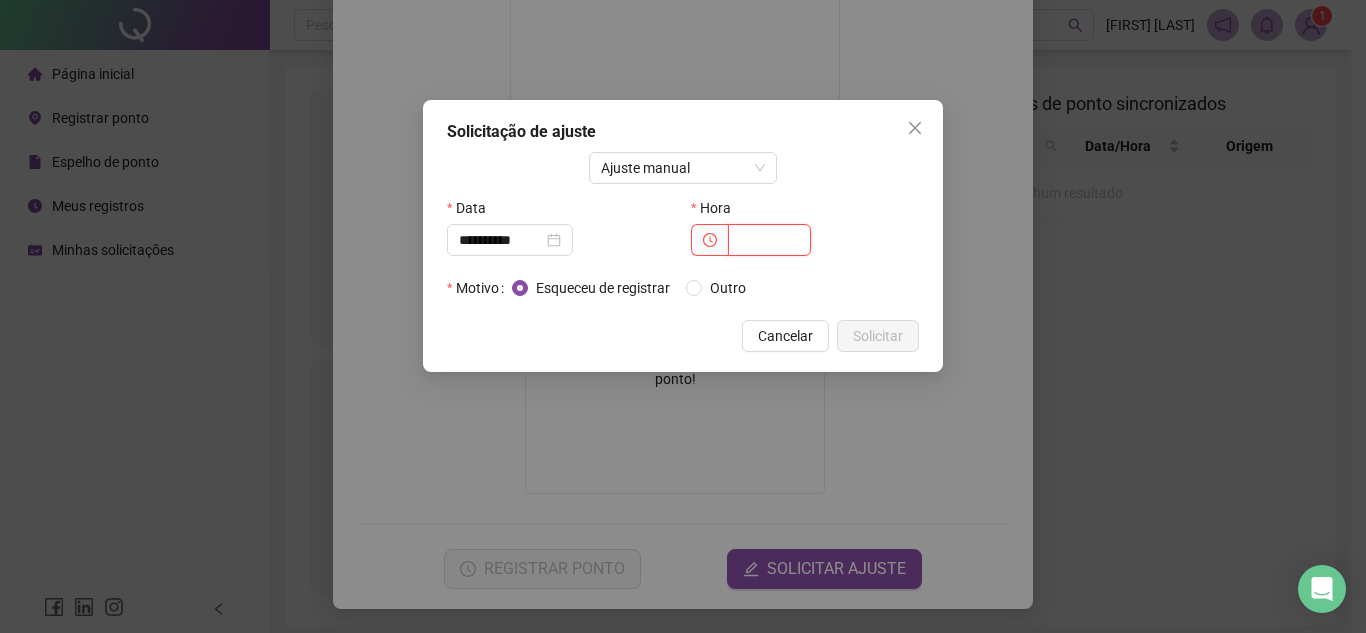 click at bounding box center [769, 240] 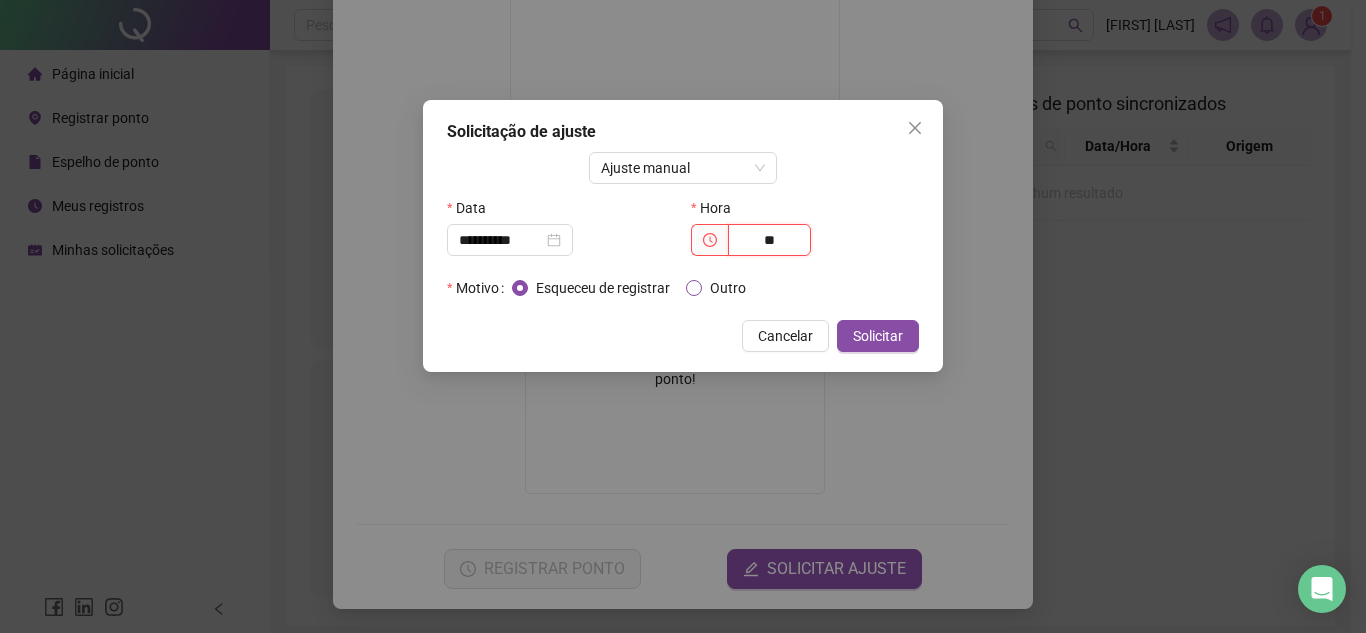 type on "**" 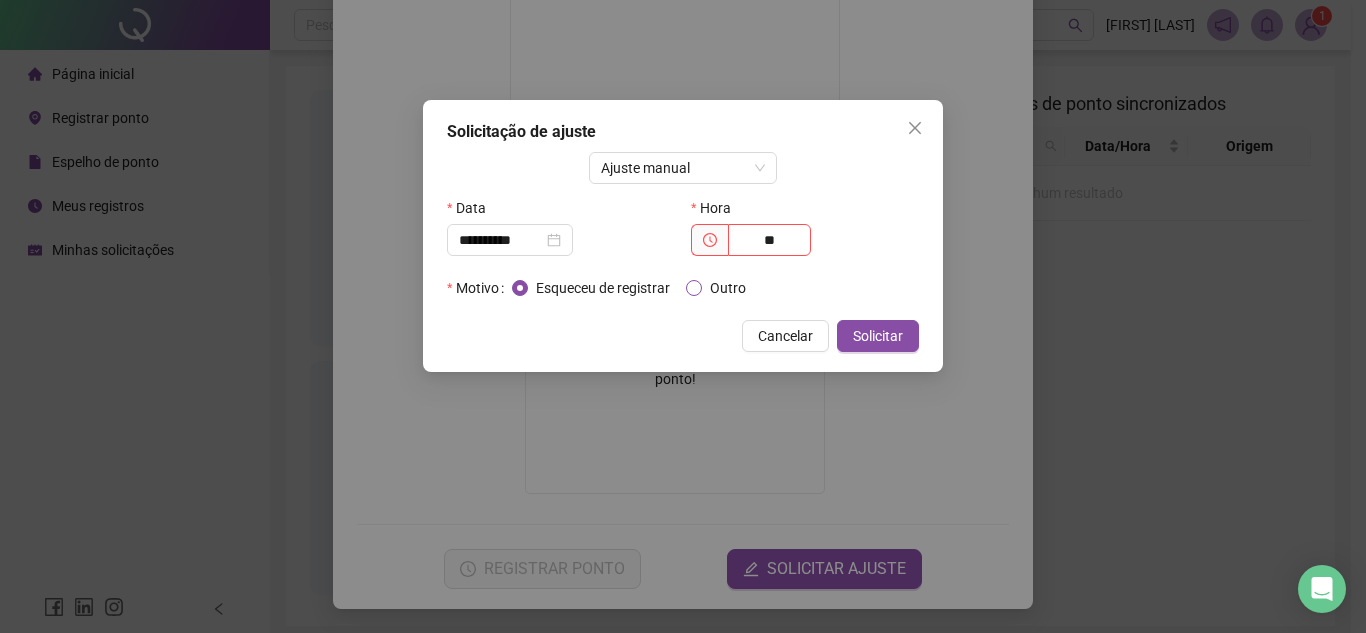 click on "Outro" at bounding box center (728, 288) 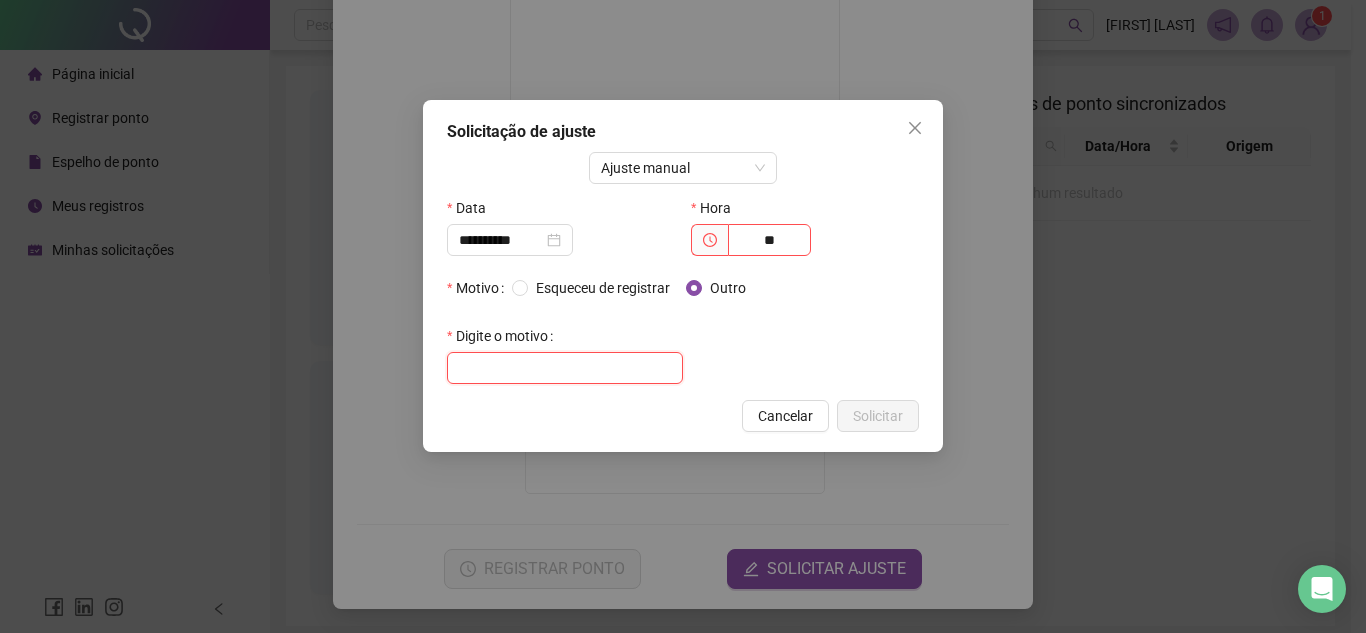 click at bounding box center (565, 368) 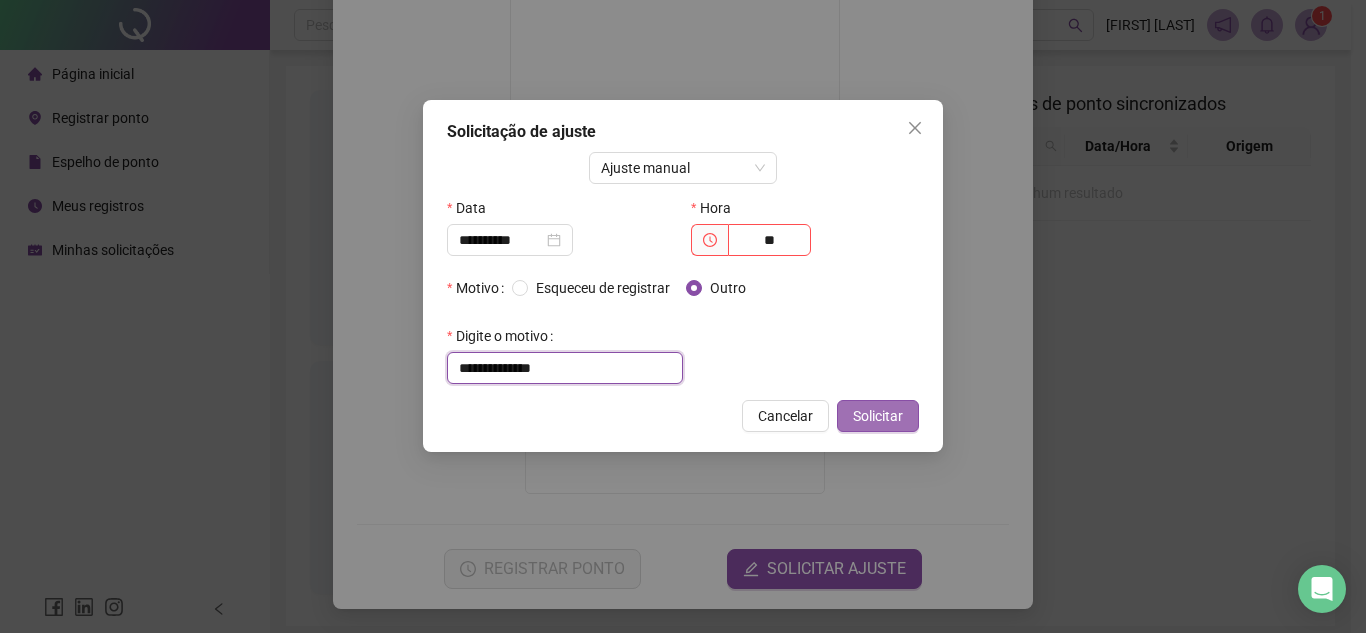 type on "**********" 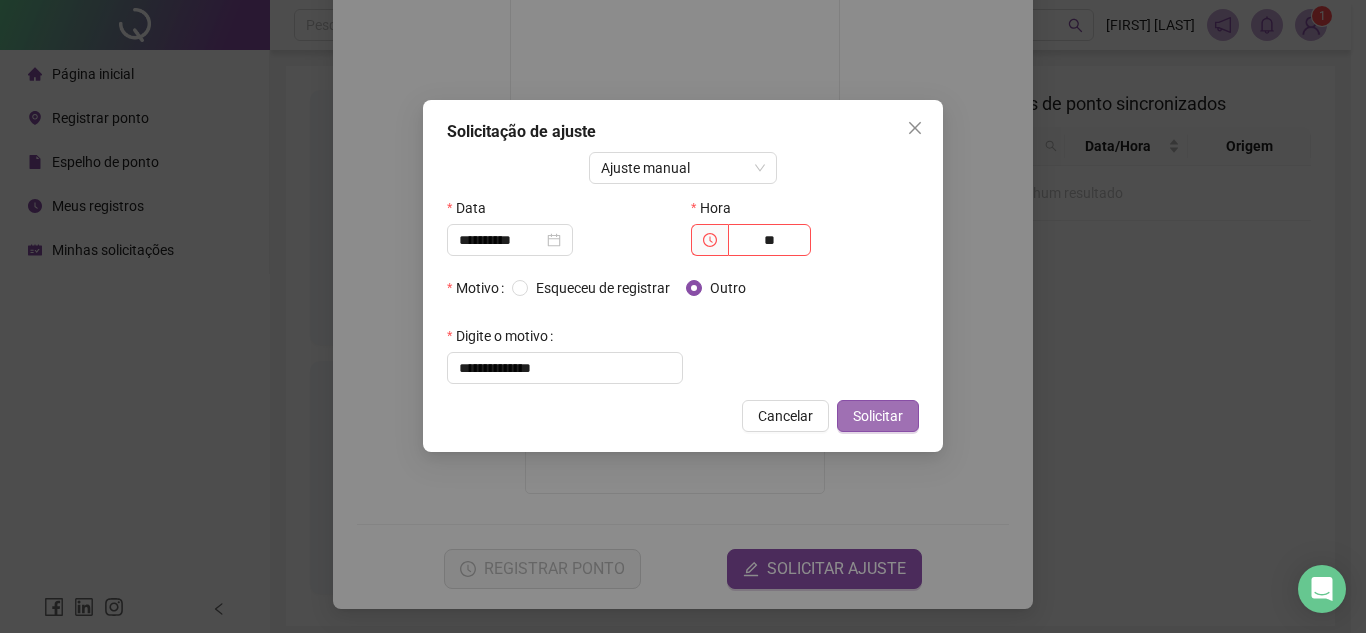 click on "Solicitar" at bounding box center [878, 416] 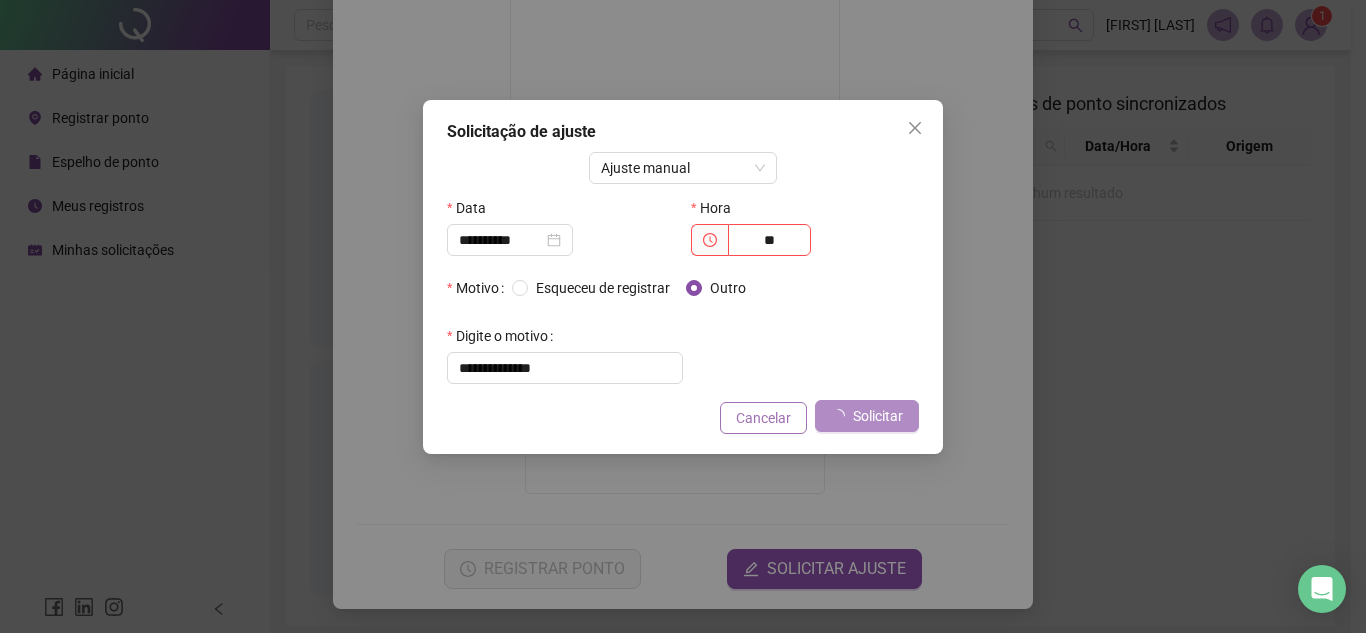 click on "Cancelar" at bounding box center (763, 418) 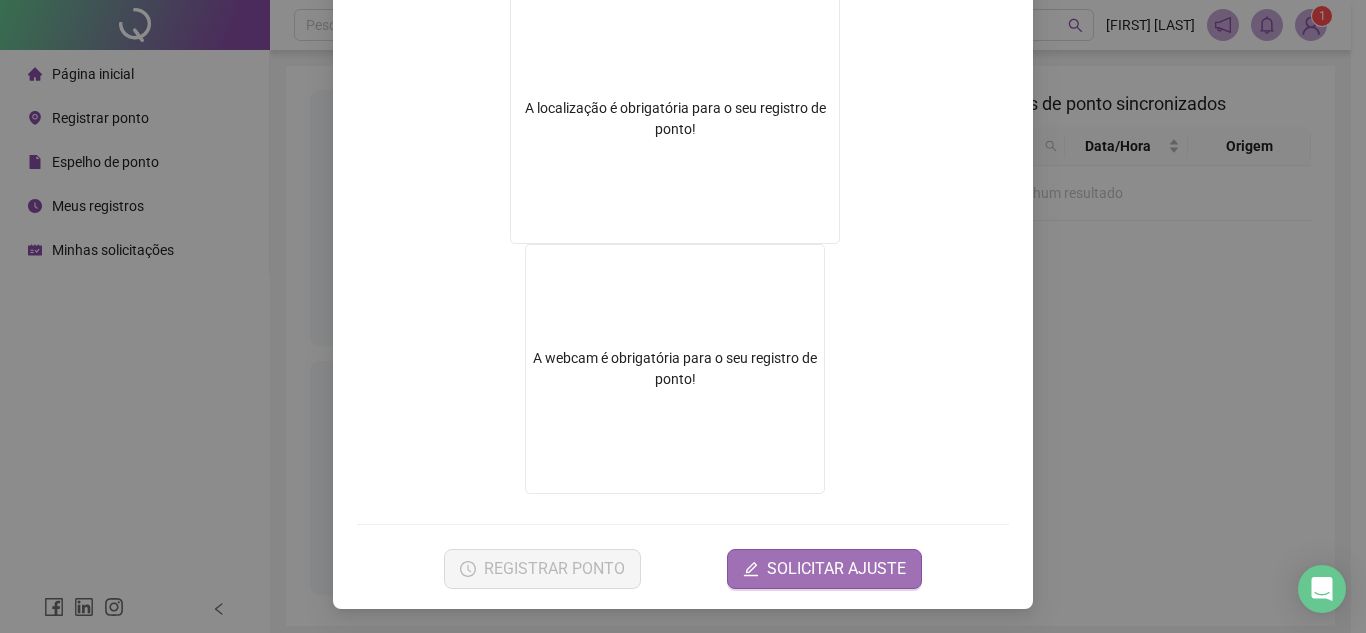 click on "SOLICITAR AJUSTE" at bounding box center [836, 569] 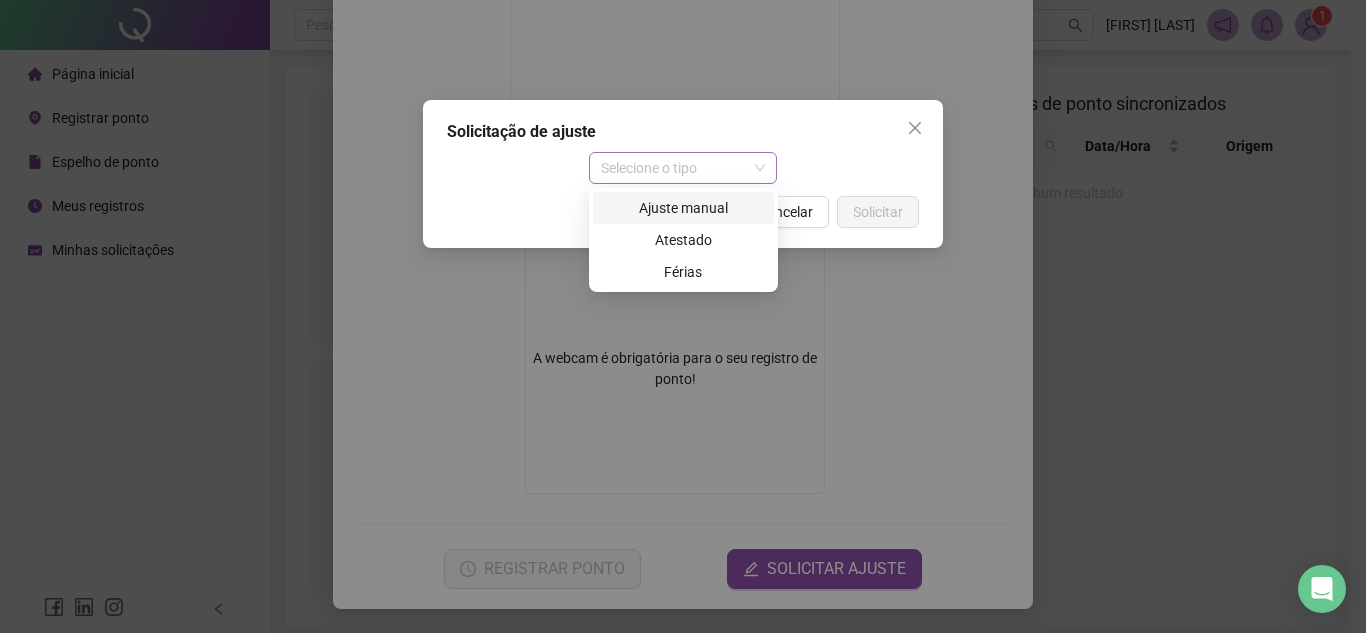 click on "Selecione o tipo" at bounding box center [683, 168] 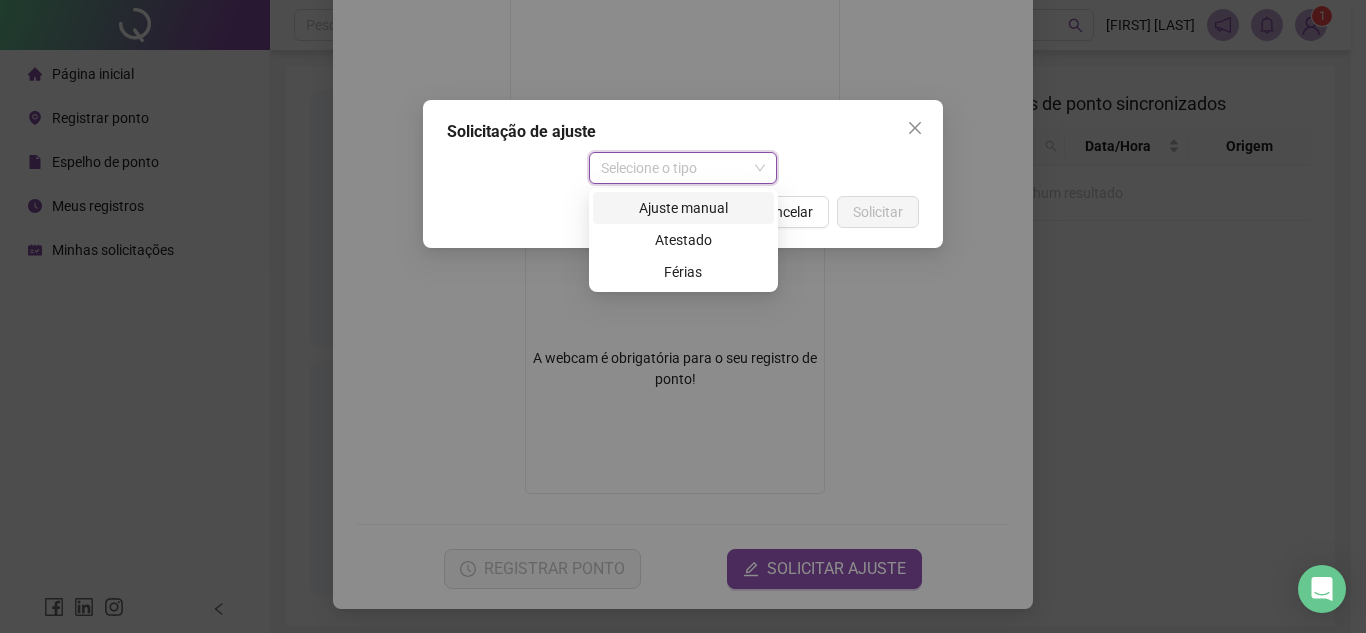 click on "Ajuste manual" at bounding box center [683, 208] 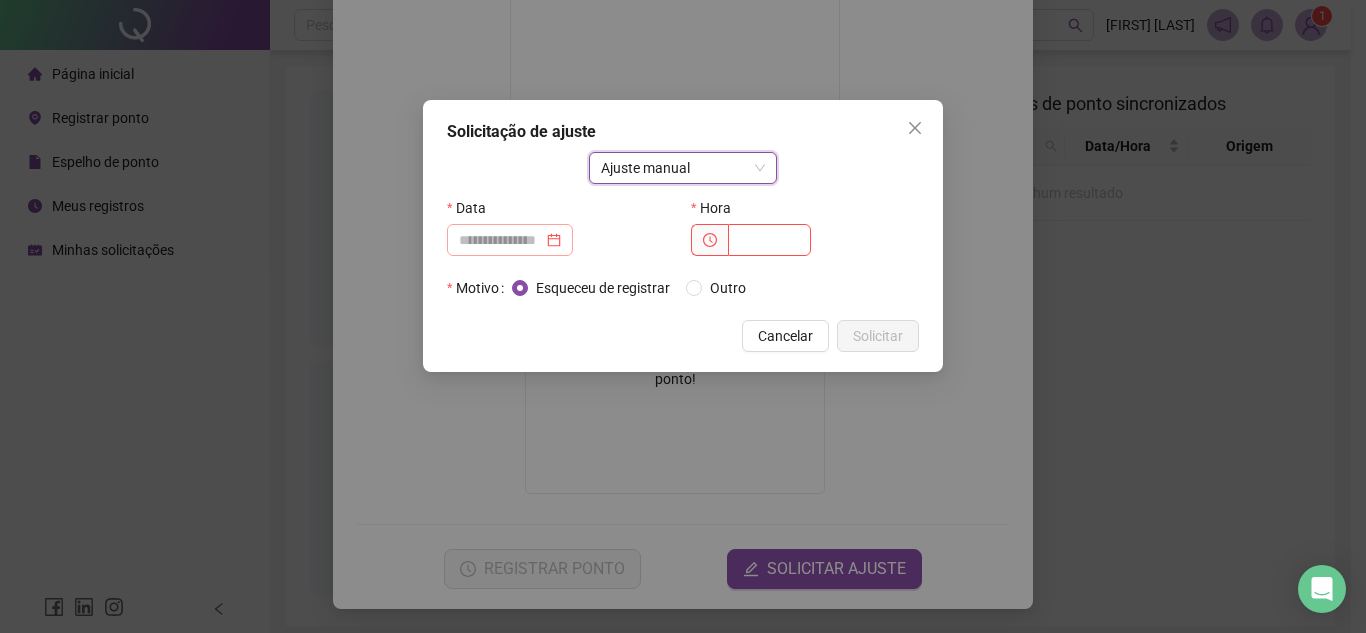 click at bounding box center [510, 240] 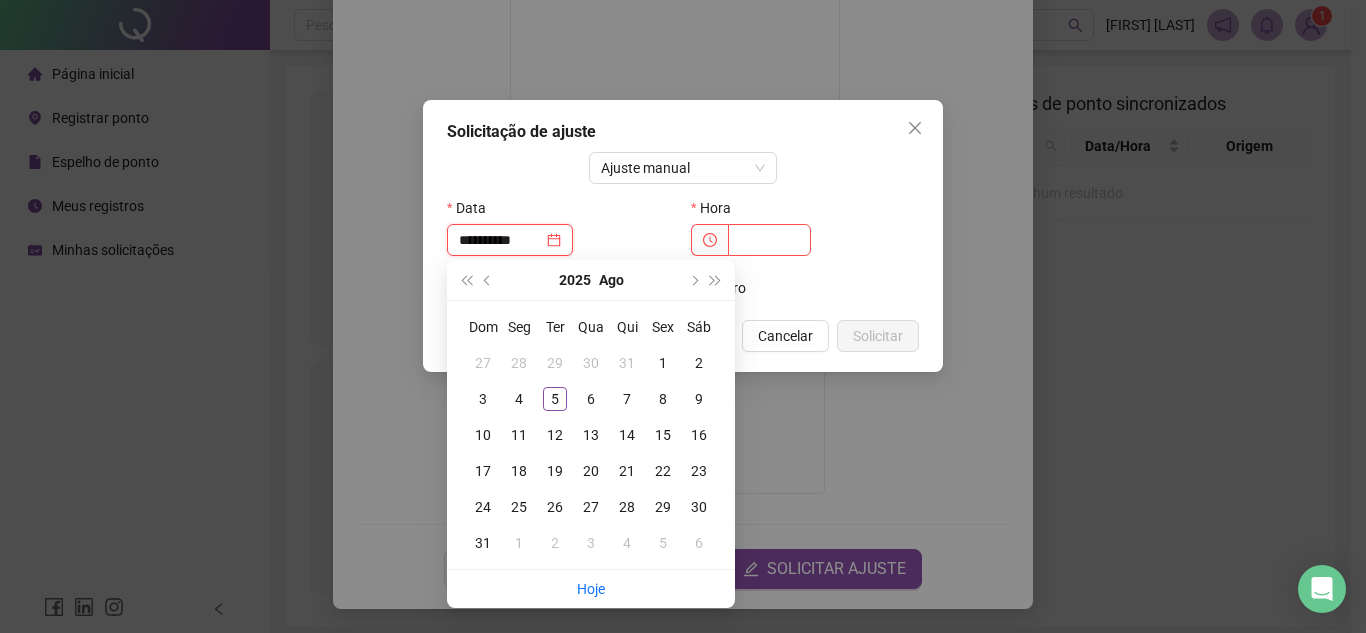 type on "**********" 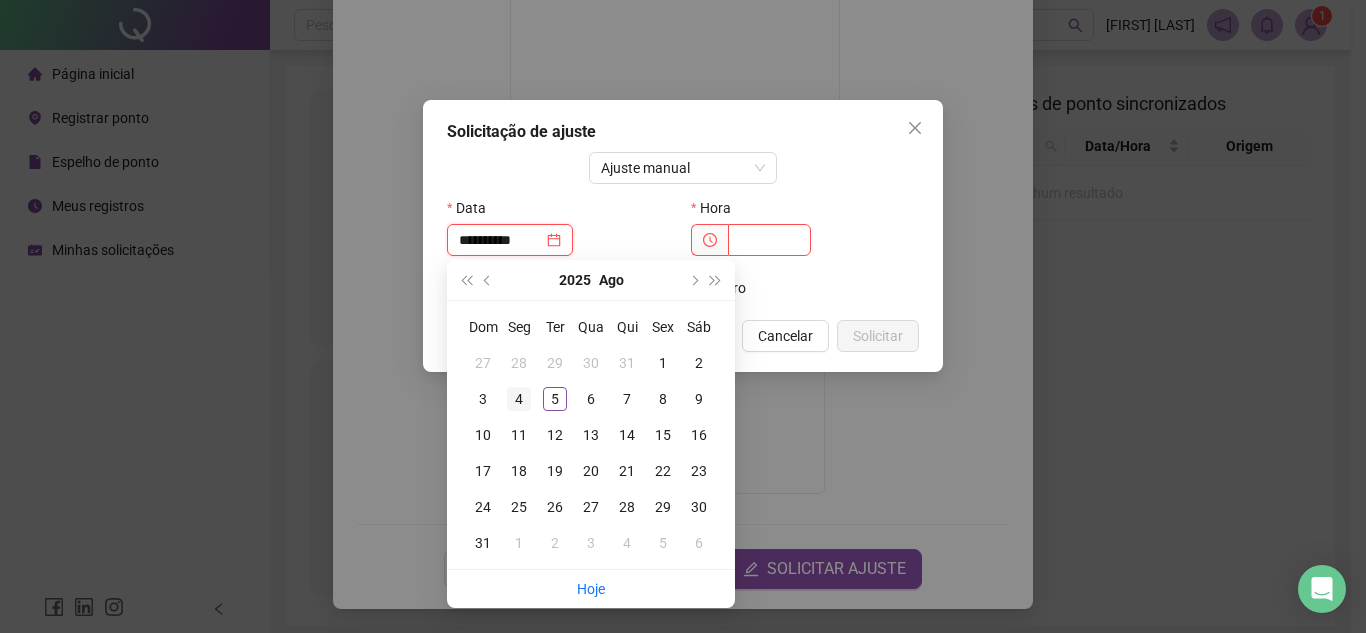 type on "**********" 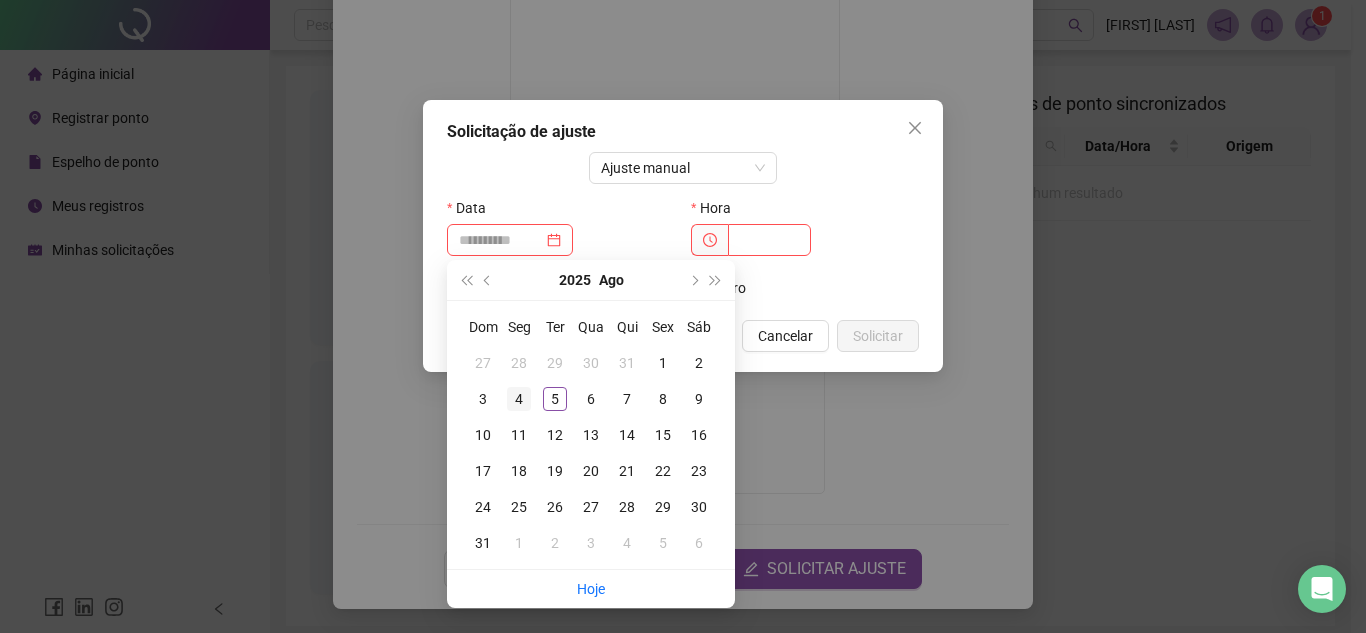 click on "4" at bounding box center (519, 399) 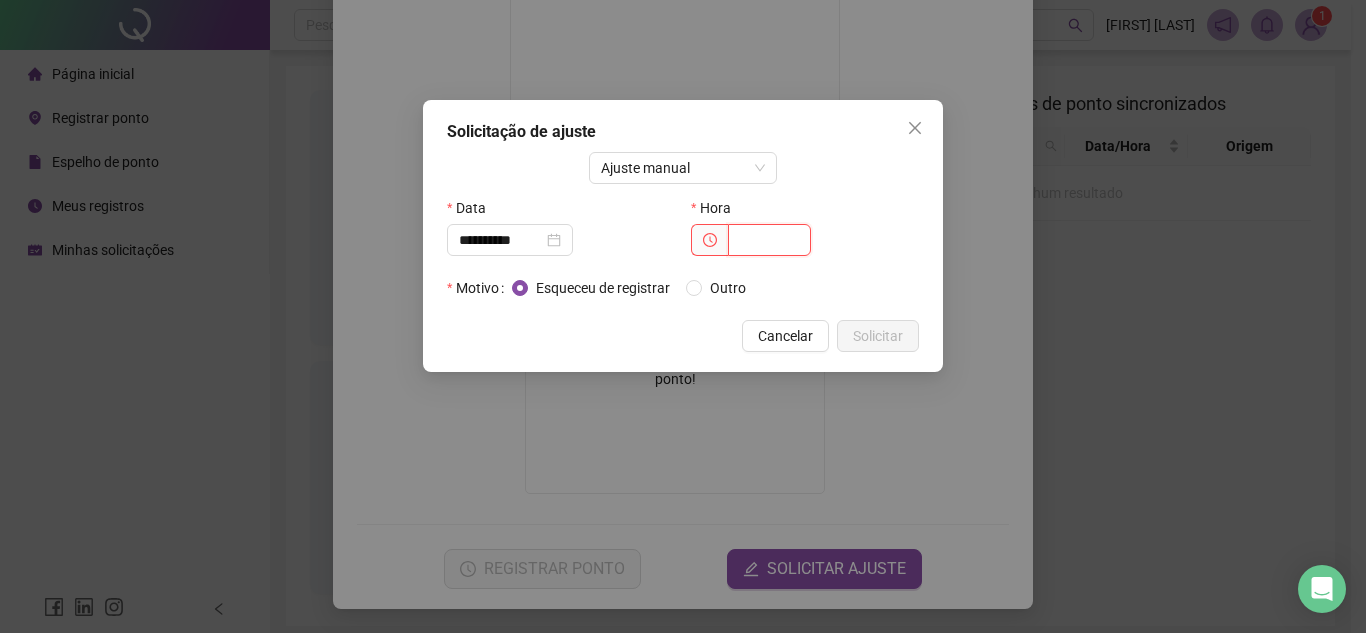 click at bounding box center (769, 240) 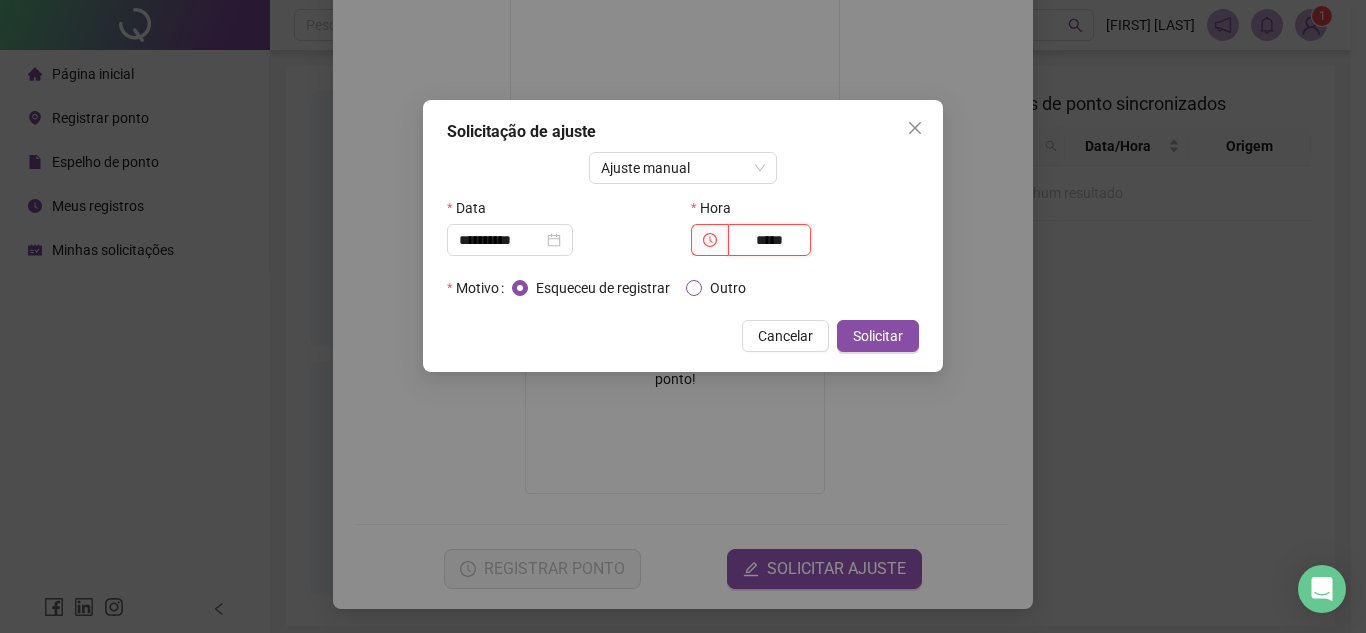 type on "*****" 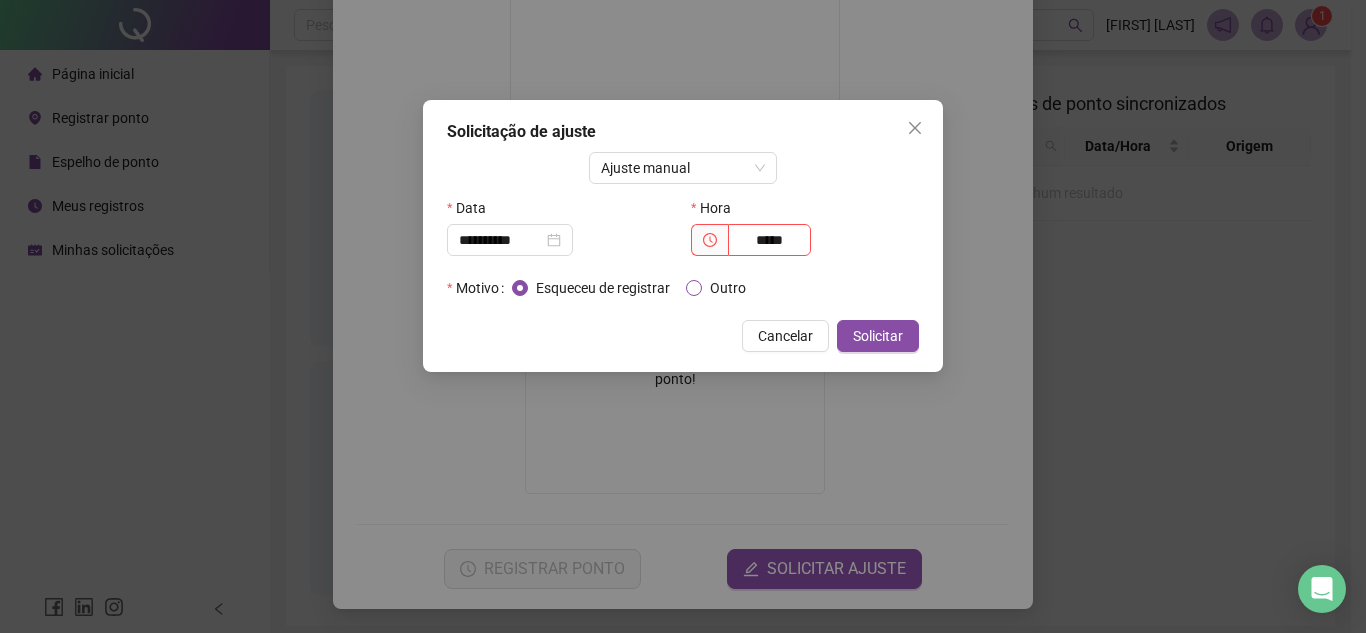 click on "Outro" at bounding box center [728, 288] 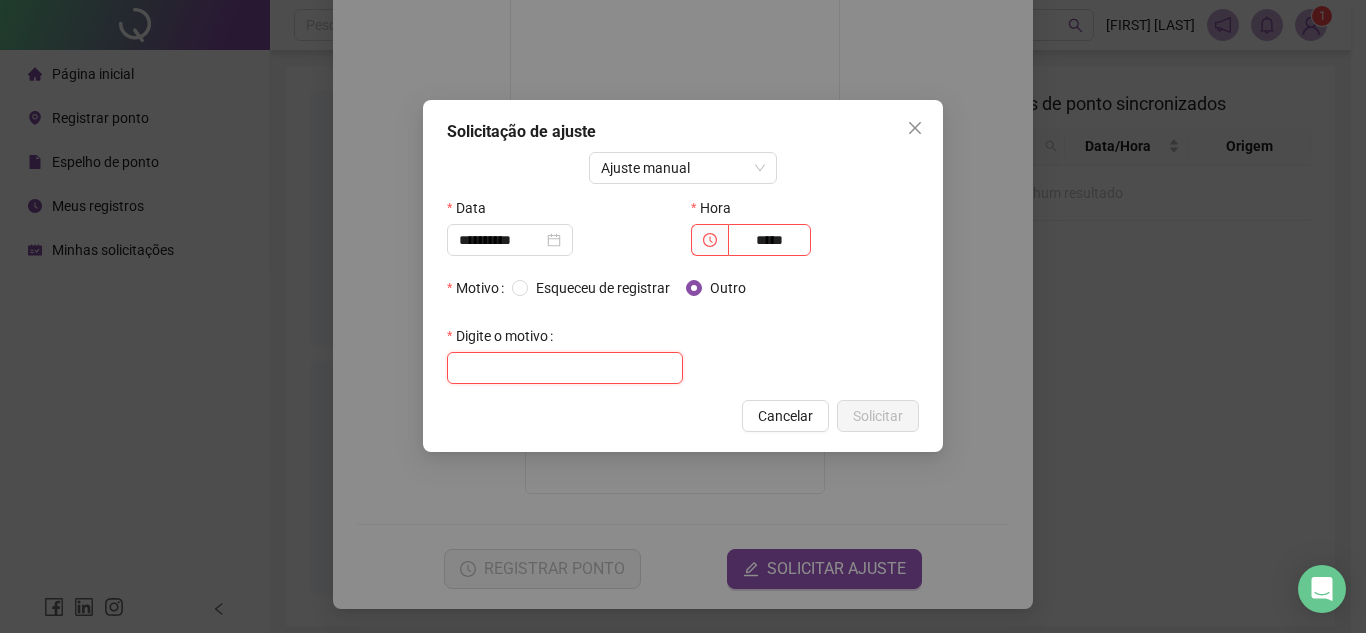 click at bounding box center (565, 368) 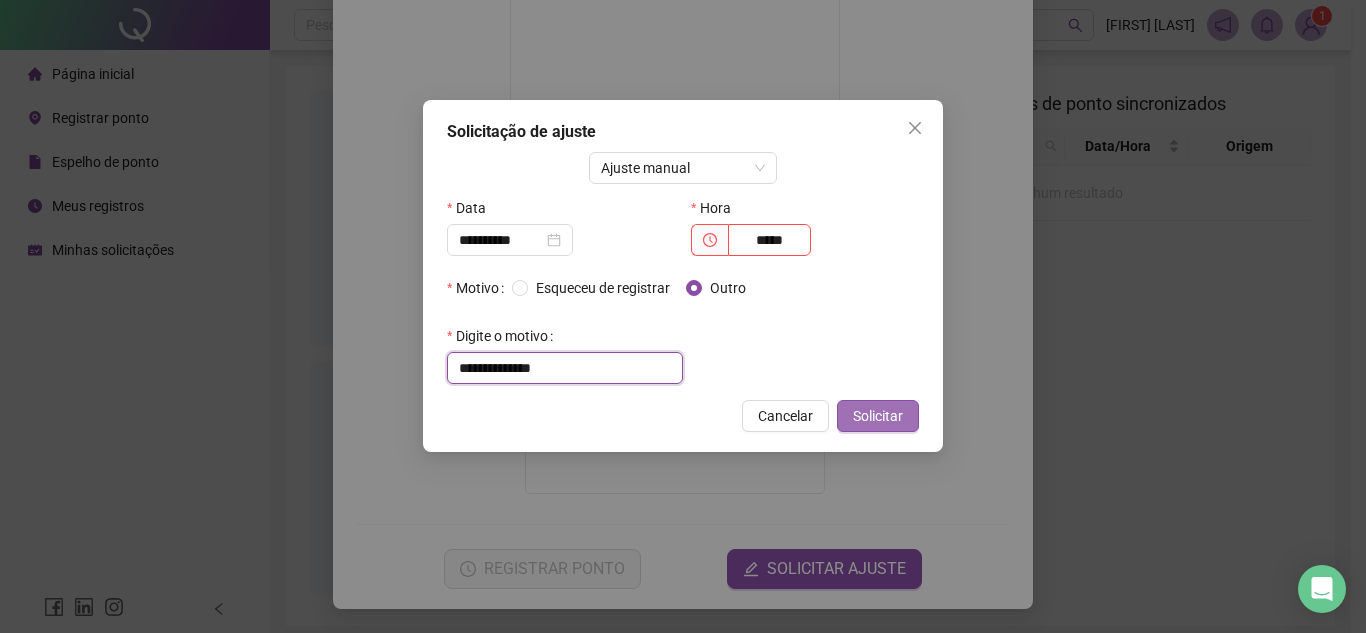 type on "**********" 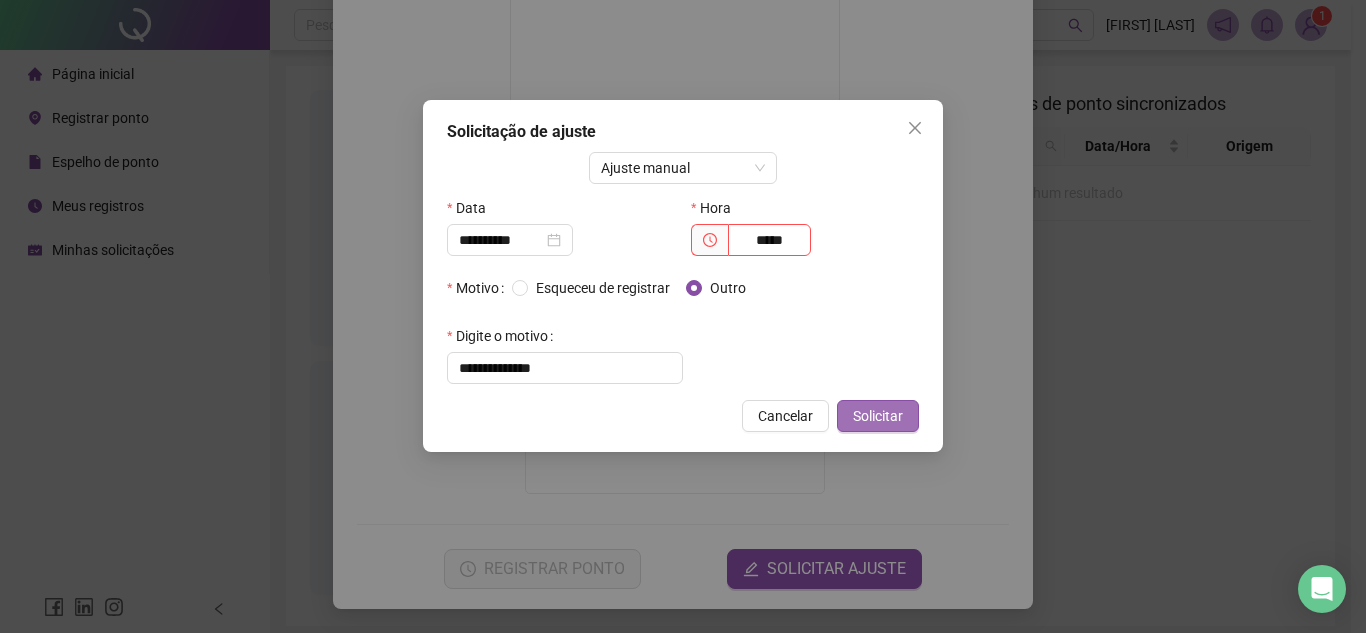click on "Solicitar" at bounding box center [878, 416] 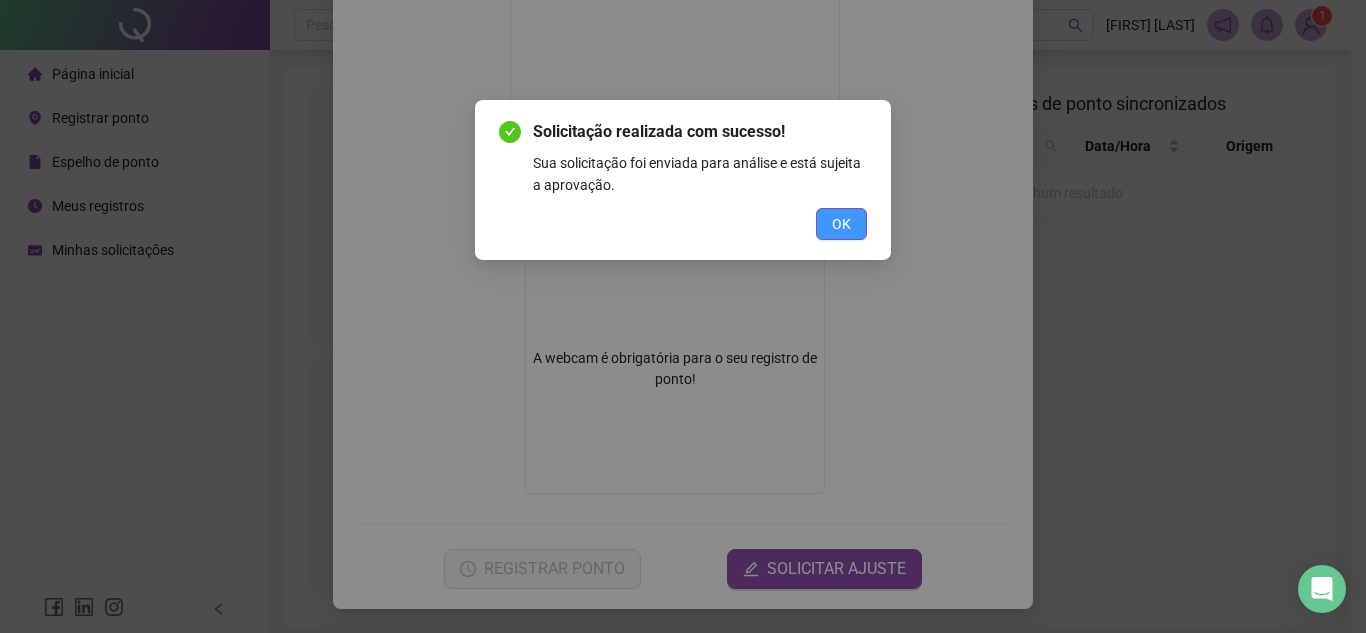 click on "OK" at bounding box center (841, 224) 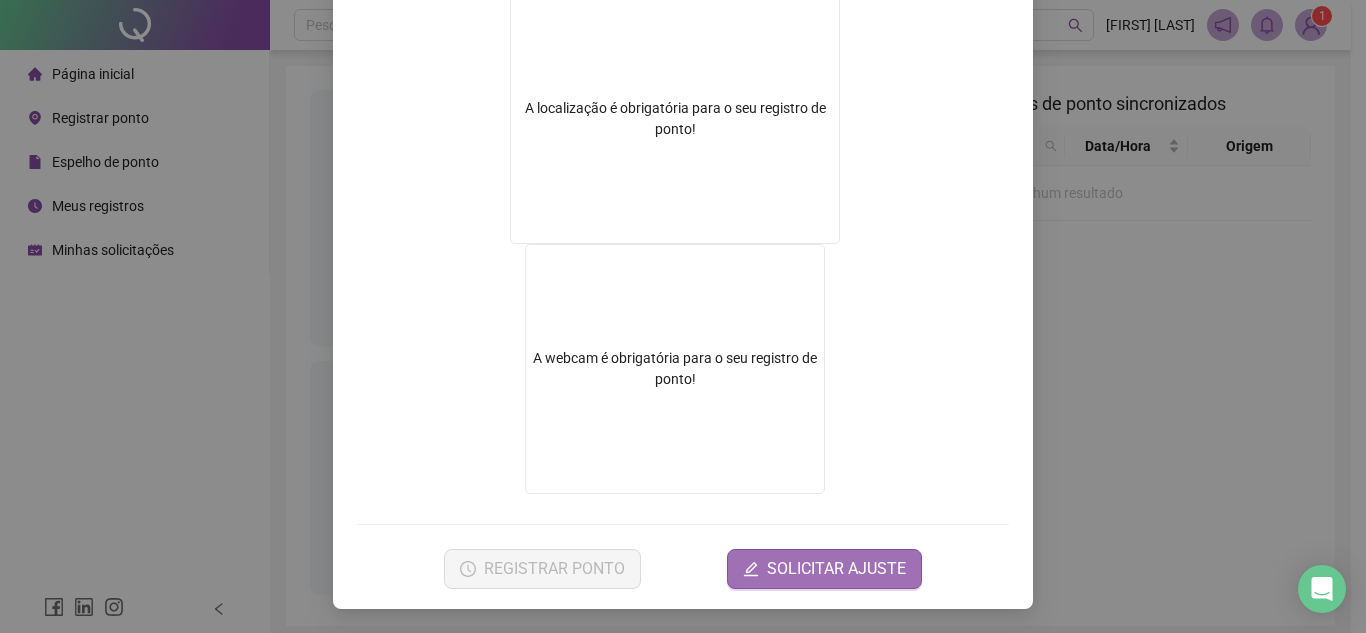 click on "SOLICITAR AJUSTE" at bounding box center (836, 569) 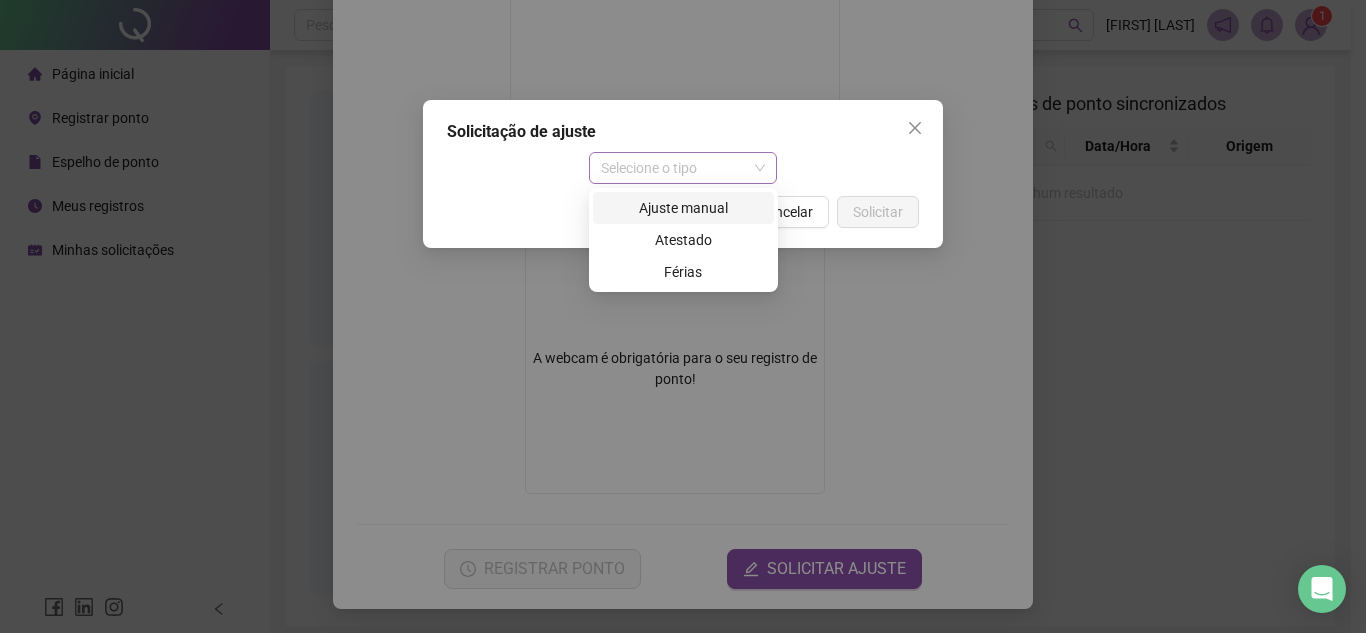 click on "Selecione o tipo" at bounding box center [683, 168] 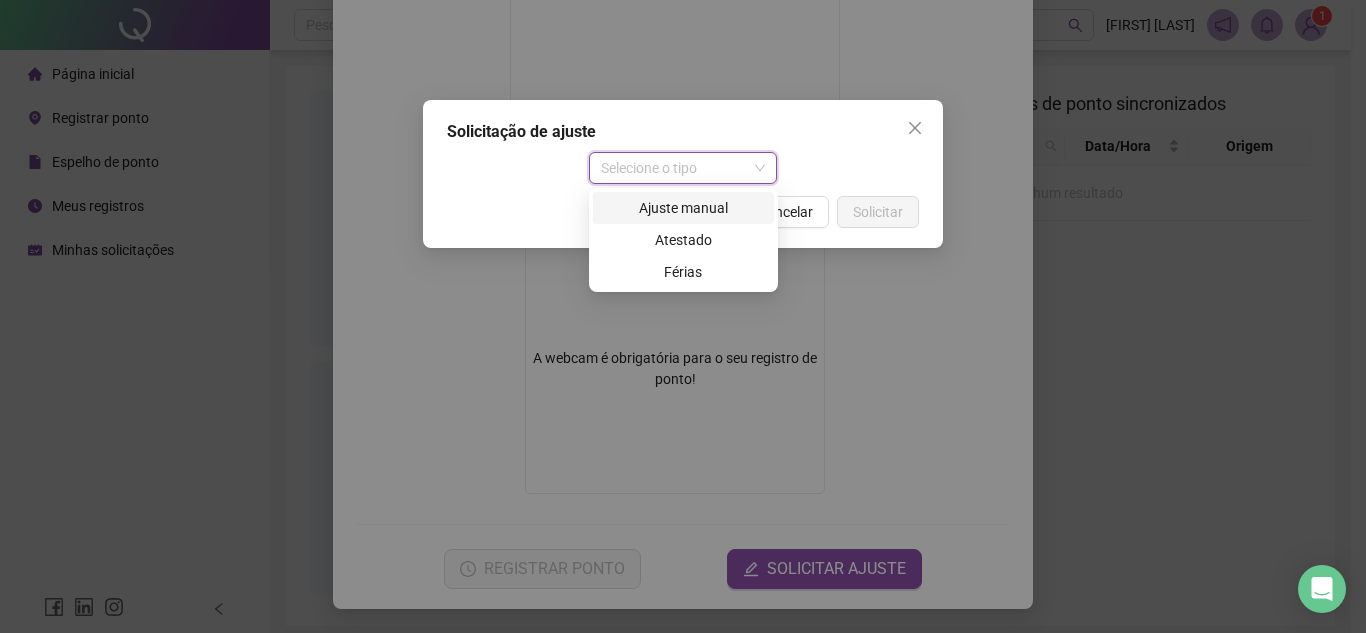 click on "Ajuste manual" at bounding box center [683, 208] 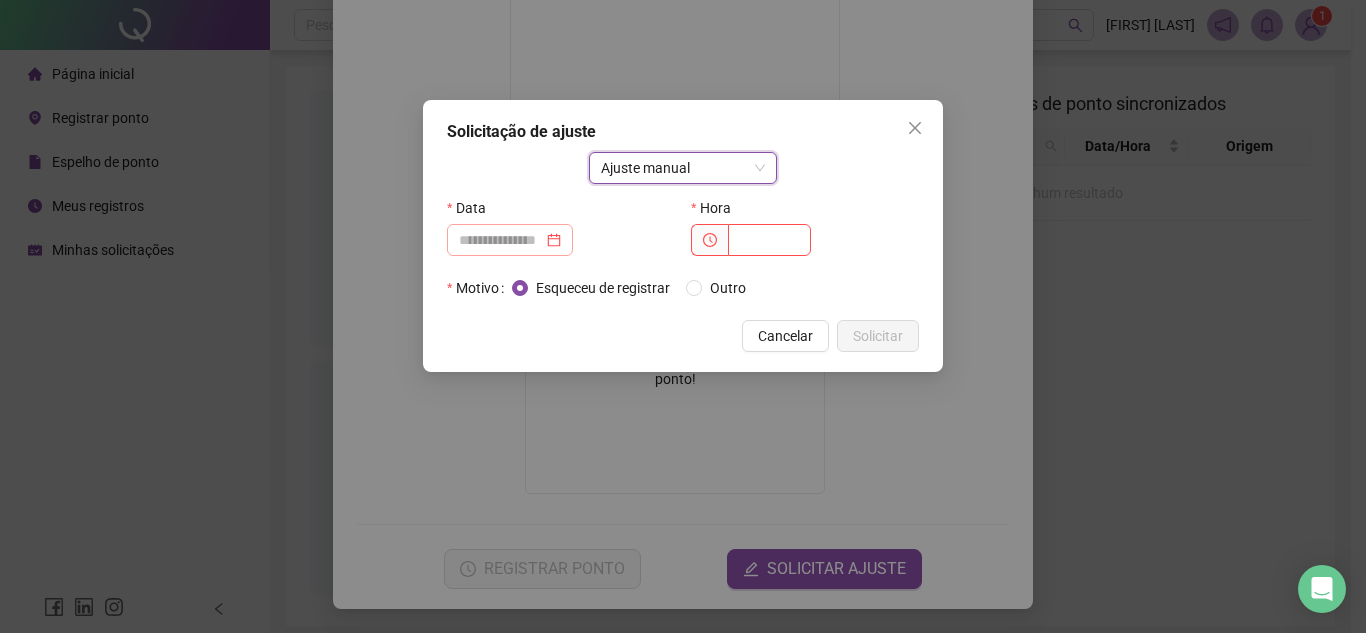 click at bounding box center (510, 240) 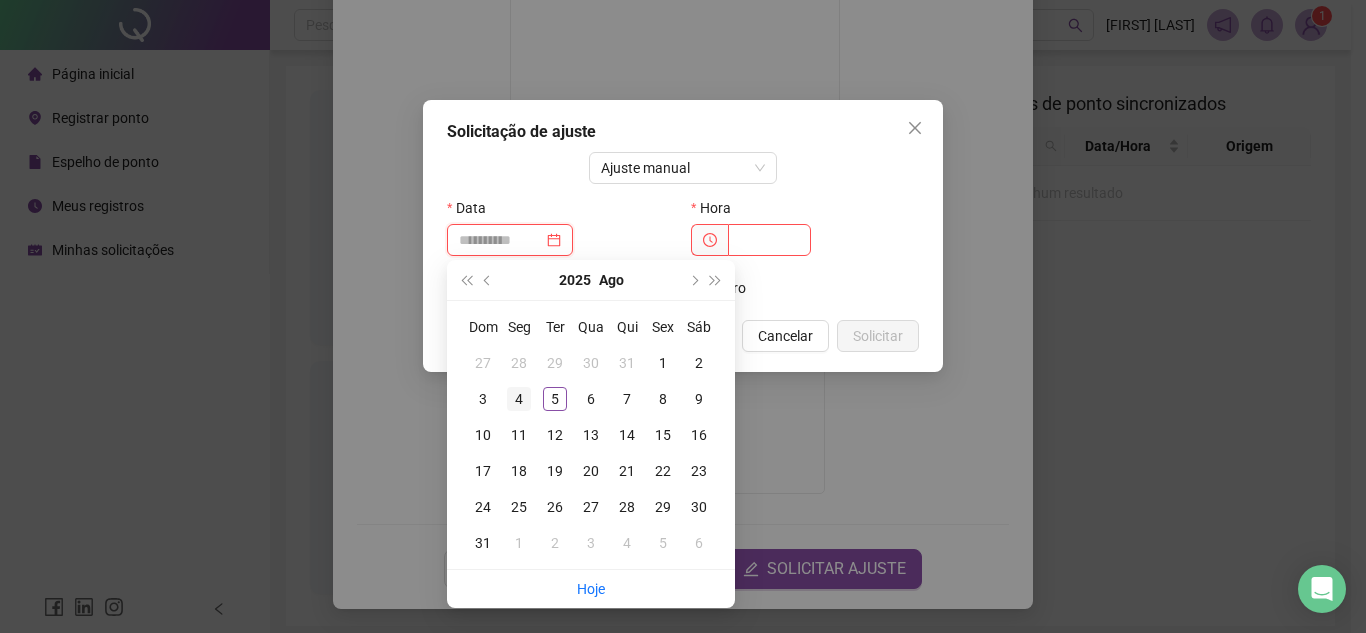 type on "**********" 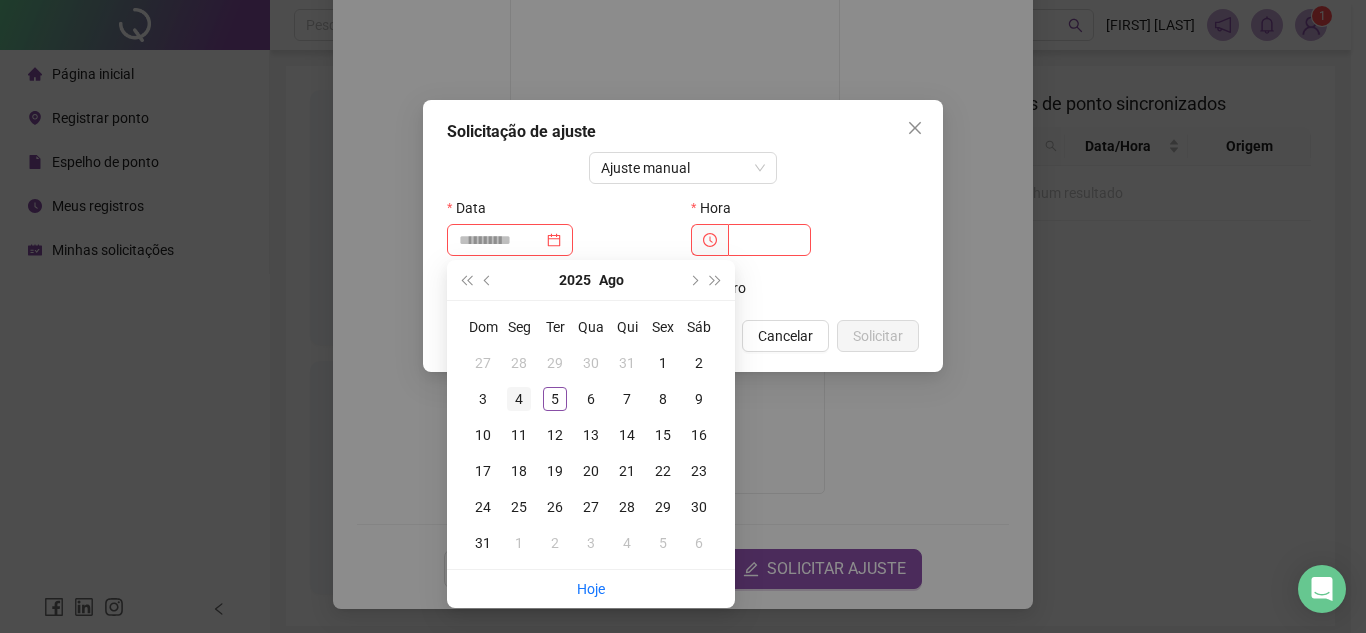 click on "4" at bounding box center [519, 399] 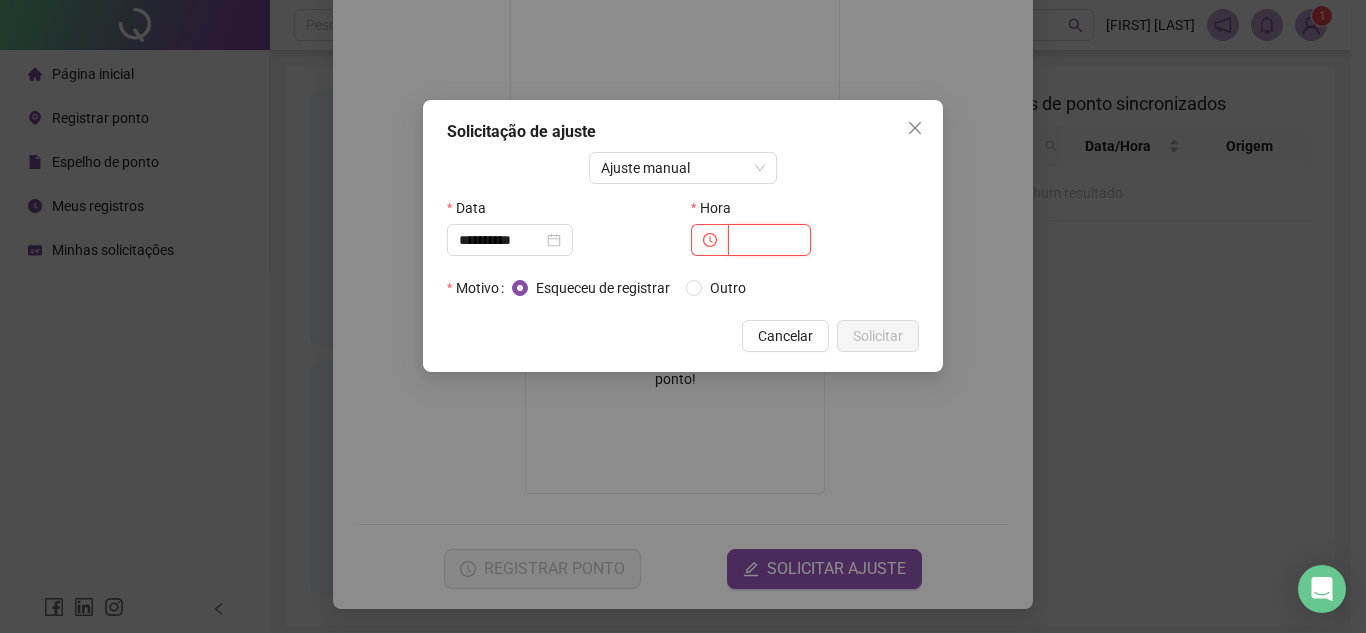 click at bounding box center [769, 240] 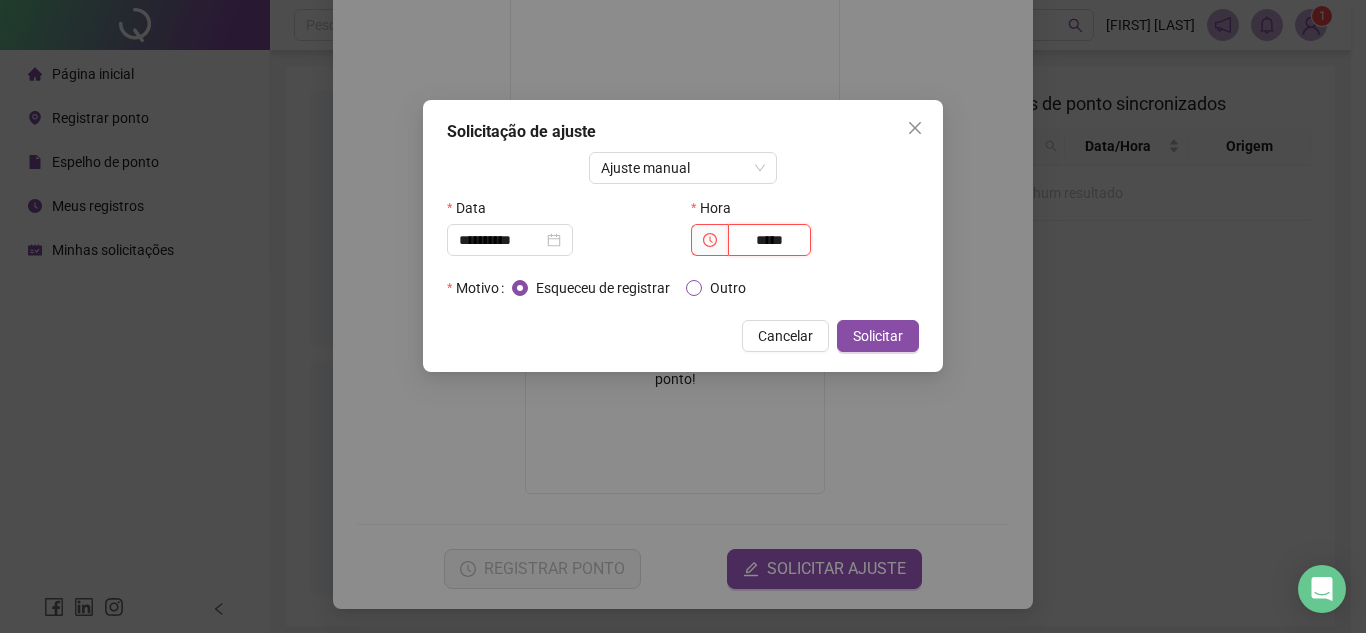 type on "*****" 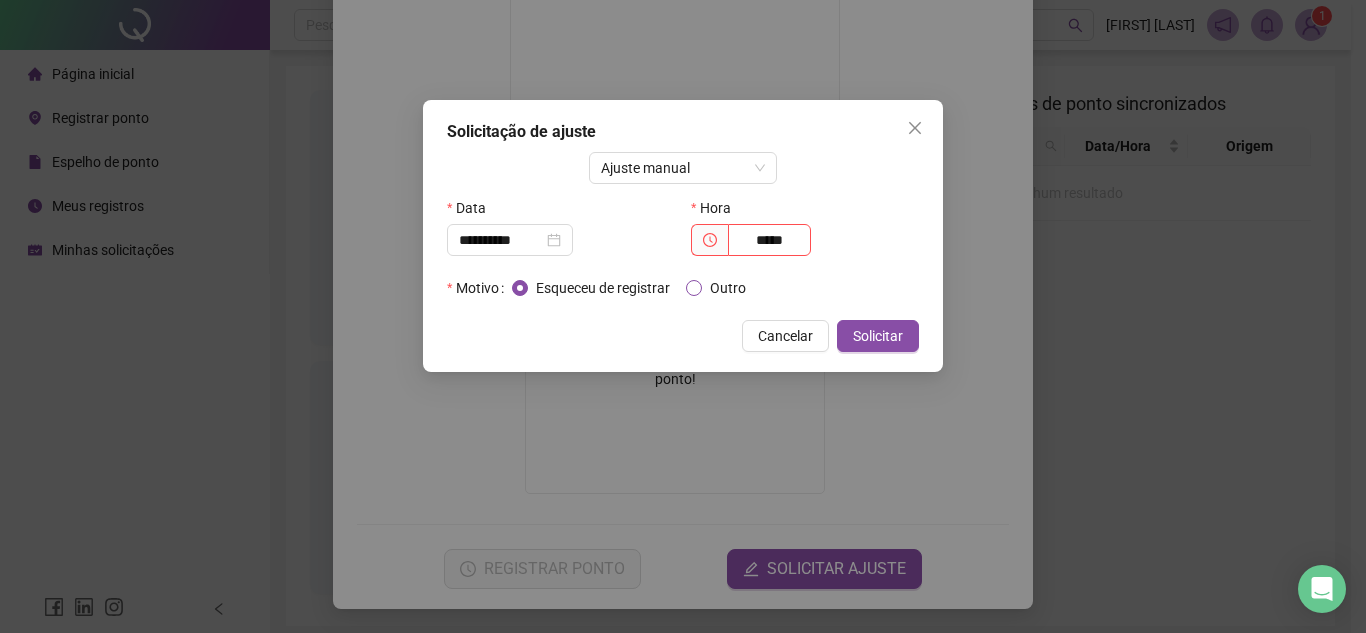 click on "Outro" at bounding box center [728, 288] 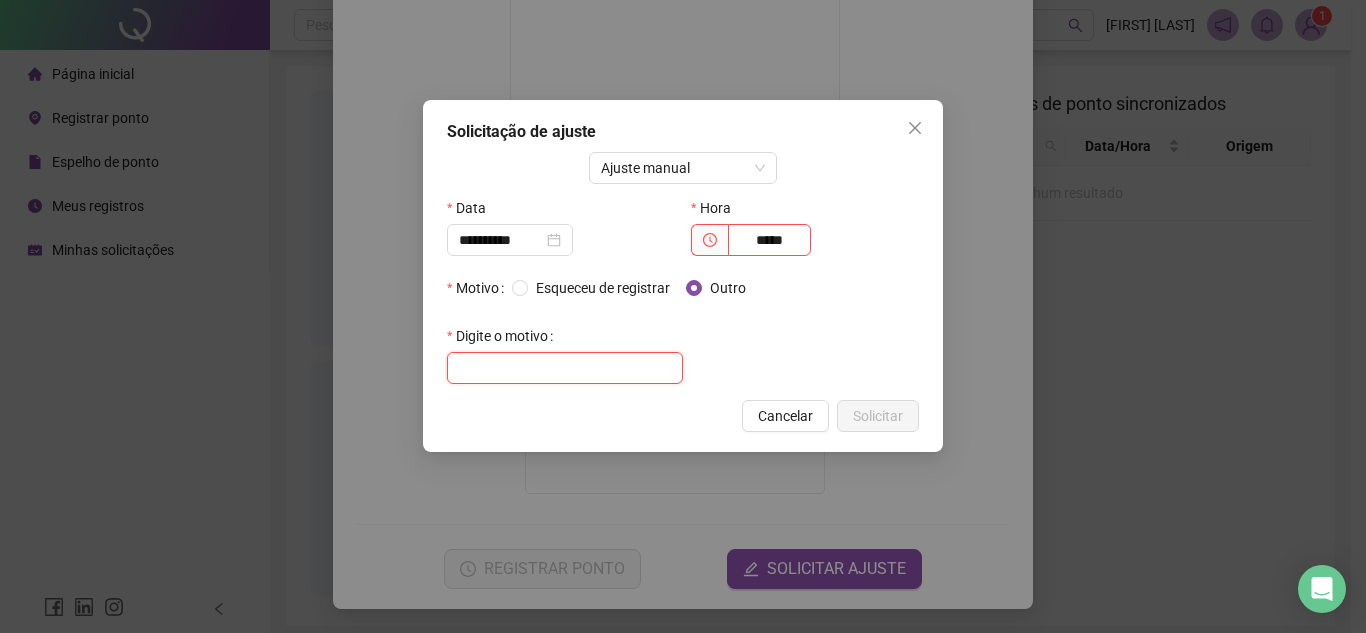 click at bounding box center (565, 368) 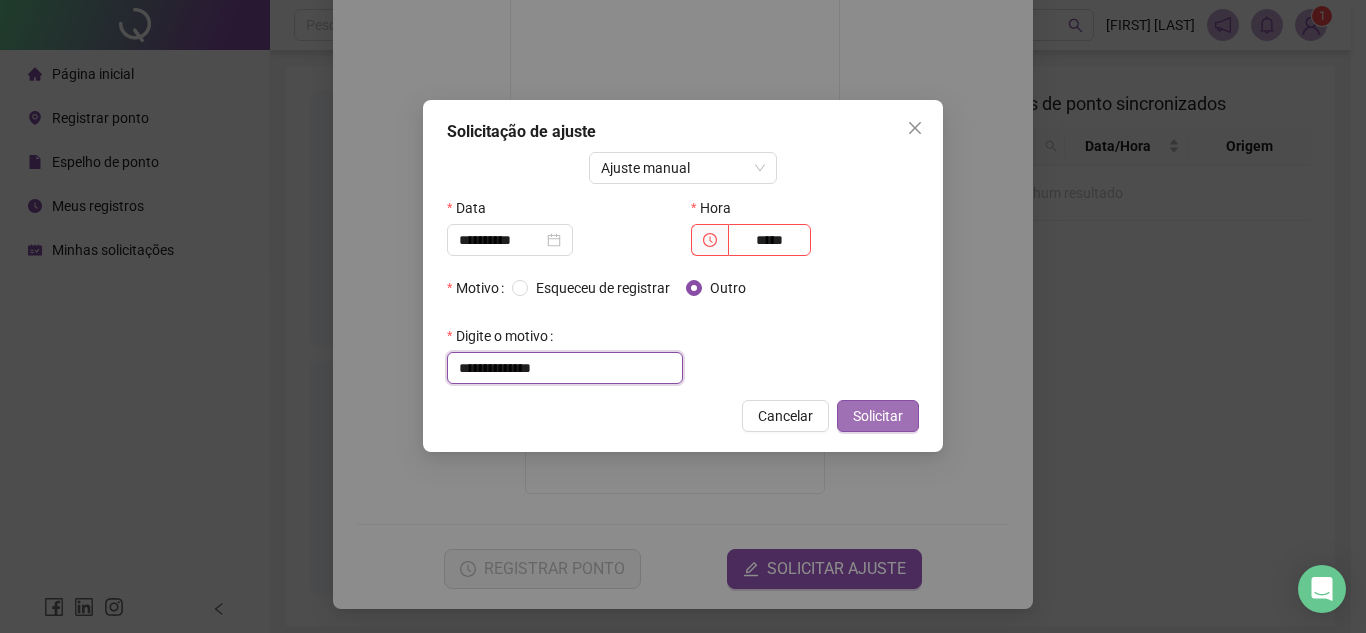 type on "**********" 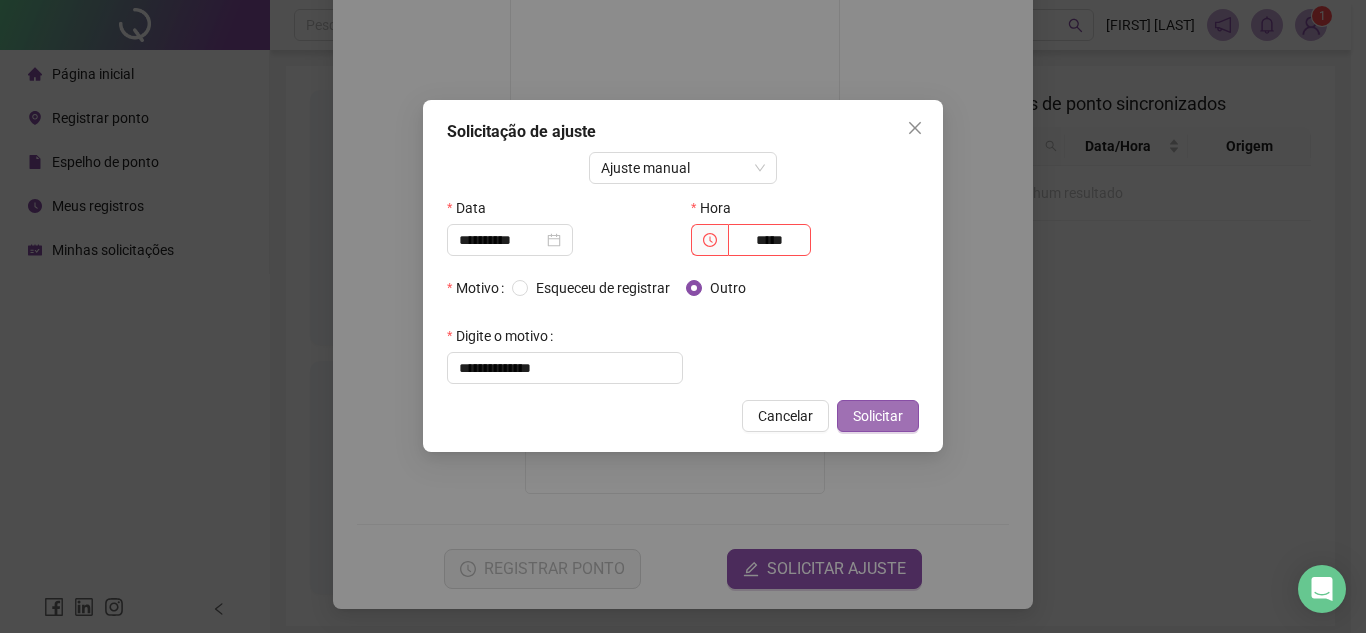 click on "Solicitar" at bounding box center [878, 416] 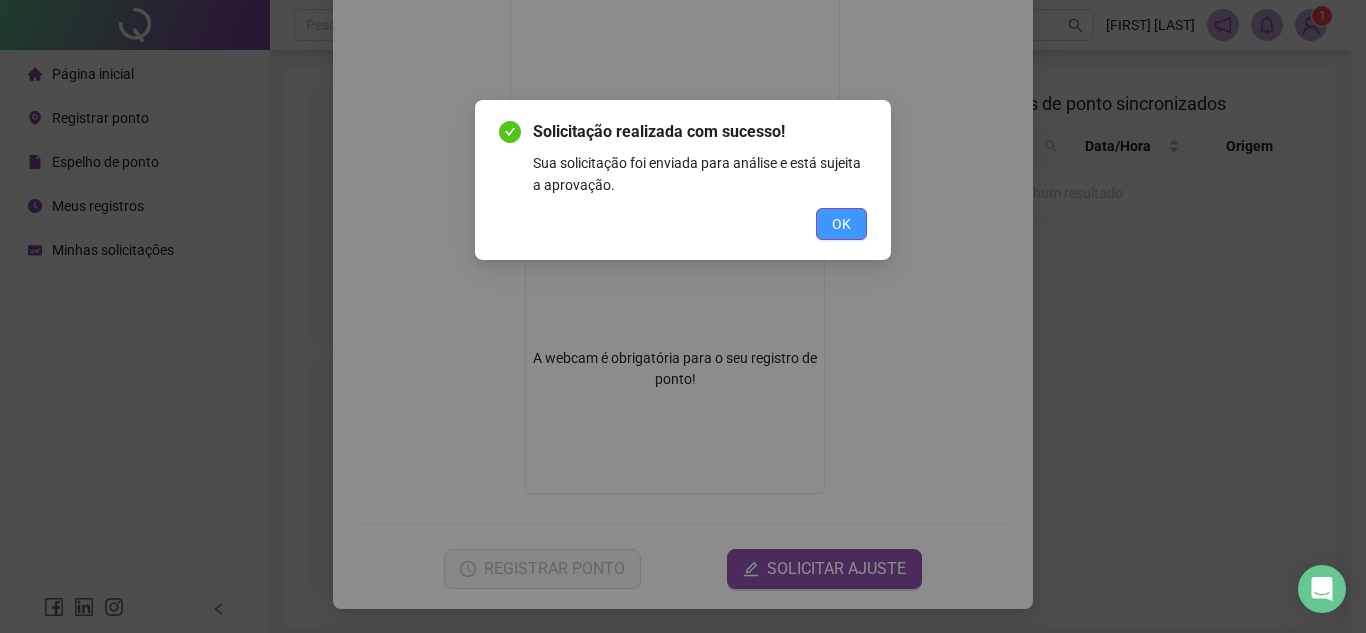 click on "OK" at bounding box center [841, 224] 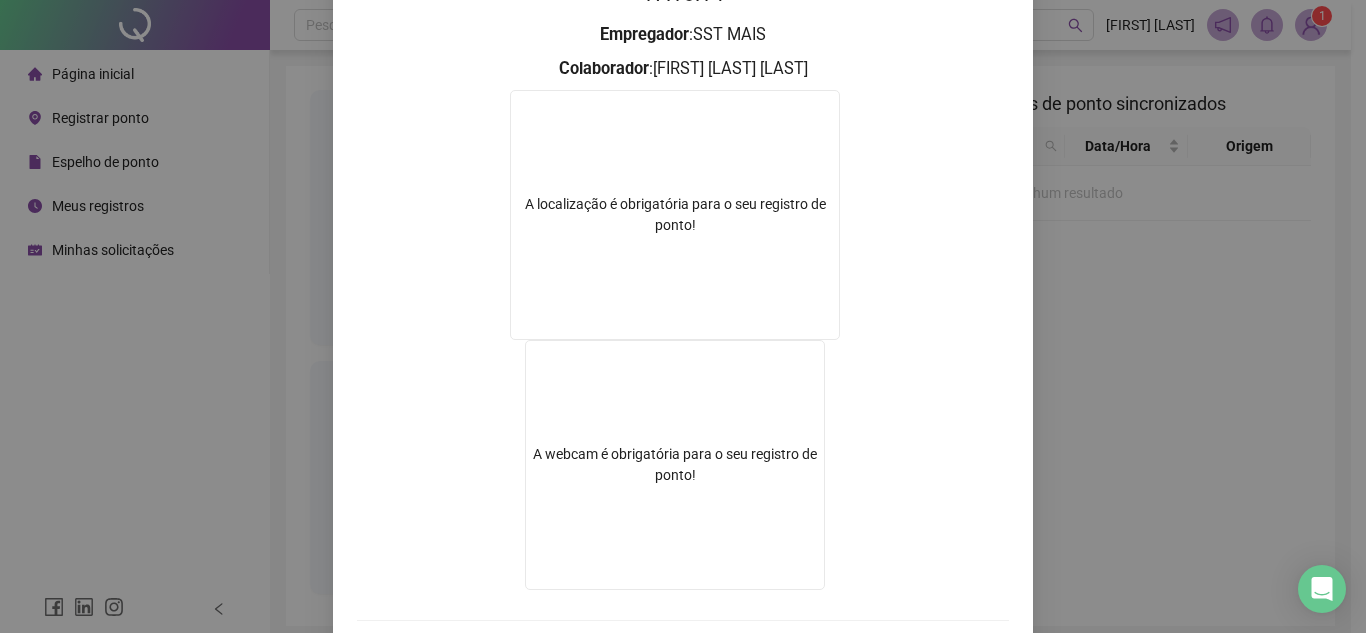 scroll, scrollTop: 237, scrollLeft: 0, axis: vertical 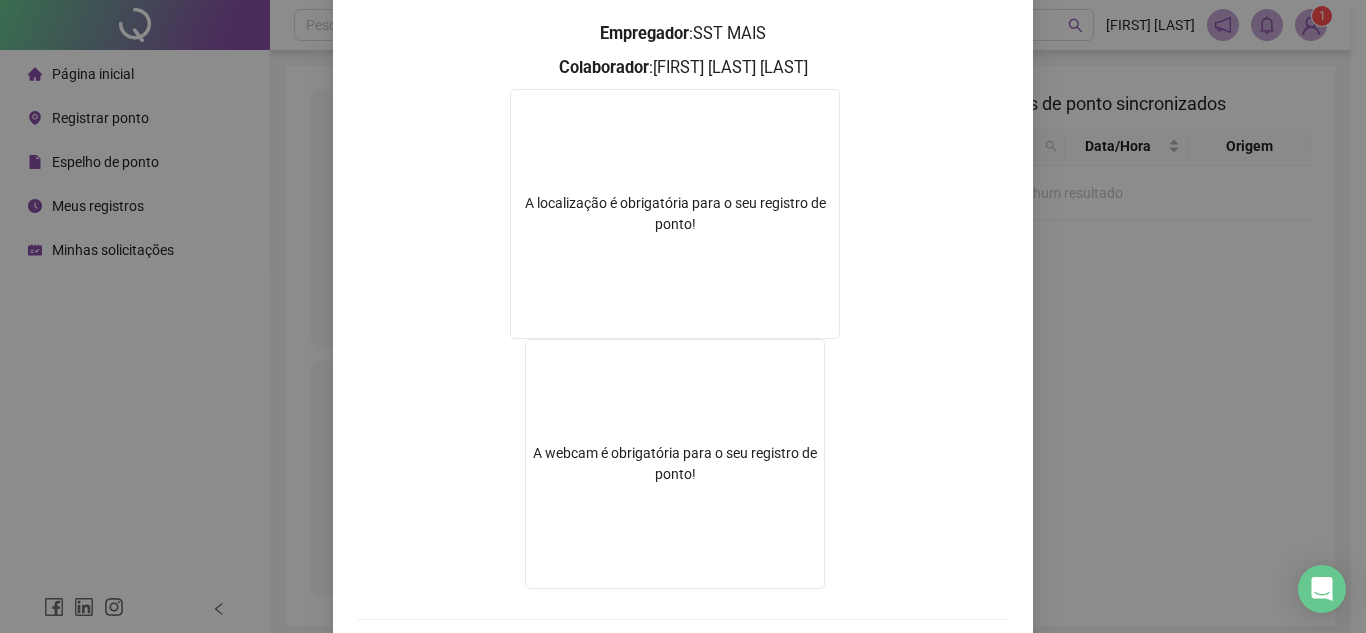 click on "A localização é obrigatória para o seu registro de ponto!" at bounding box center [675, 214] 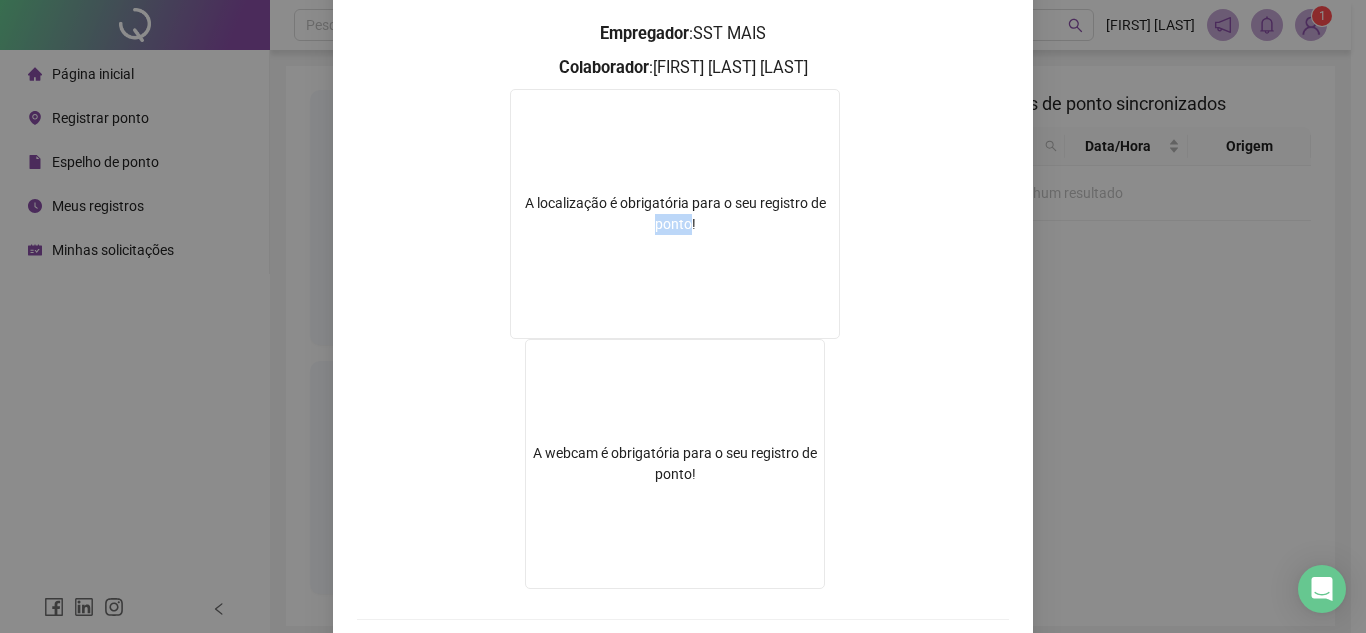 click on "A localização é obrigatória para o seu registro de ponto!" at bounding box center [675, 214] 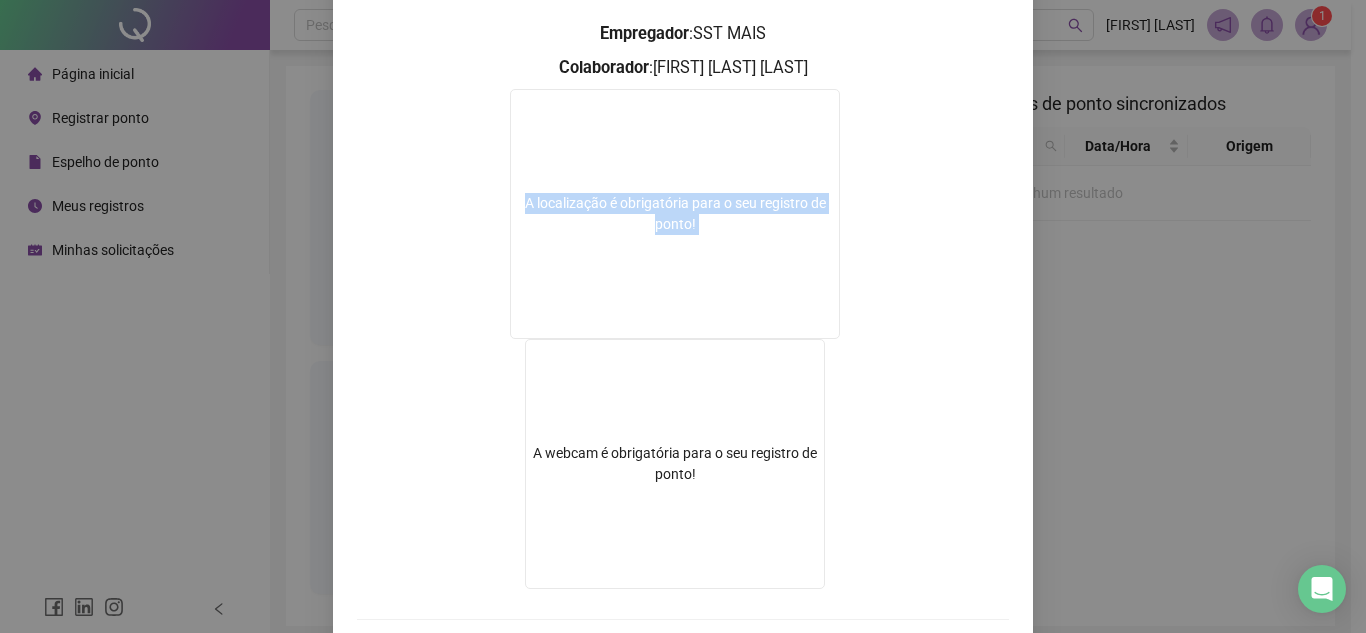 click on "A localização é obrigatória para o seu registro de ponto!" at bounding box center [675, 214] 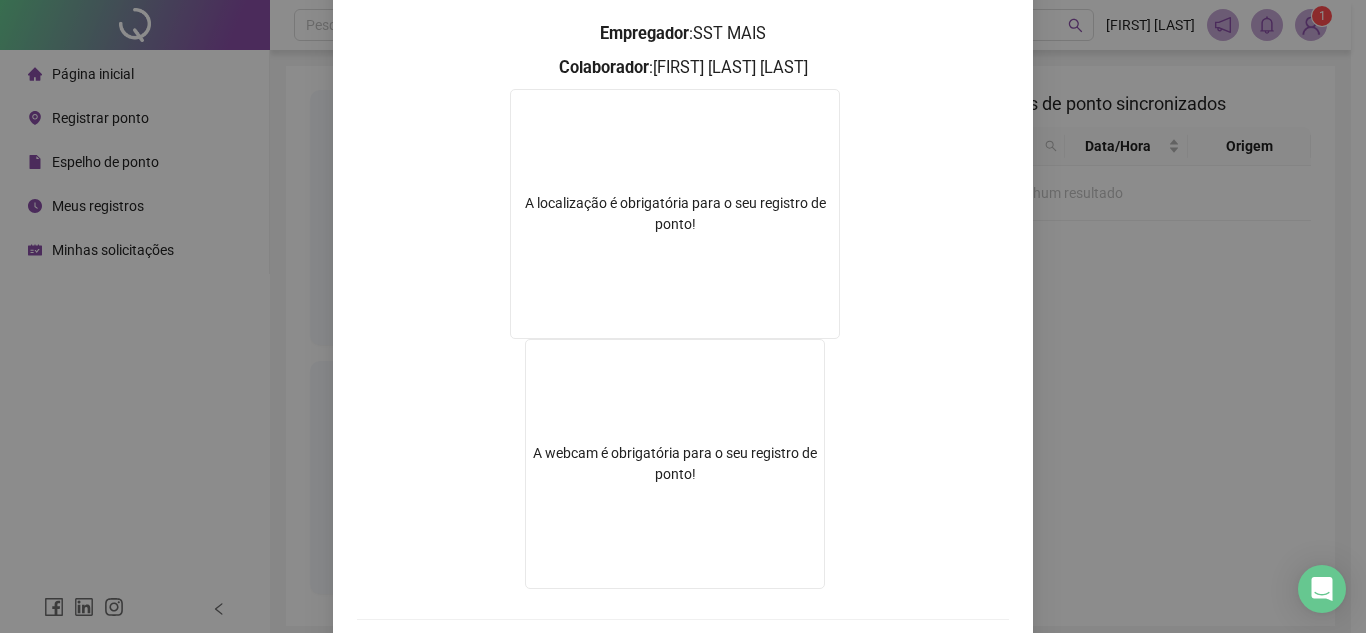 click on "A localização é obrigatória para o seu registro de ponto!" at bounding box center [675, 214] 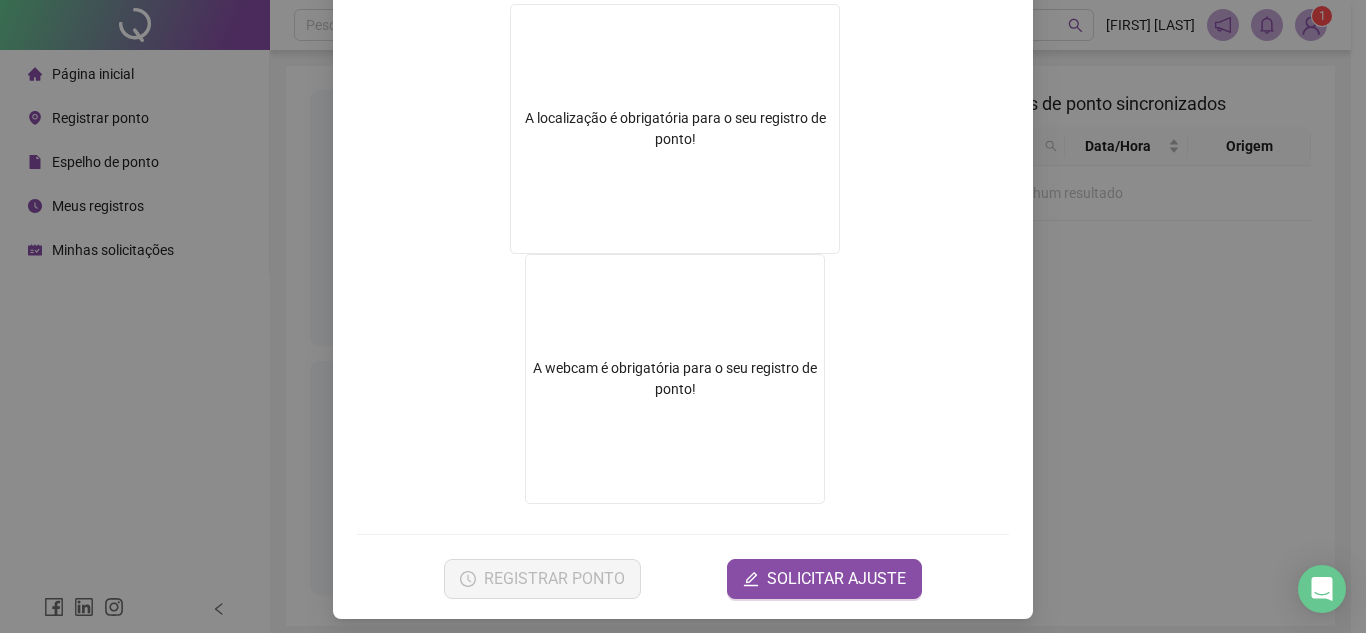 scroll, scrollTop: 324, scrollLeft: 0, axis: vertical 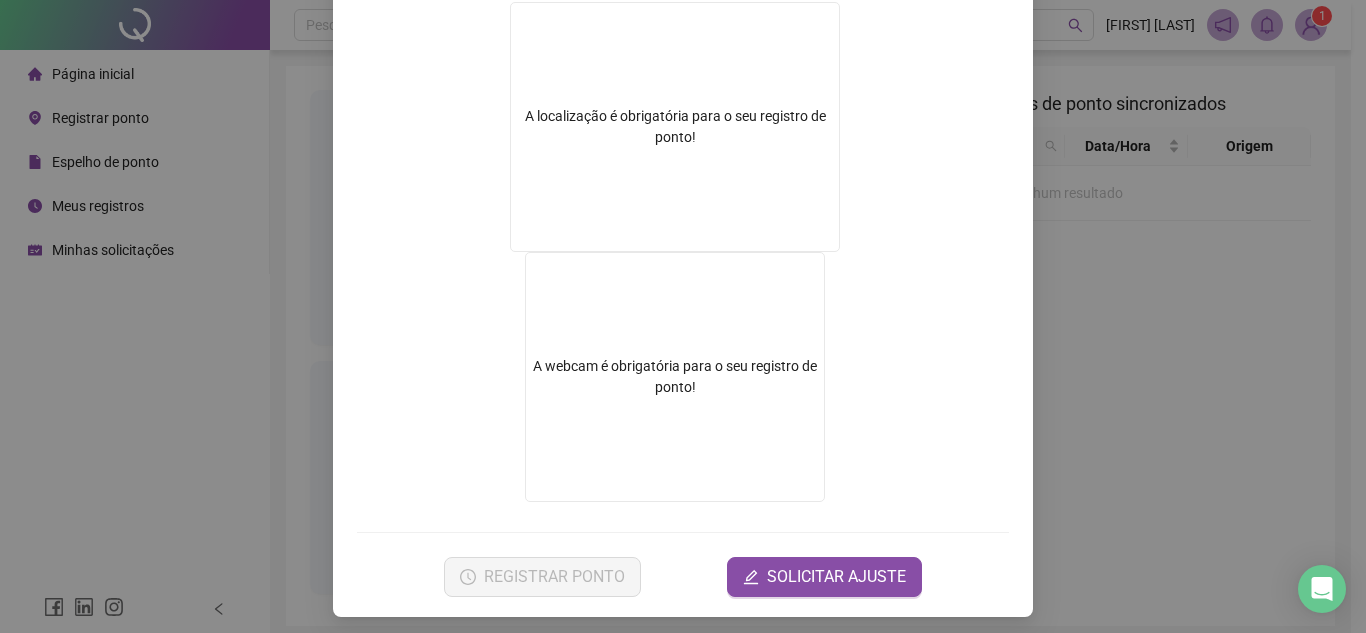 click at bounding box center (675, 377) 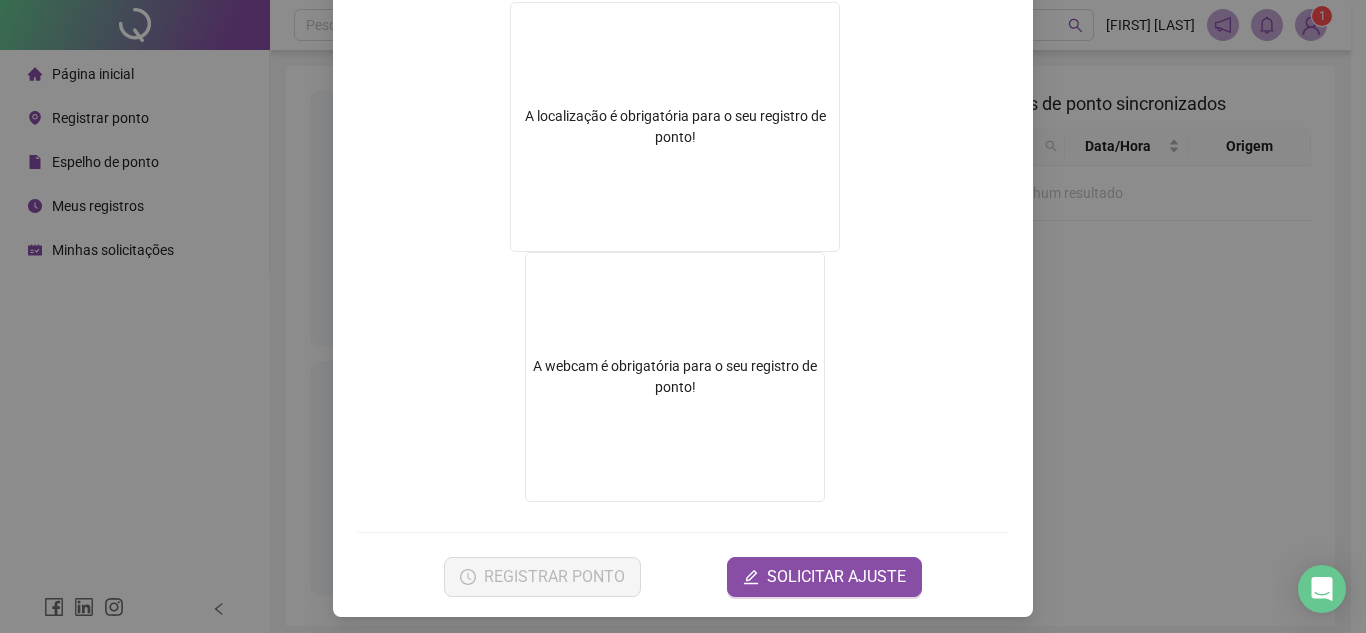 click at bounding box center [675, 377] 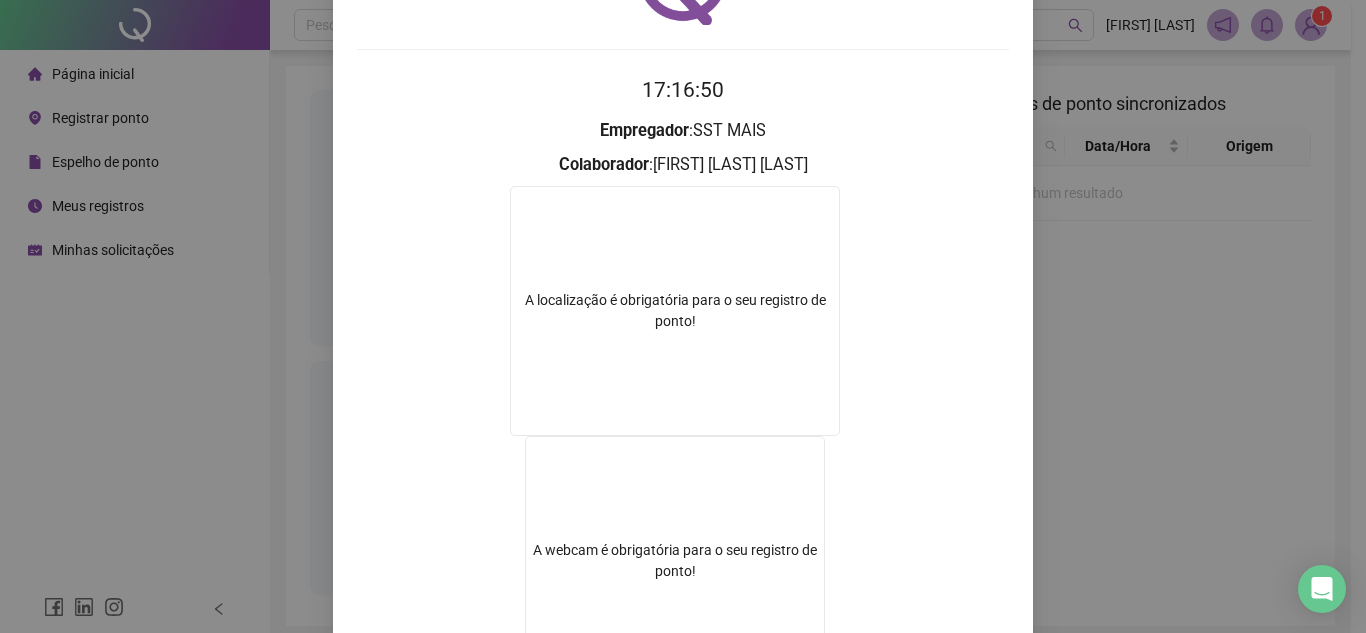 scroll, scrollTop: 0, scrollLeft: 0, axis: both 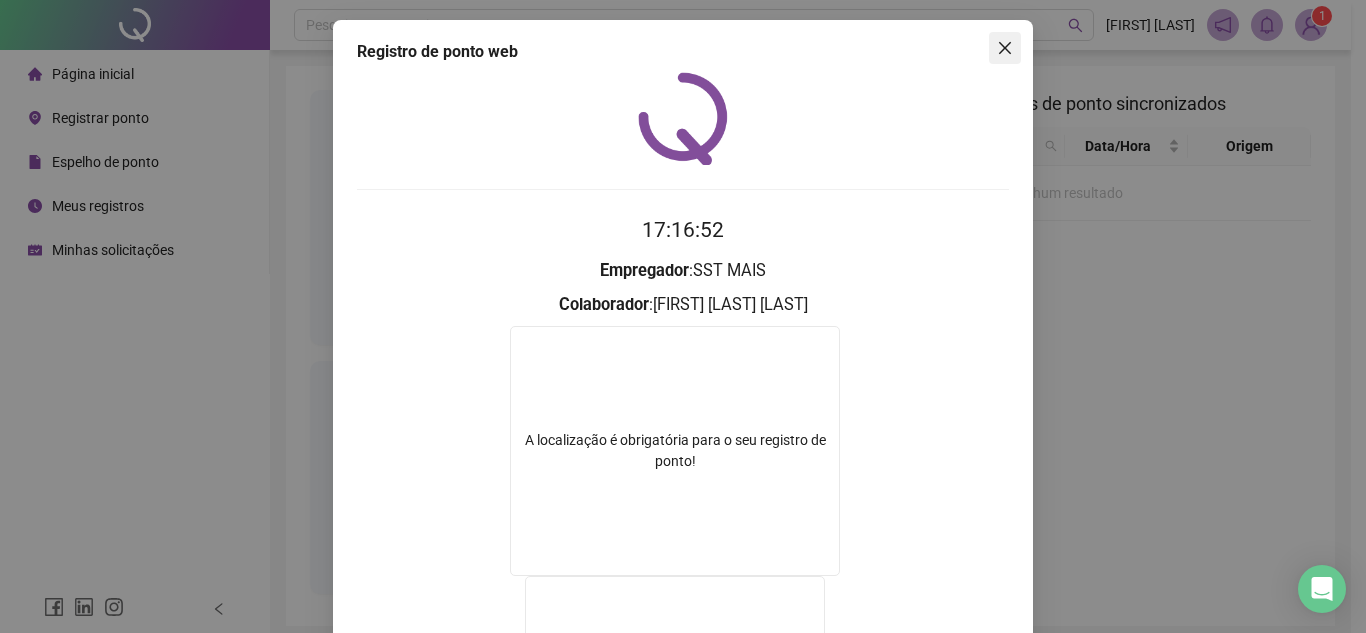 click 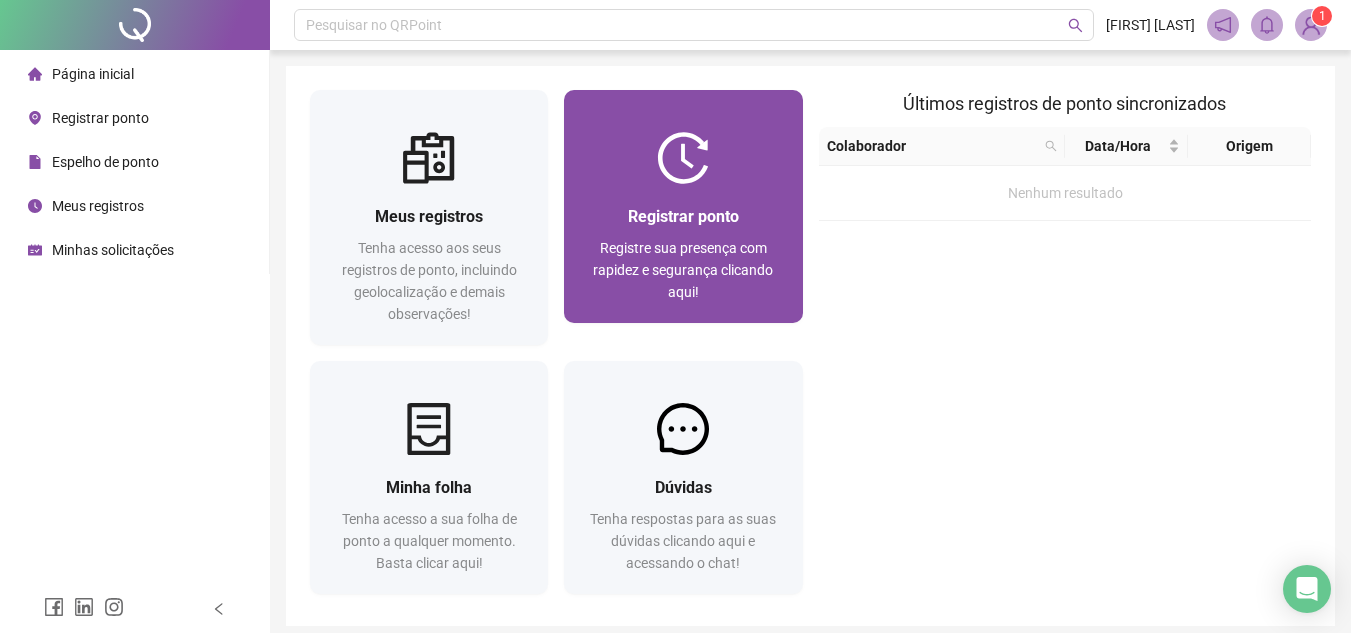click on "Registre sua presença com rapidez e segurança clicando aqui!" at bounding box center [683, 270] 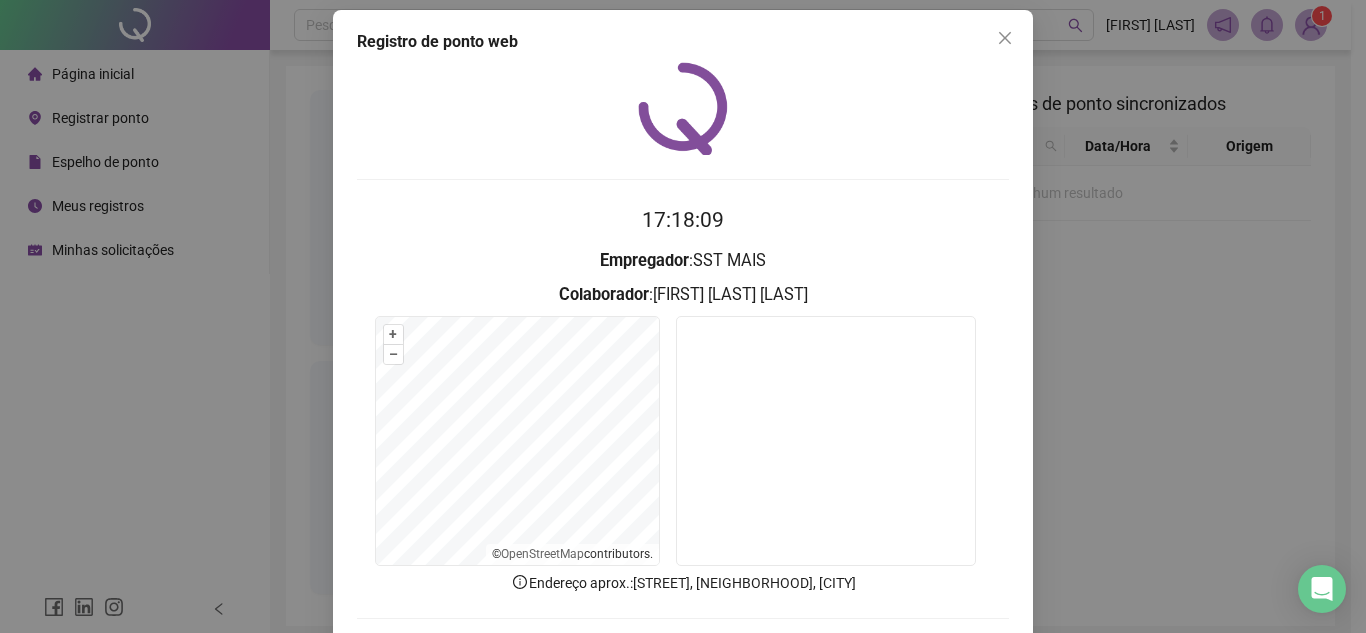 scroll, scrollTop: 0, scrollLeft: 0, axis: both 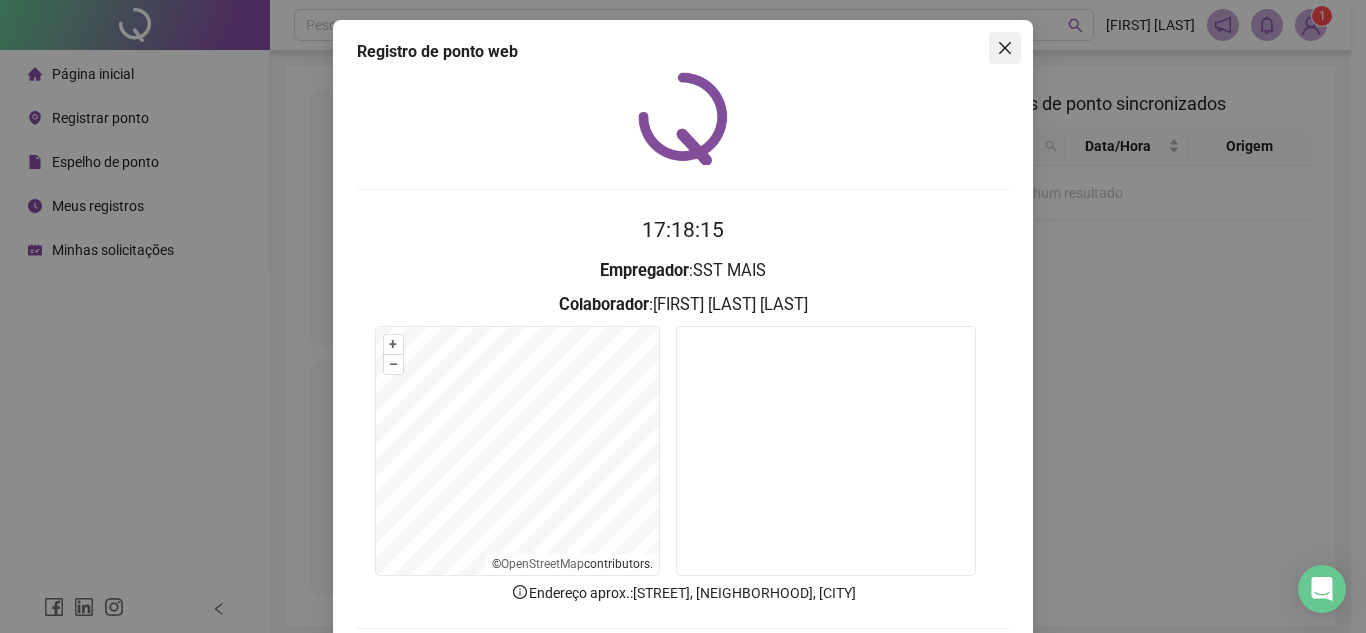 click at bounding box center [1005, 48] 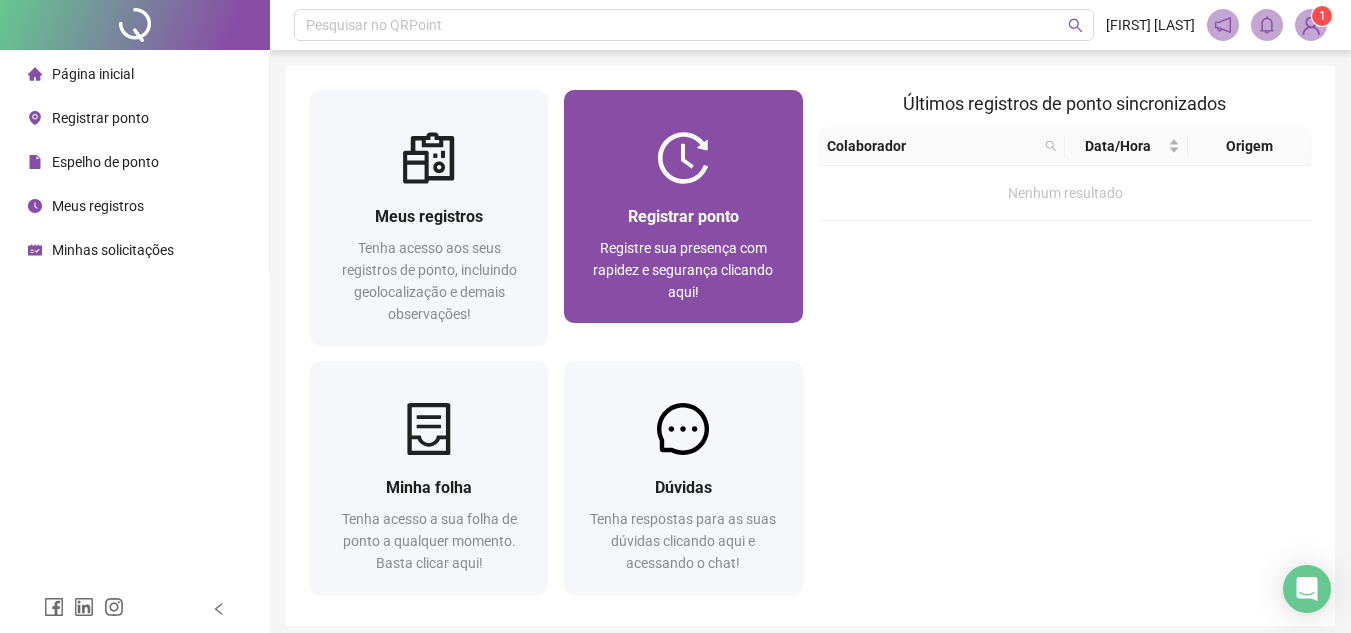 click on "Registre sua presença com rapidez e segurança clicando aqui!" at bounding box center [683, 270] 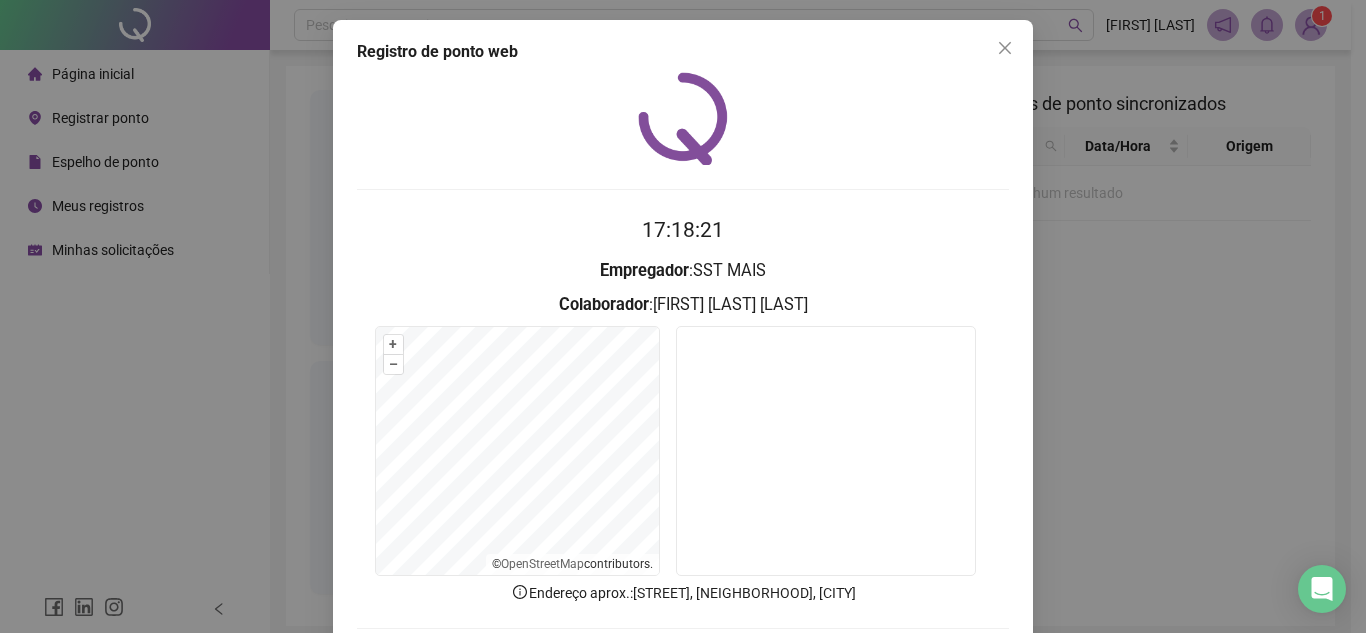 scroll, scrollTop: 104, scrollLeft: 0, axis: vertical 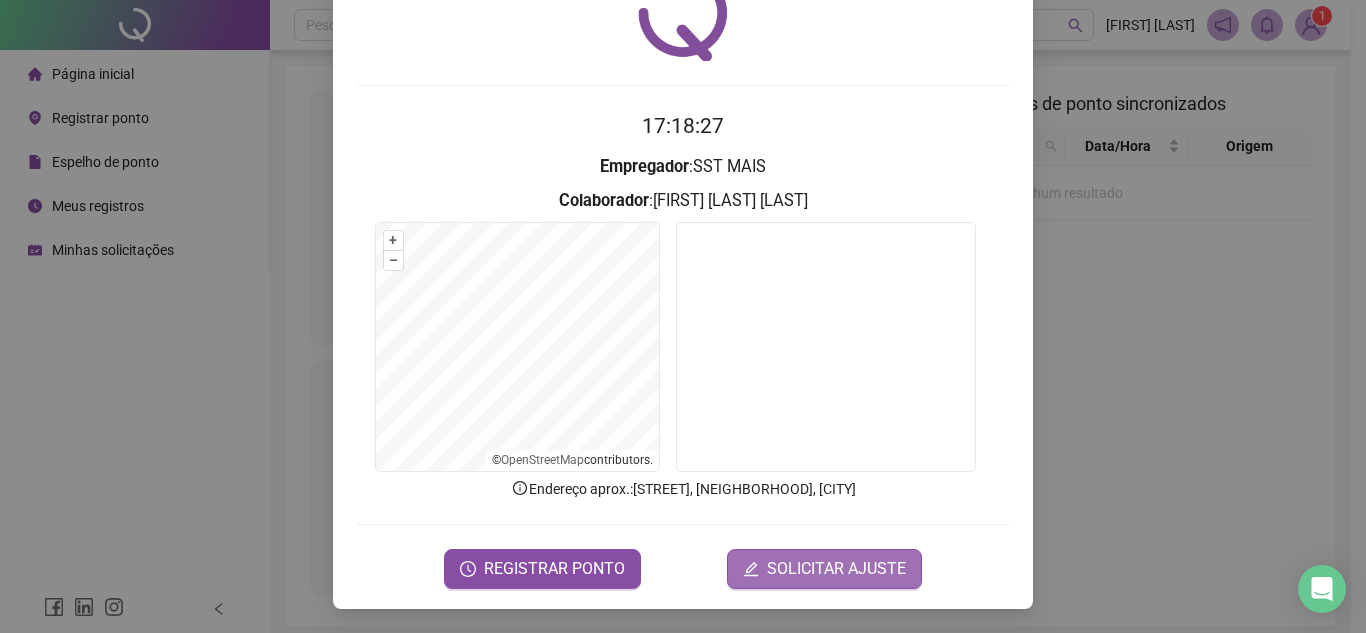 click on "SOLICITAR AJUSTE" at bounding box center [836, 569] 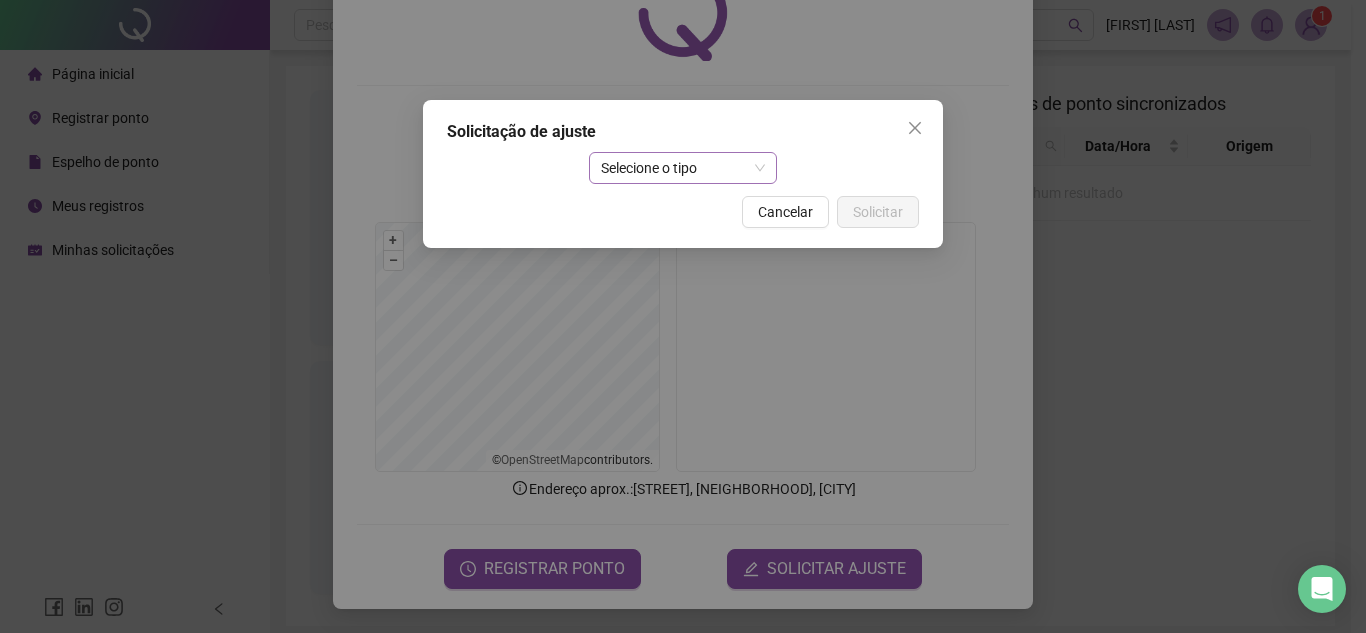 click on "Selecione o tipo" at bounding box center [683, 168] 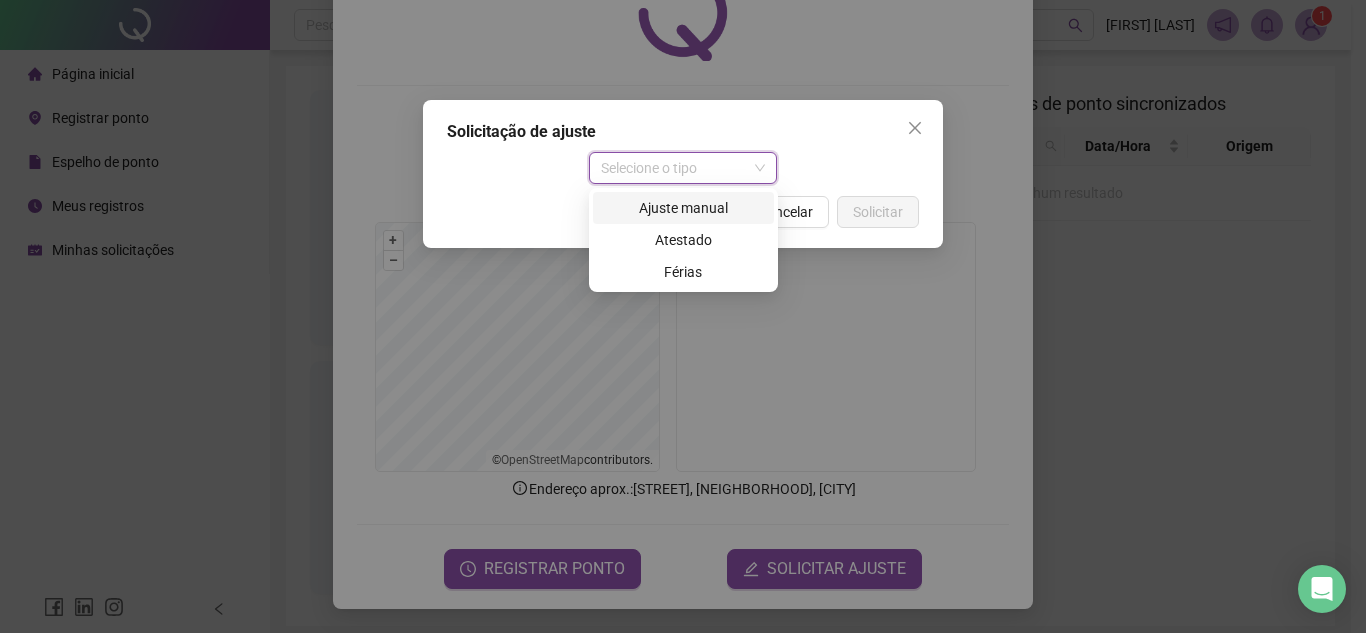 click on "Ajuste manual" at bounding box center [683, 208] 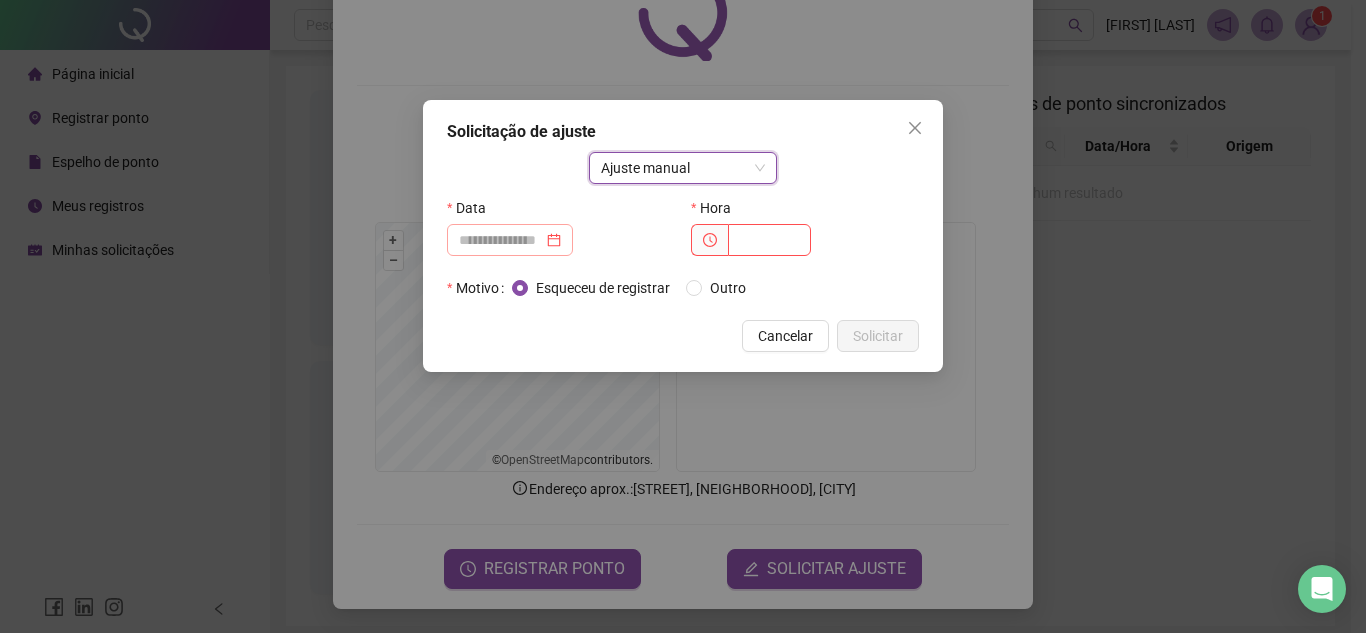 click at bounding box center (510, 240) 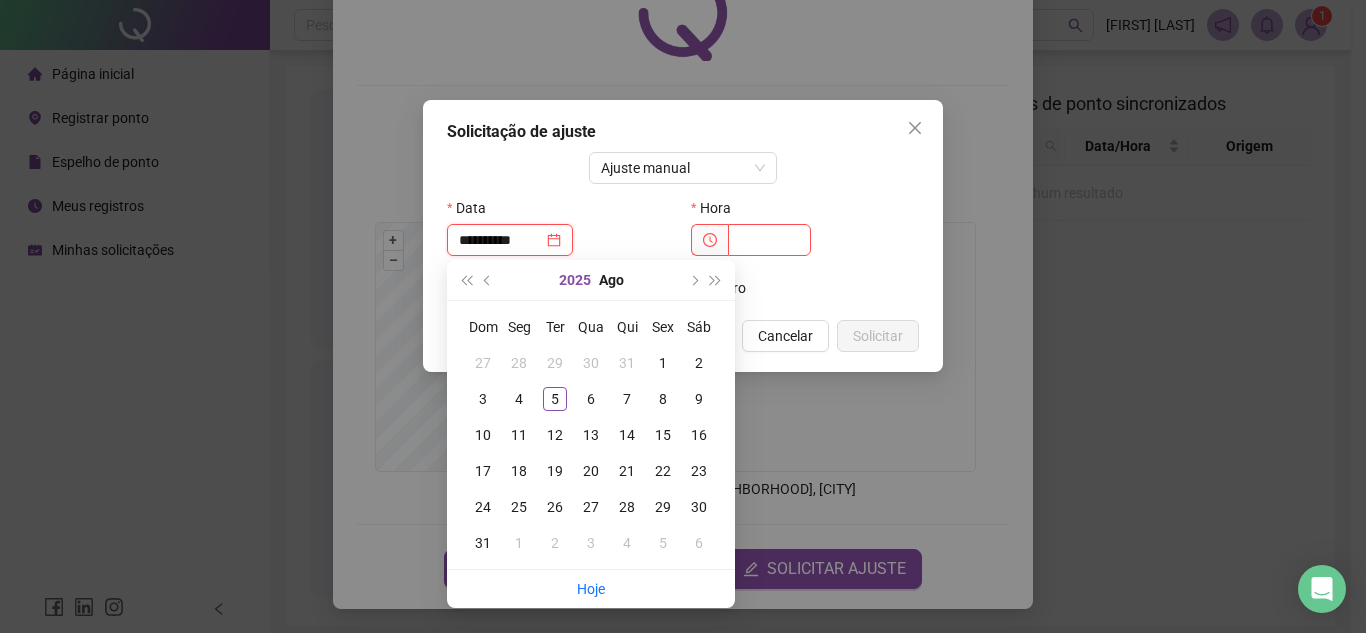 type on "**********" 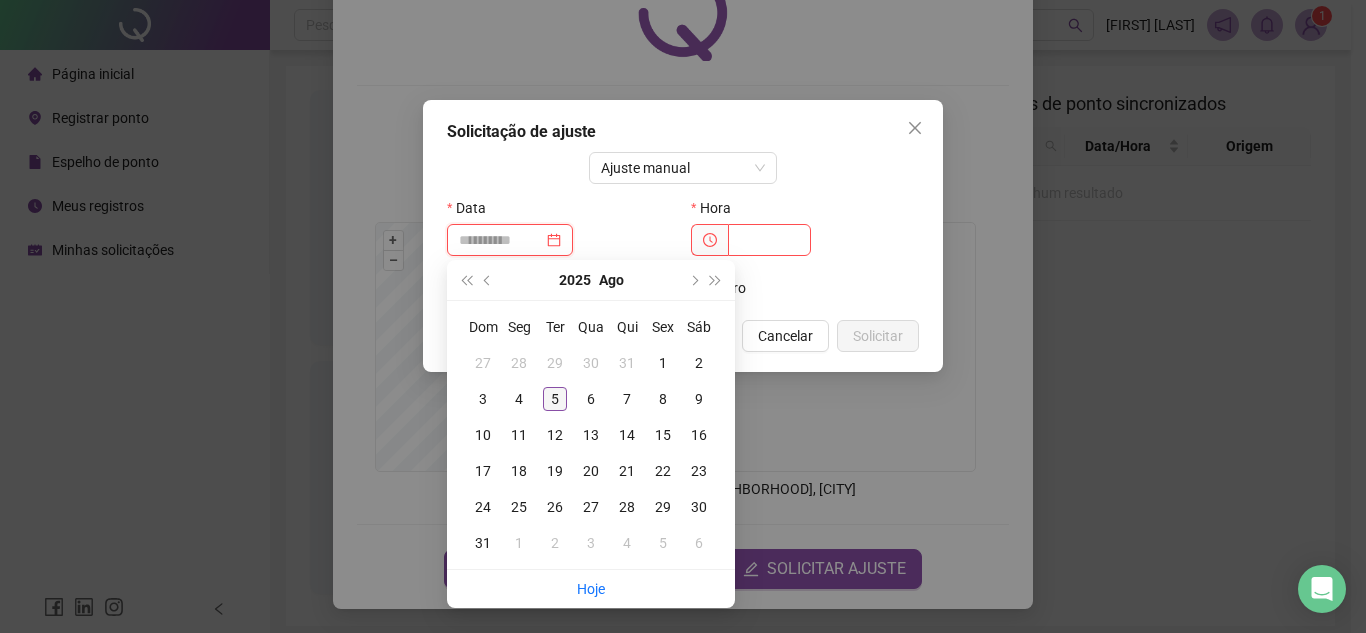 type on "**********" 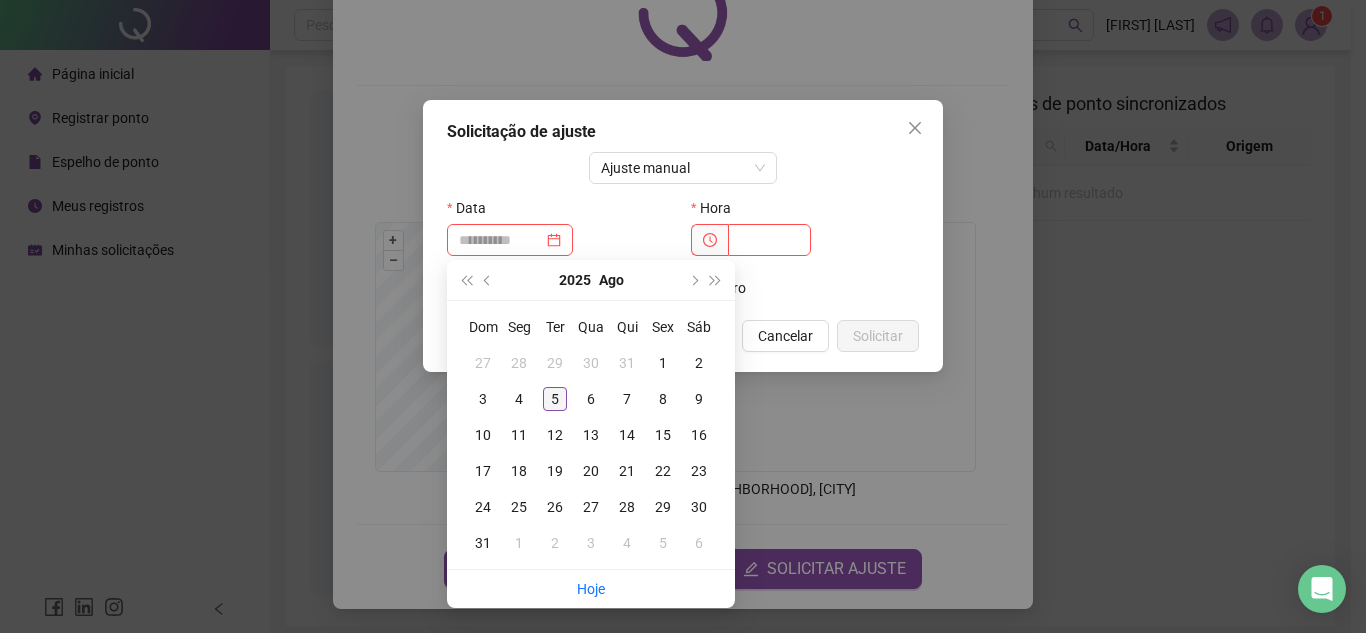 click on "5" at bounding box center [555, 399] 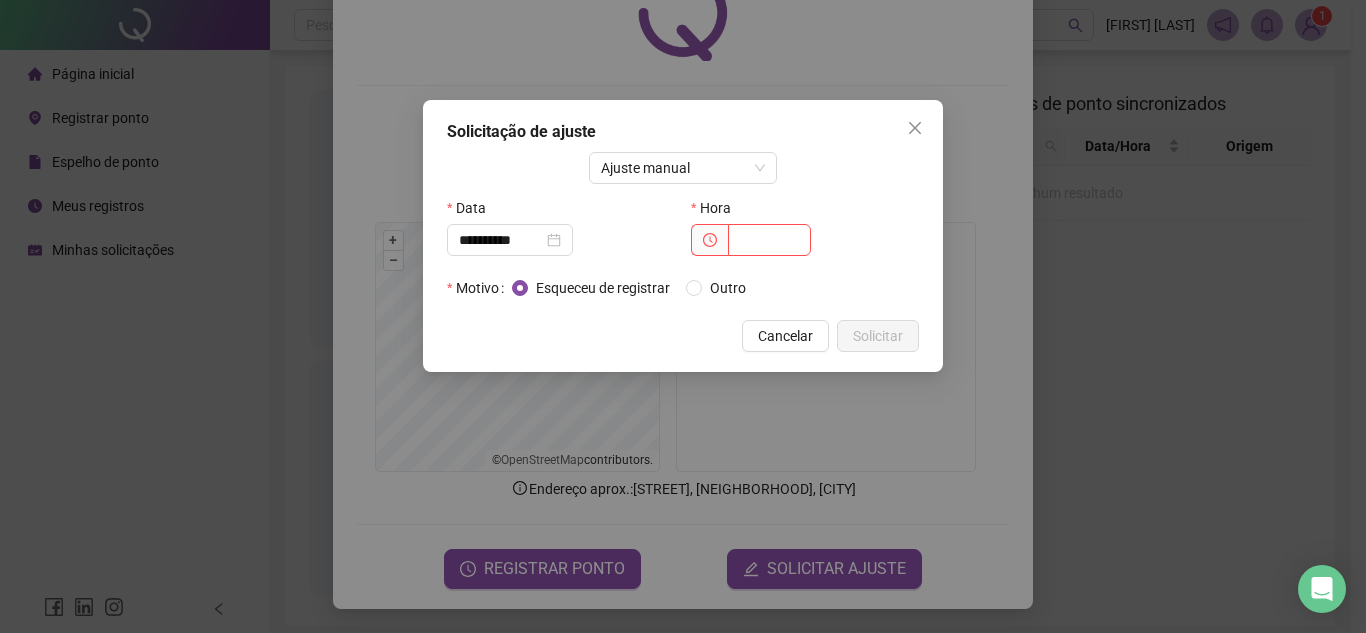 click on "**********" at bounding box center (683, 316) 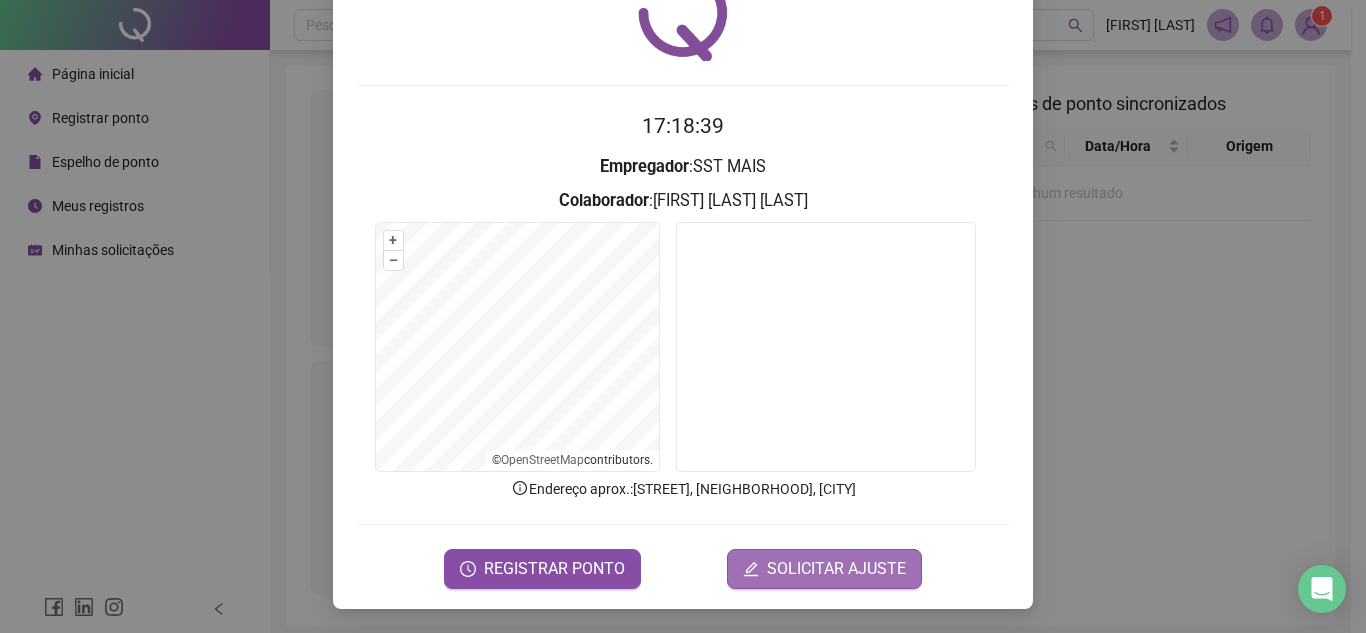 click on "SOLICITAR AJUSTE" at bounding box center (836, 569) 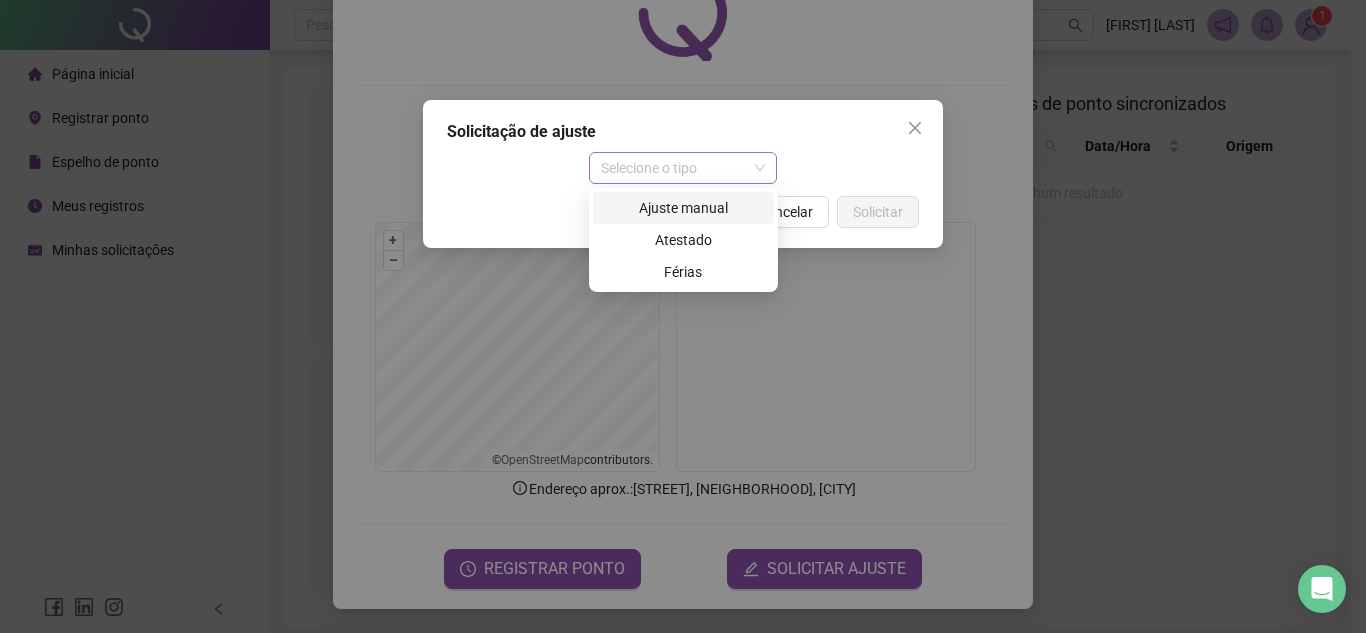 click on "Selecione o tipo" at bounding box center (683, 168) 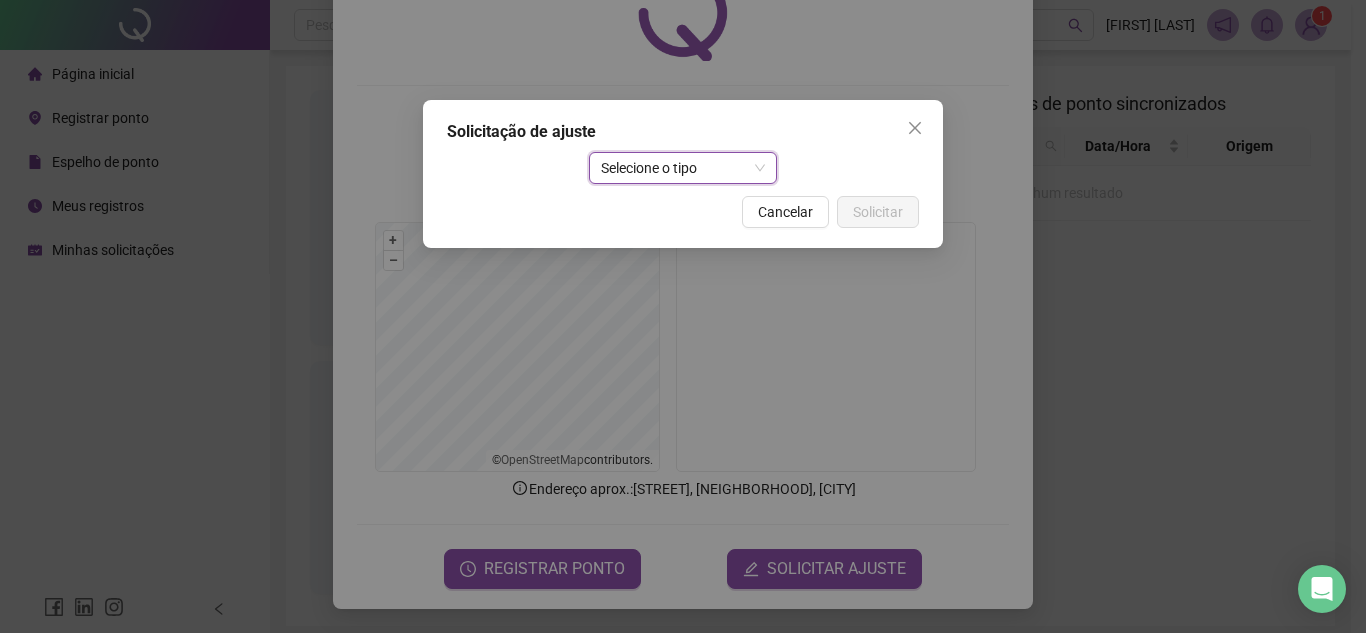 click on "Selecione o tipo" at bounding box center [683, 168] 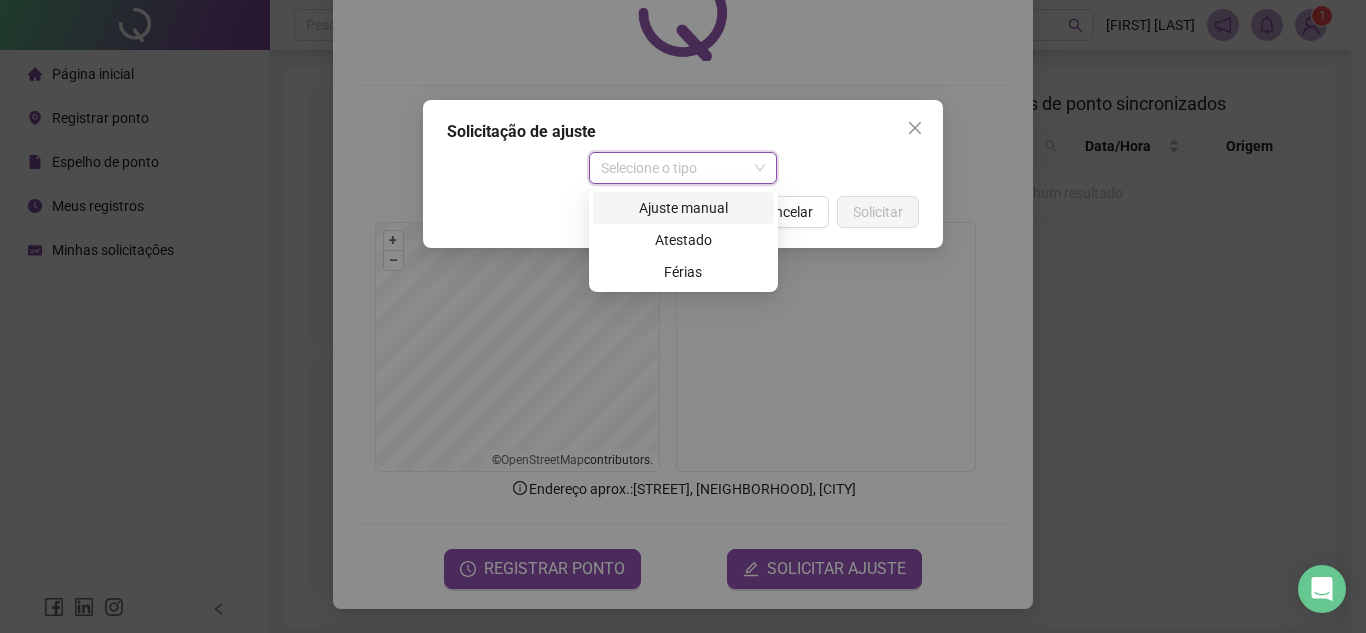 click on "Ajuste manual" at bounding box center [683, 208] 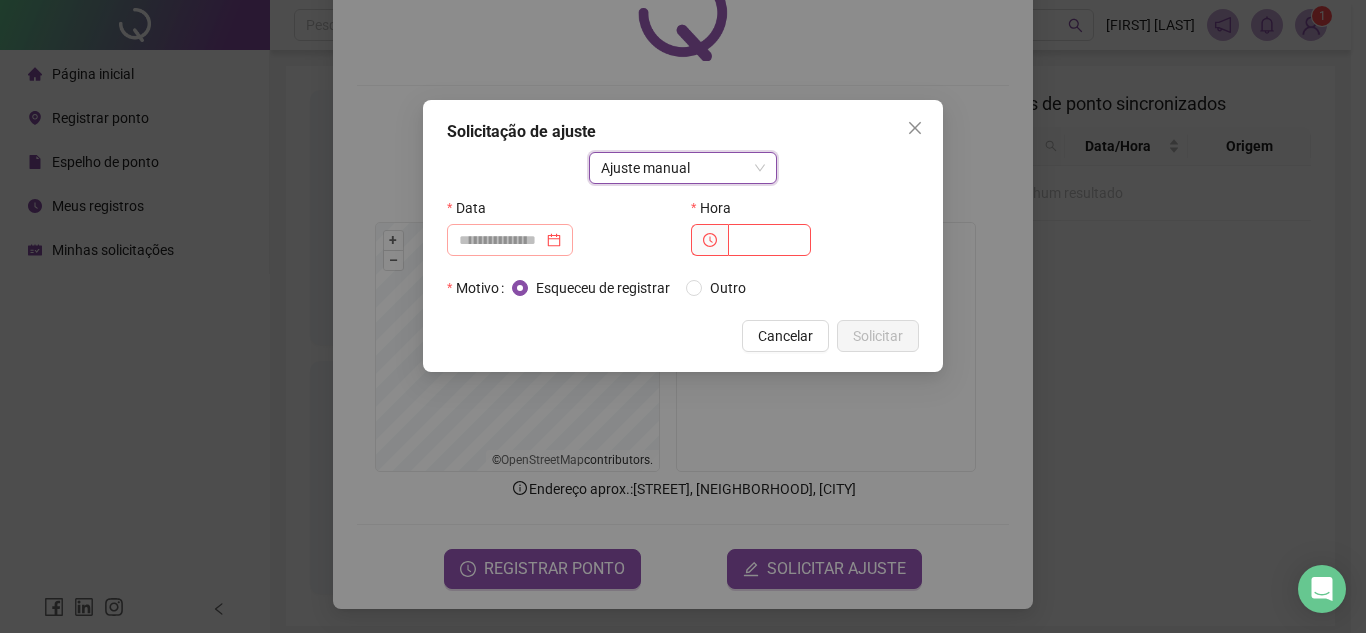click at bounding box center (510, 240) 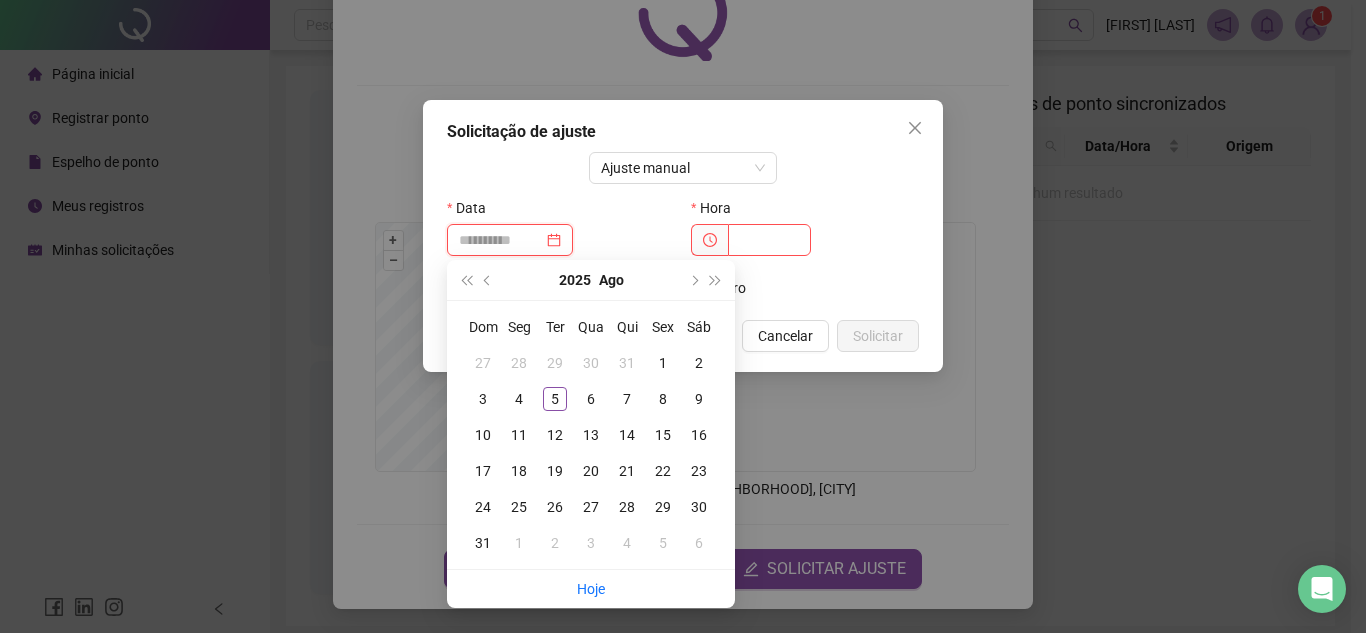 type on "**********" 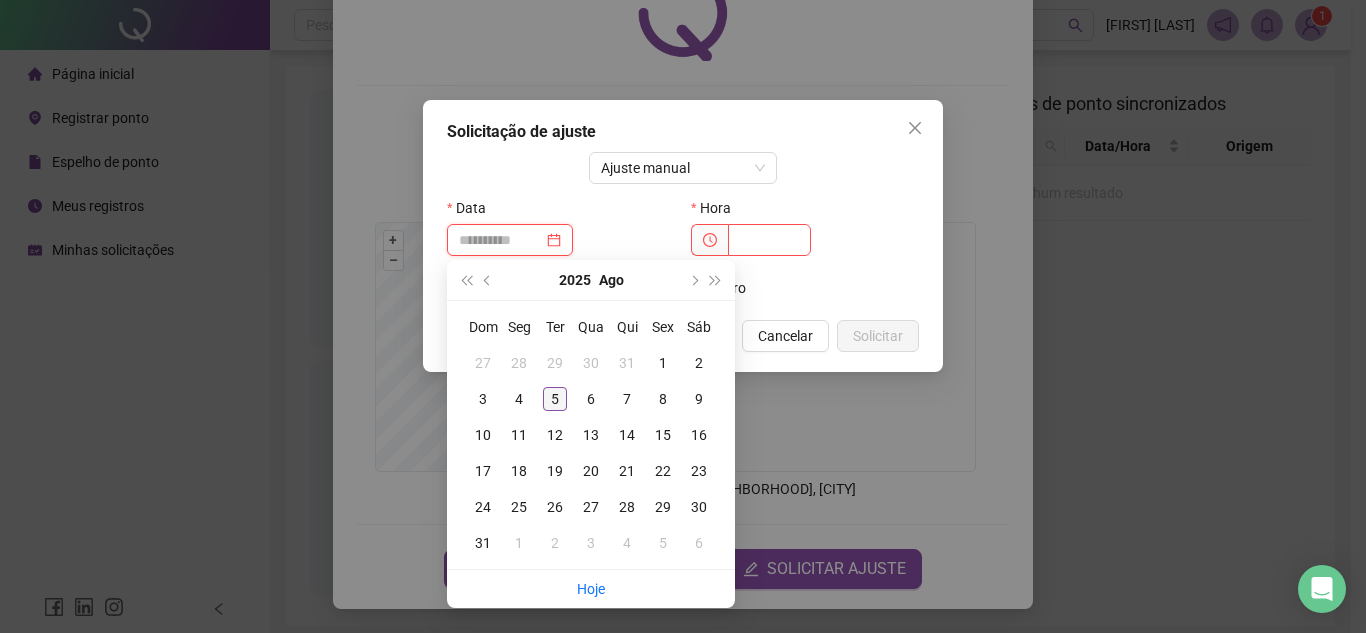 type on "**********" 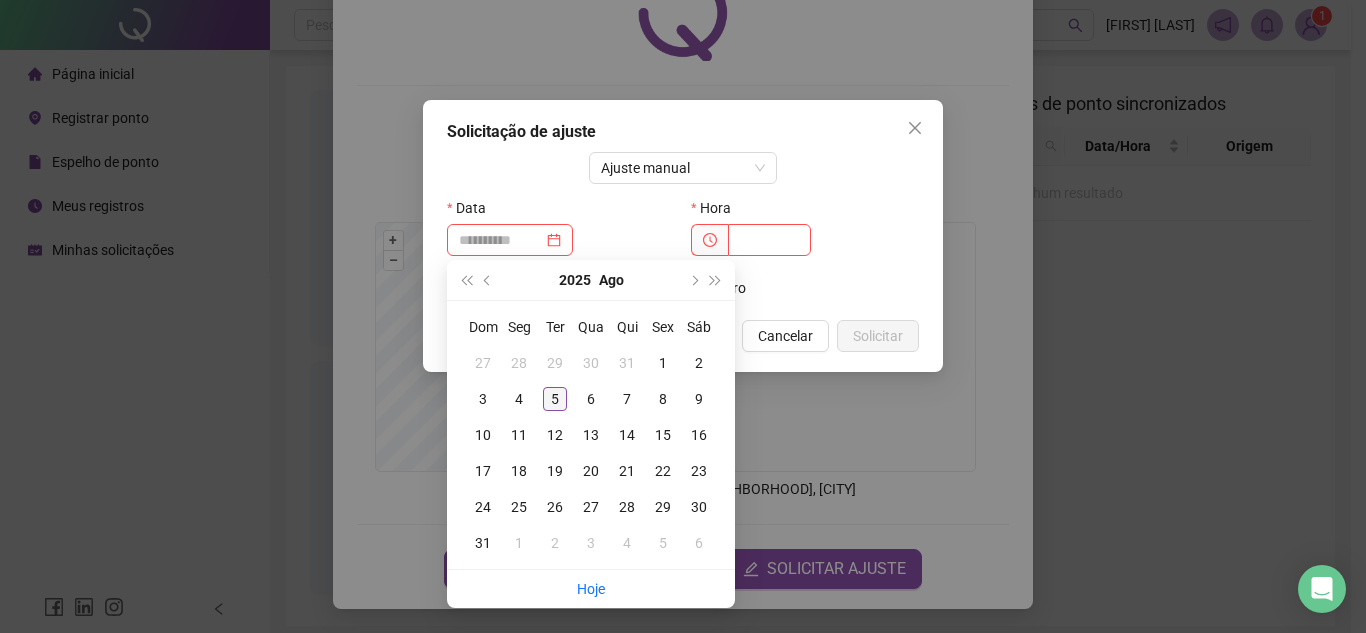 click on "5" at bounding box center (555, 399) 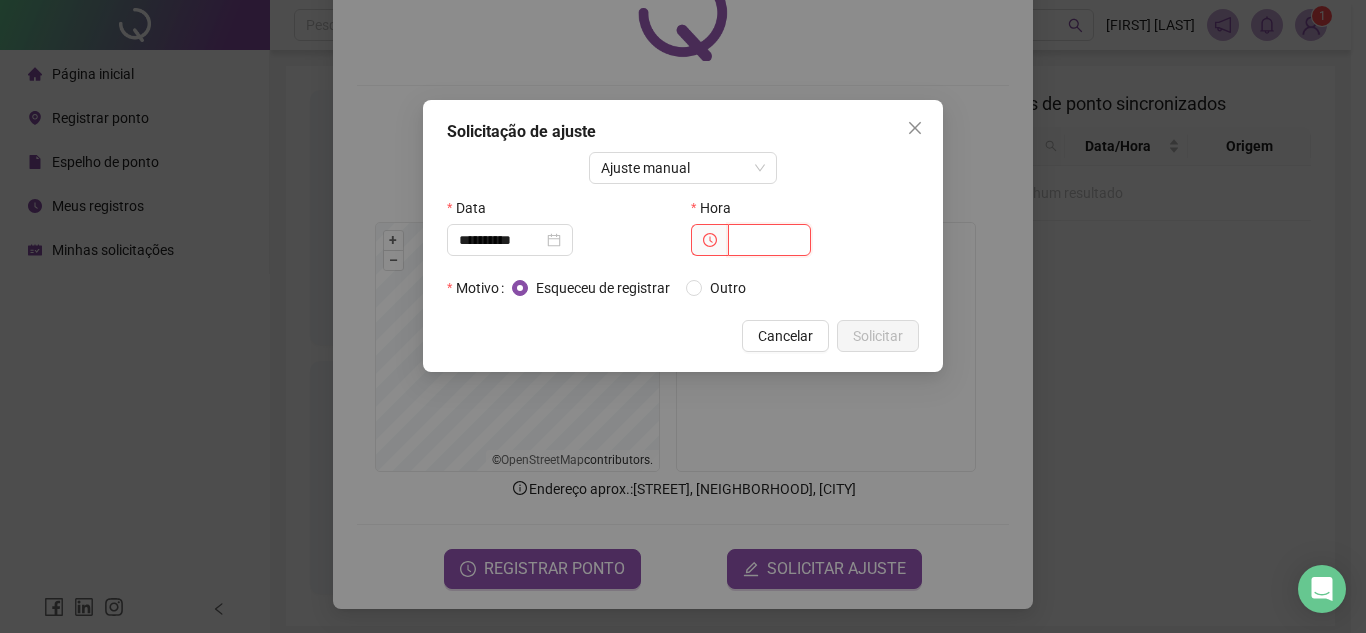 click at bounding box center (769, 240) 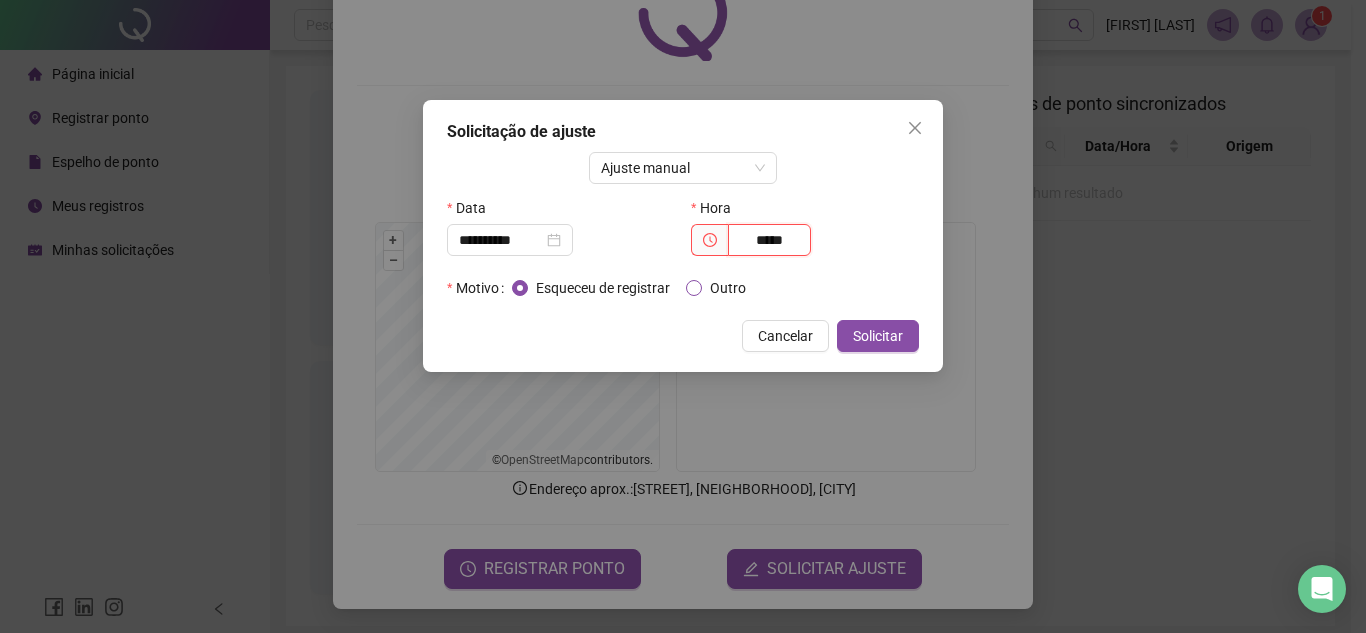 type on "*****" 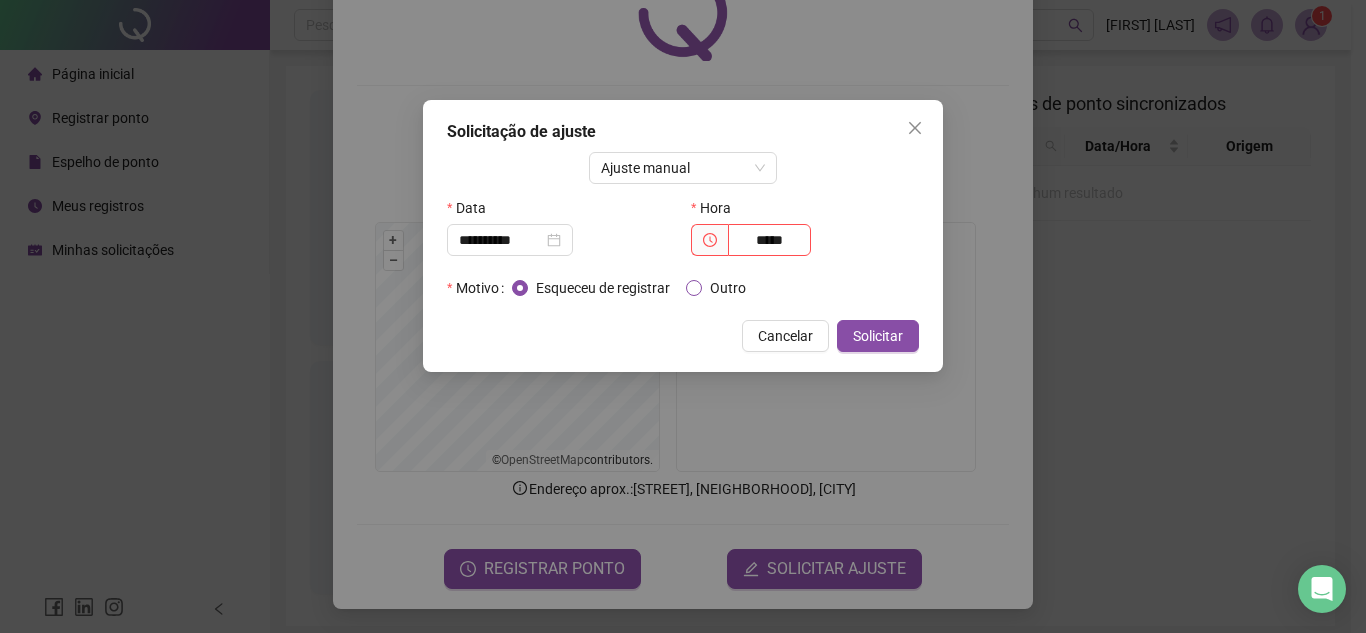 click on "Outro" at bounding box center [728, 288] 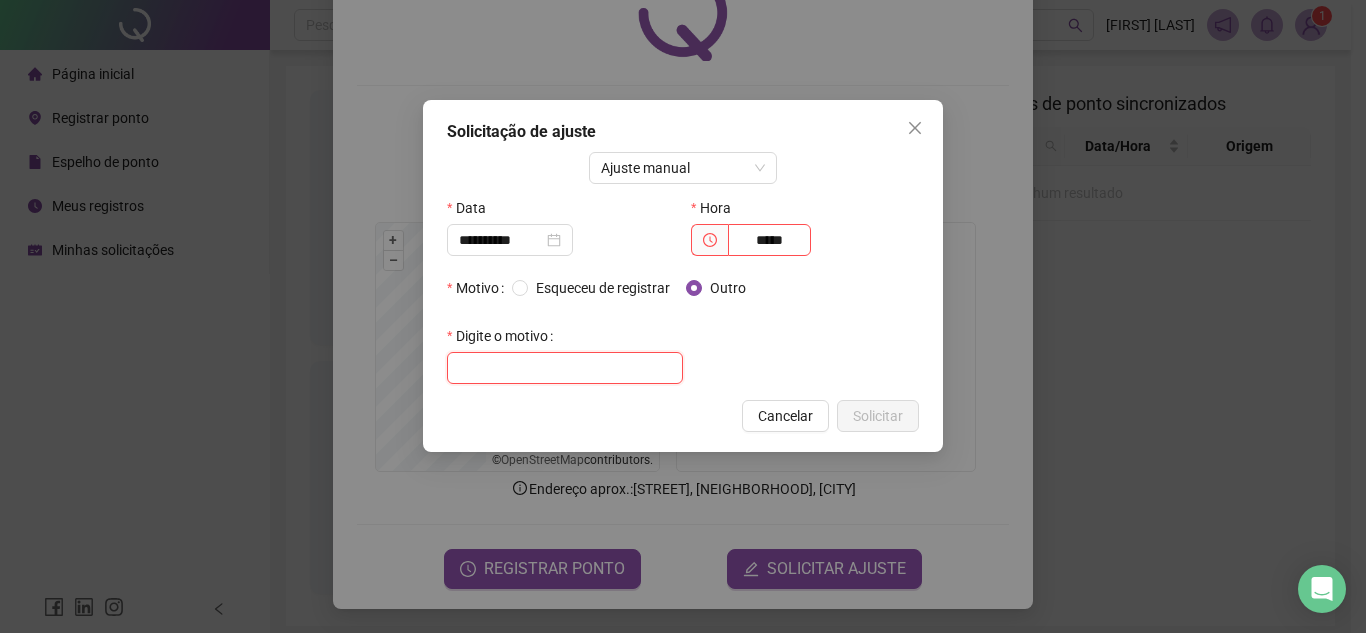 click at bounding box center [565, 368] 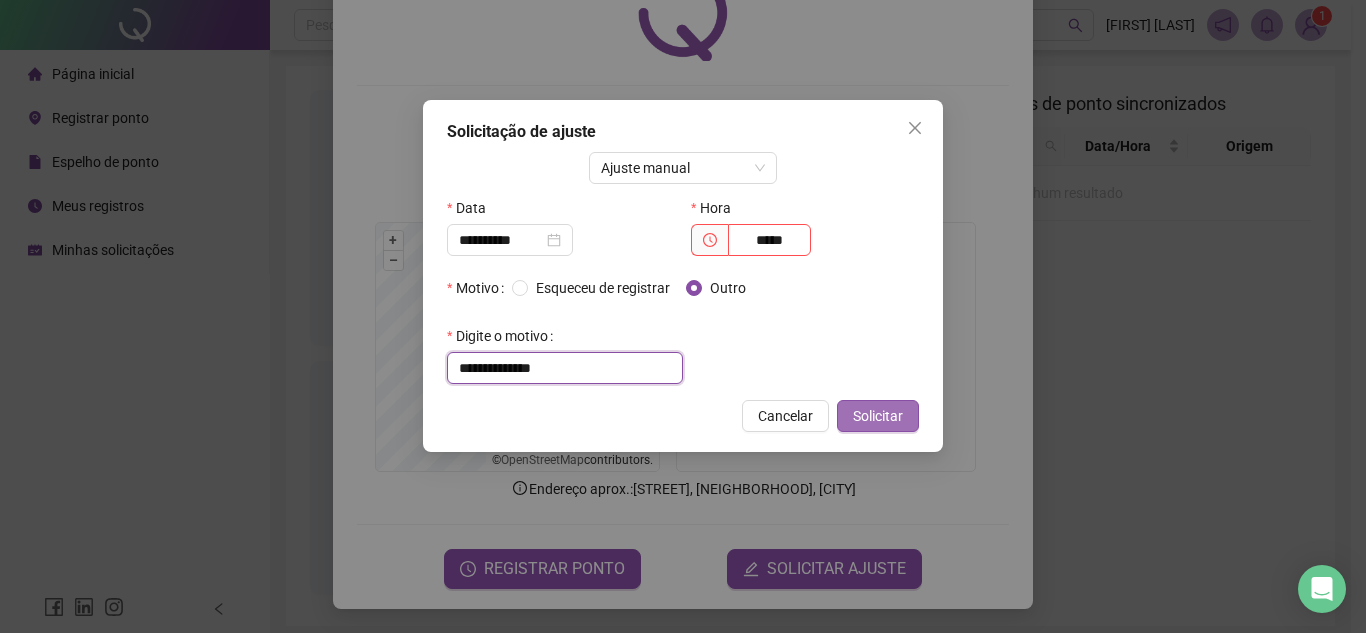 type on "**********" 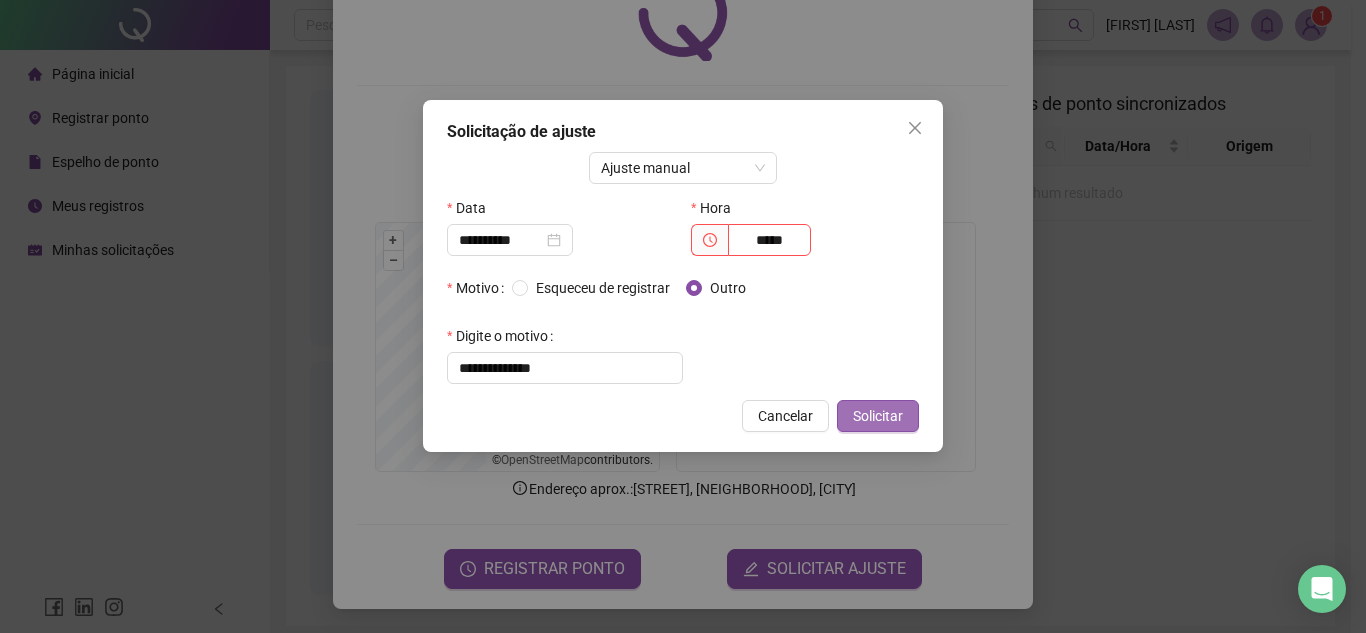 click on "Solicitar" at bounding box center (878, 416) 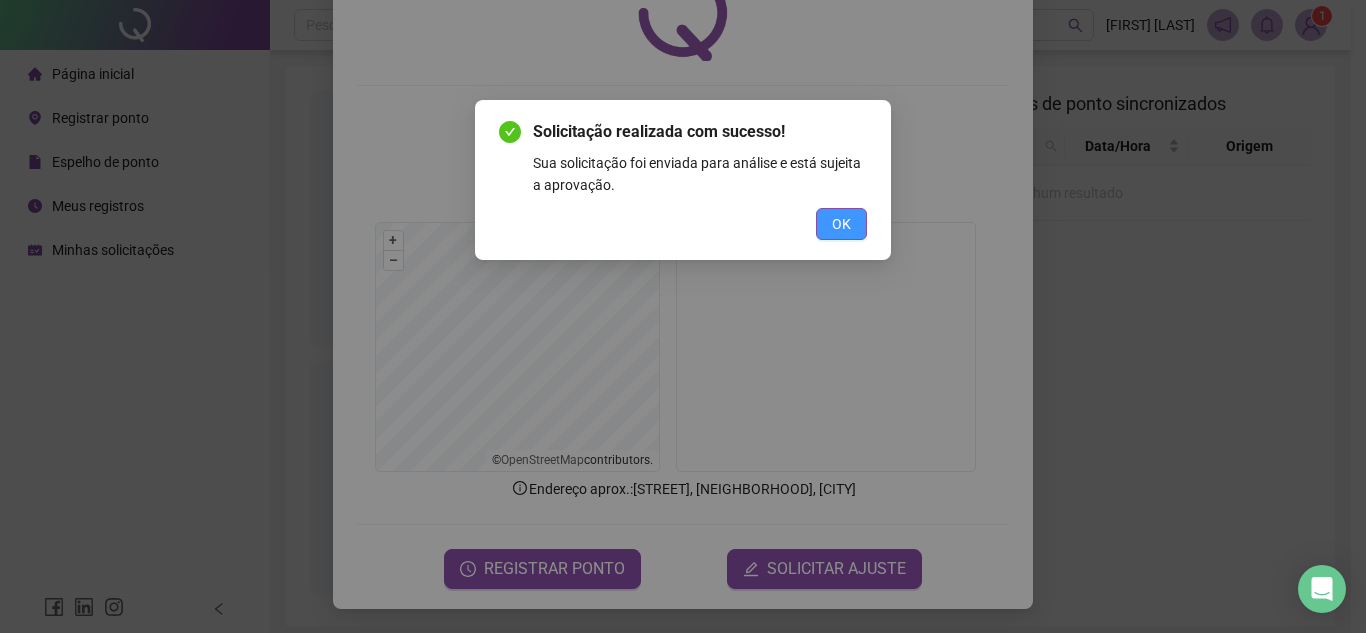 click on "OK" at bounding box center (841, 224) 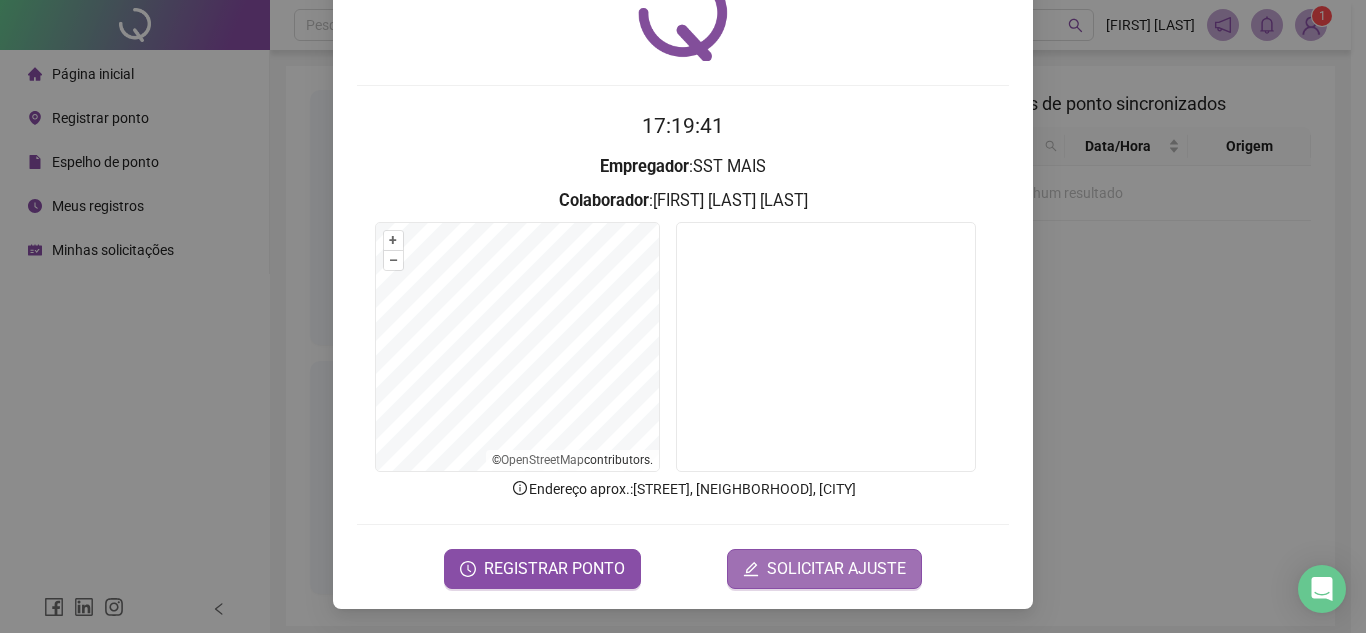 click on "SOLICITAR AJUSTE" at bounding box center [836, 569] 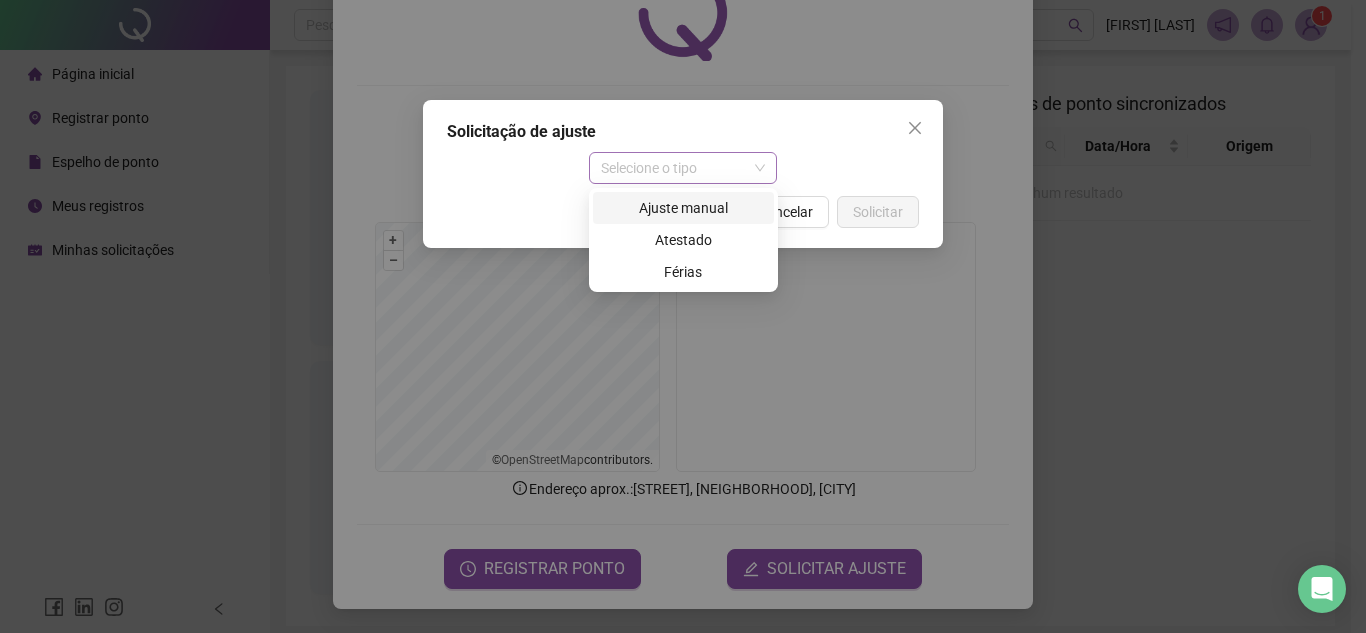 click on "Selecione o tipo" at bounding box center (683, 168) 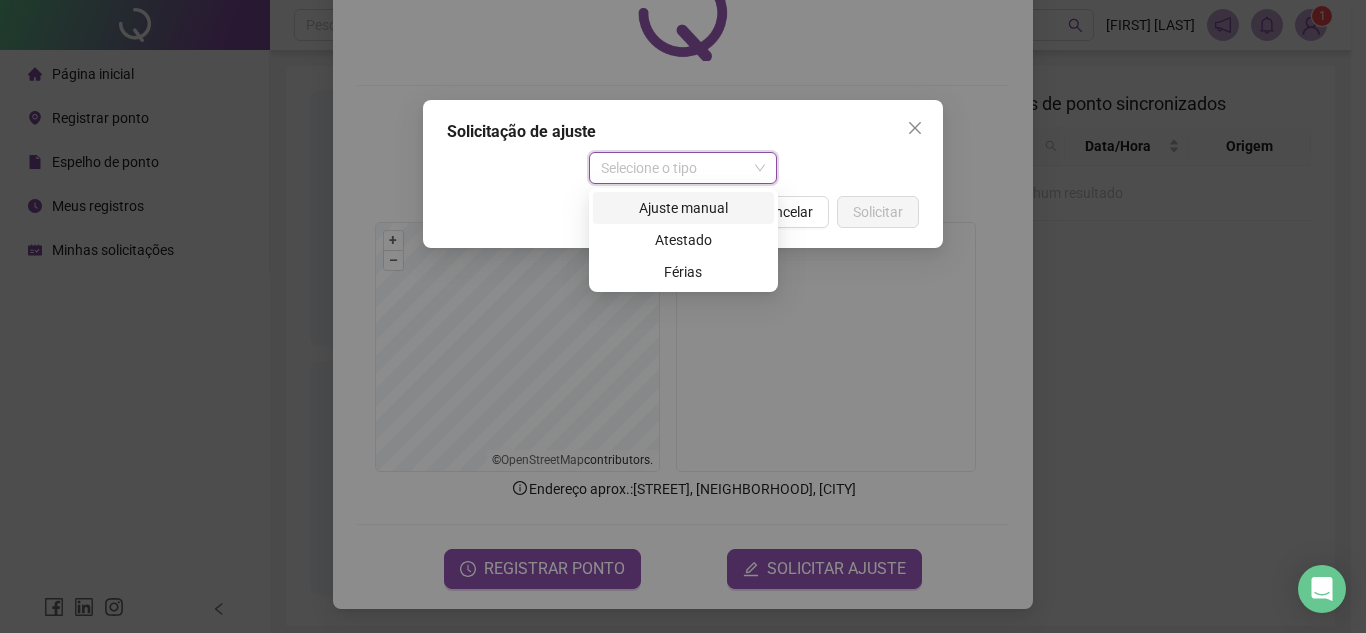 click on "Ajuste manual" at bounding box center [683, 208] 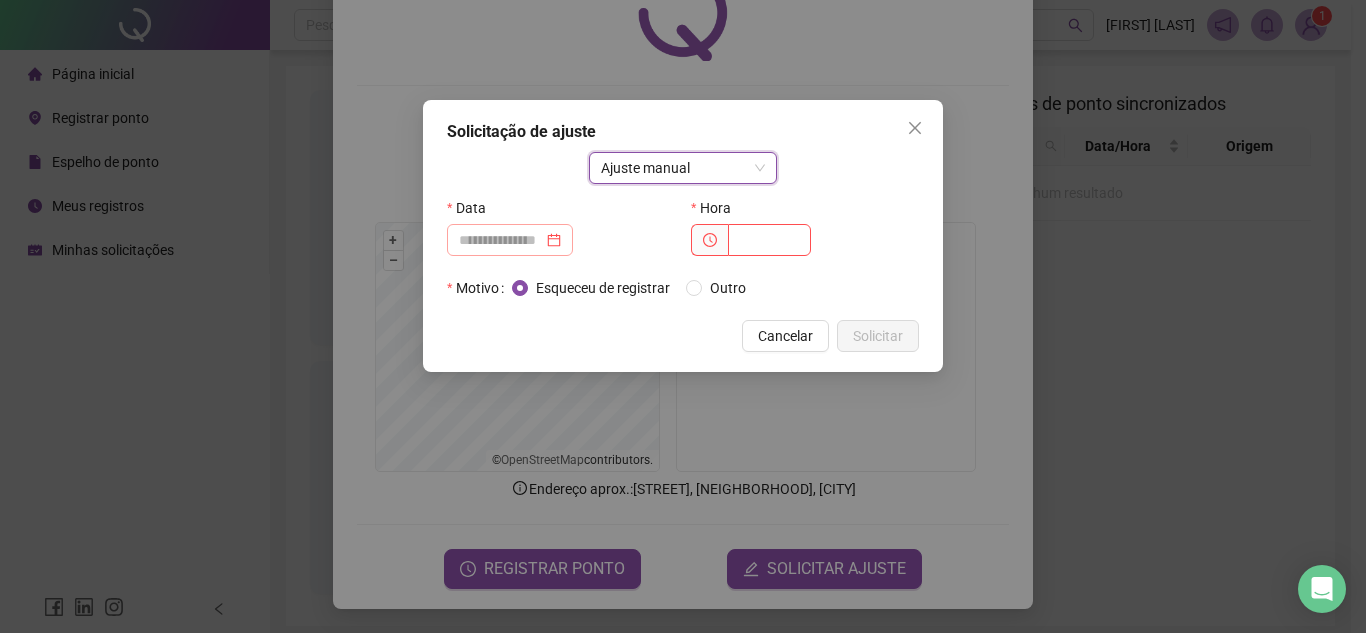 click at bounding box center [510, 240] 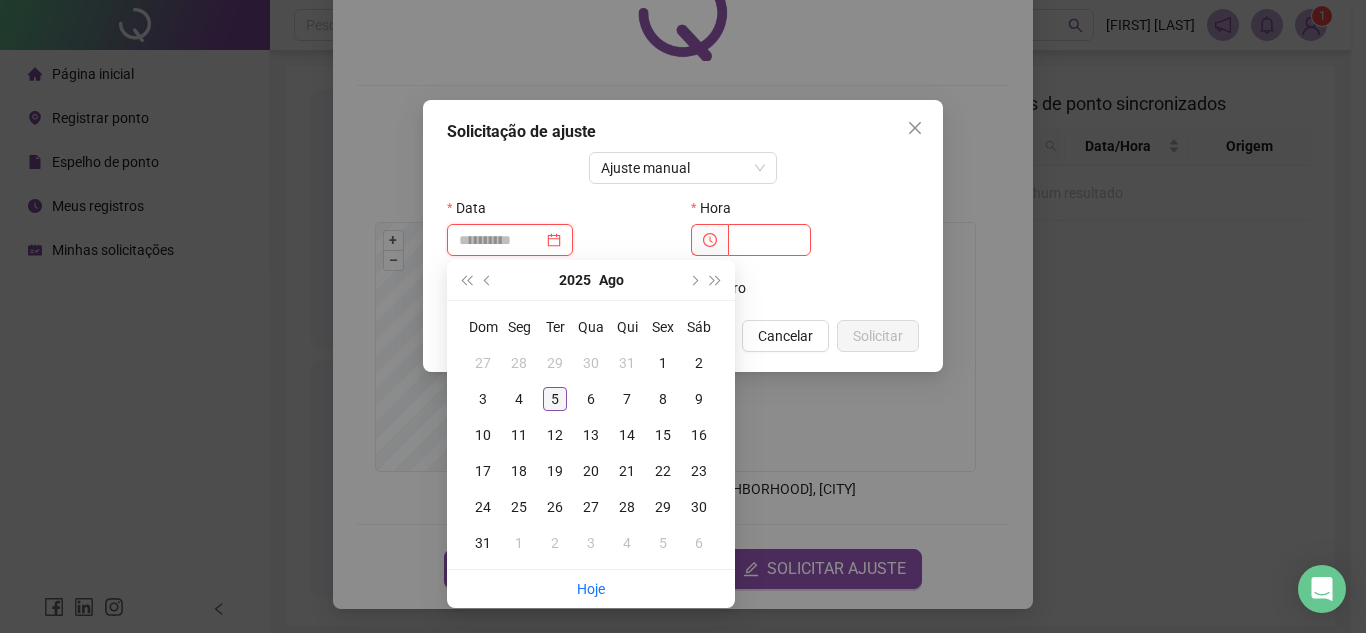 type on "**********" 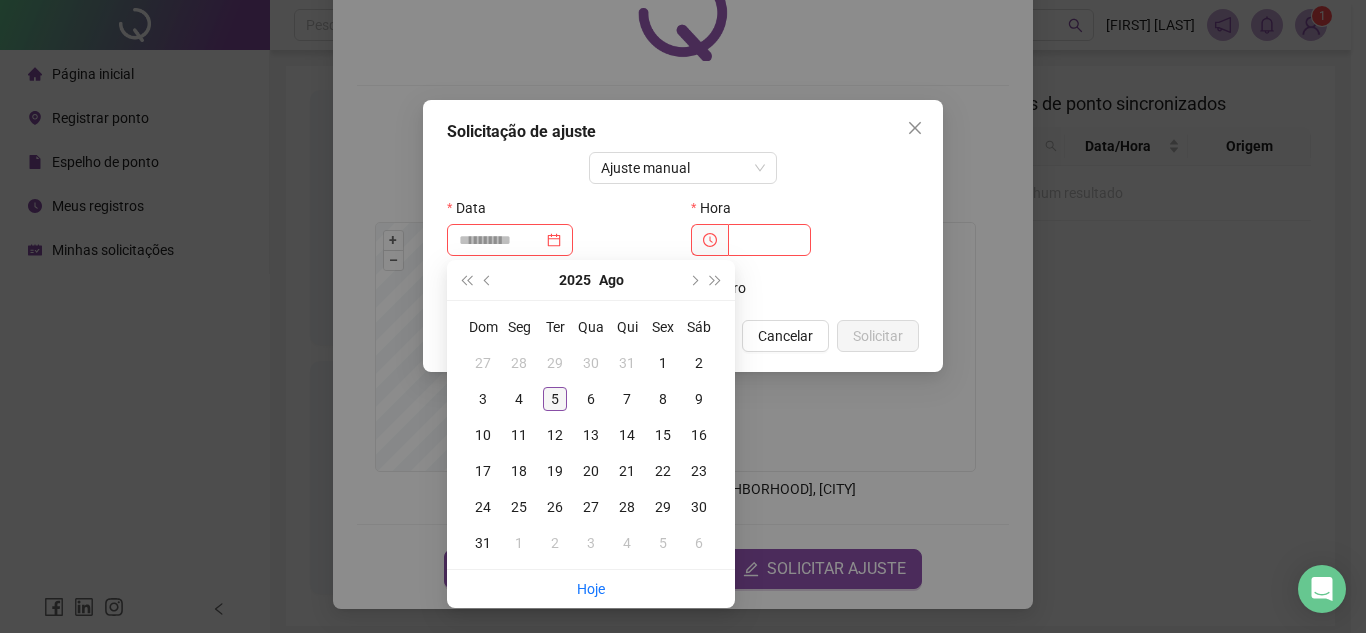 click on "5" at bounding box center [555, 399] 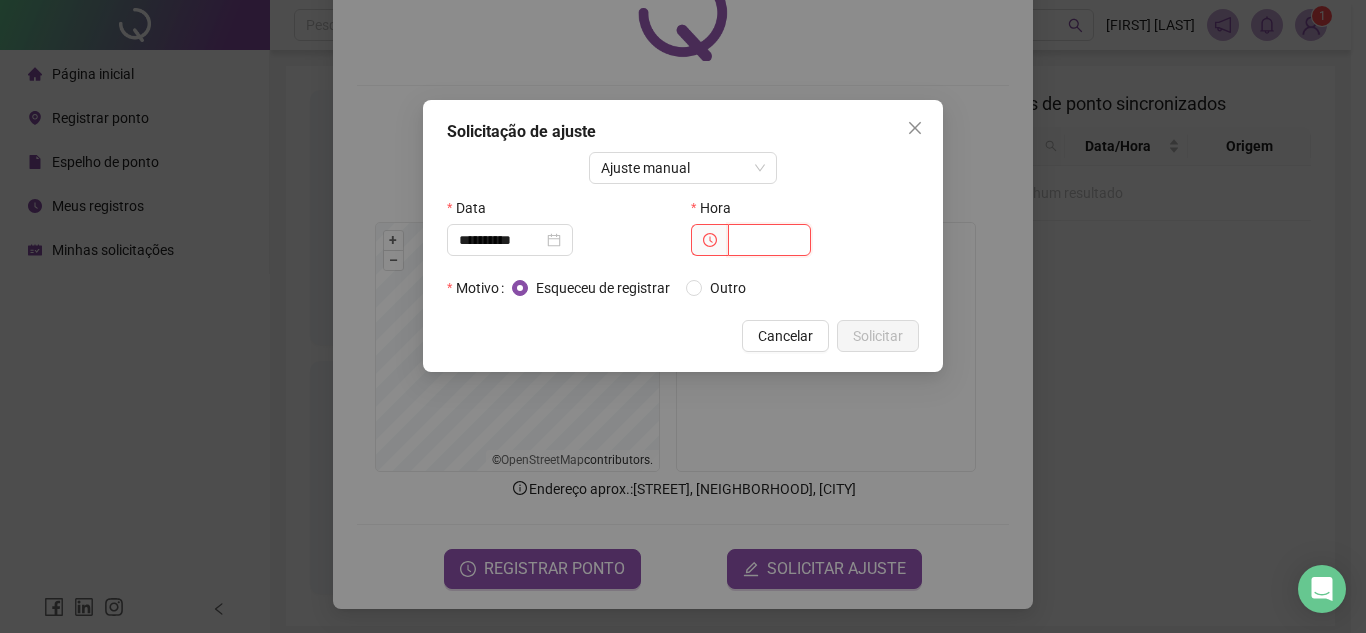 click at bounding box center (769, 240) 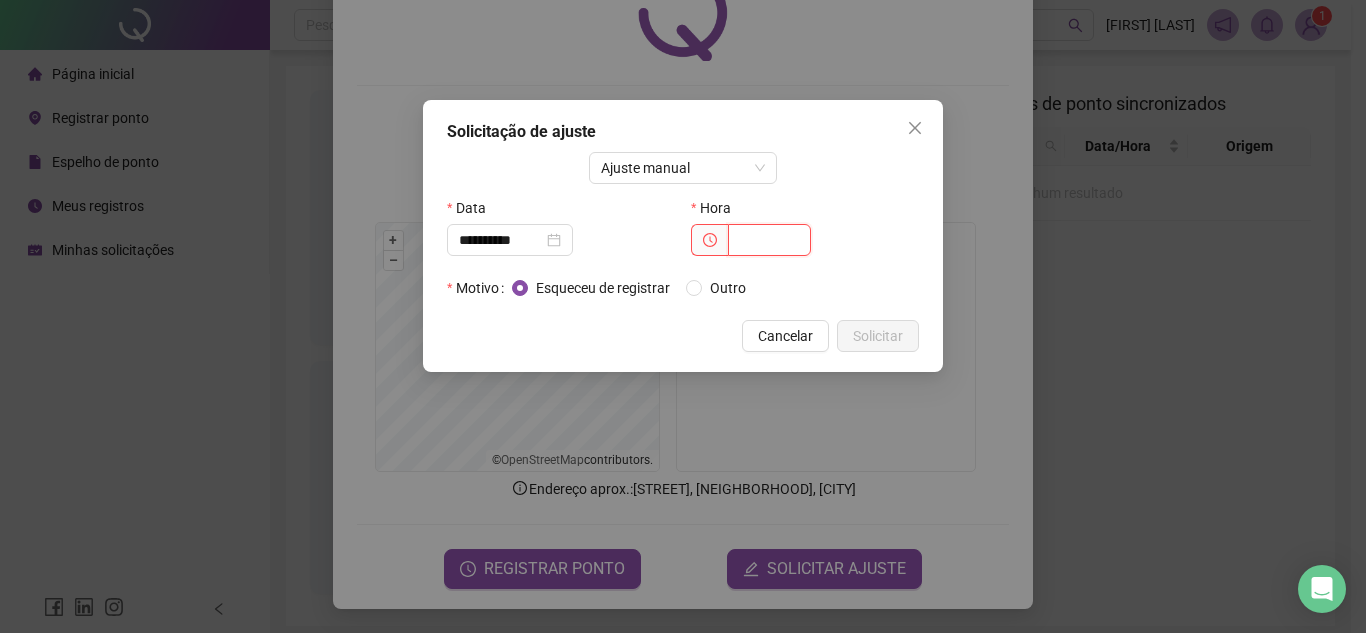 click at bounding box center (769, 240) 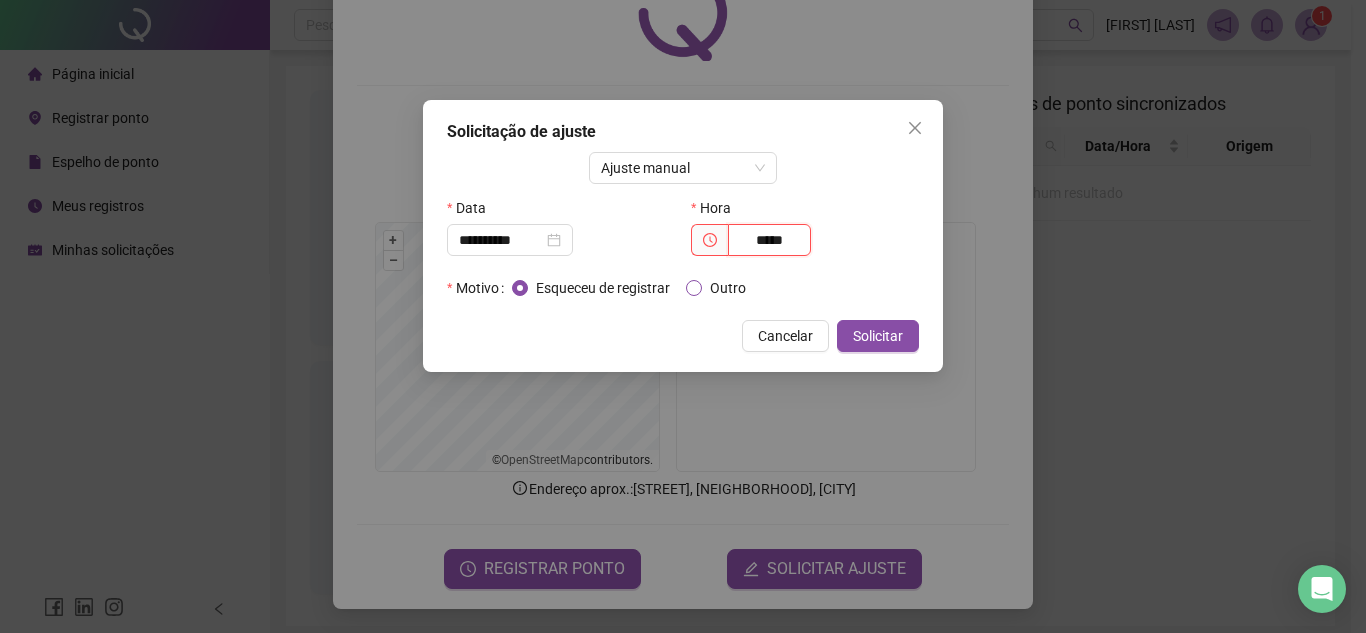 type on "*****" 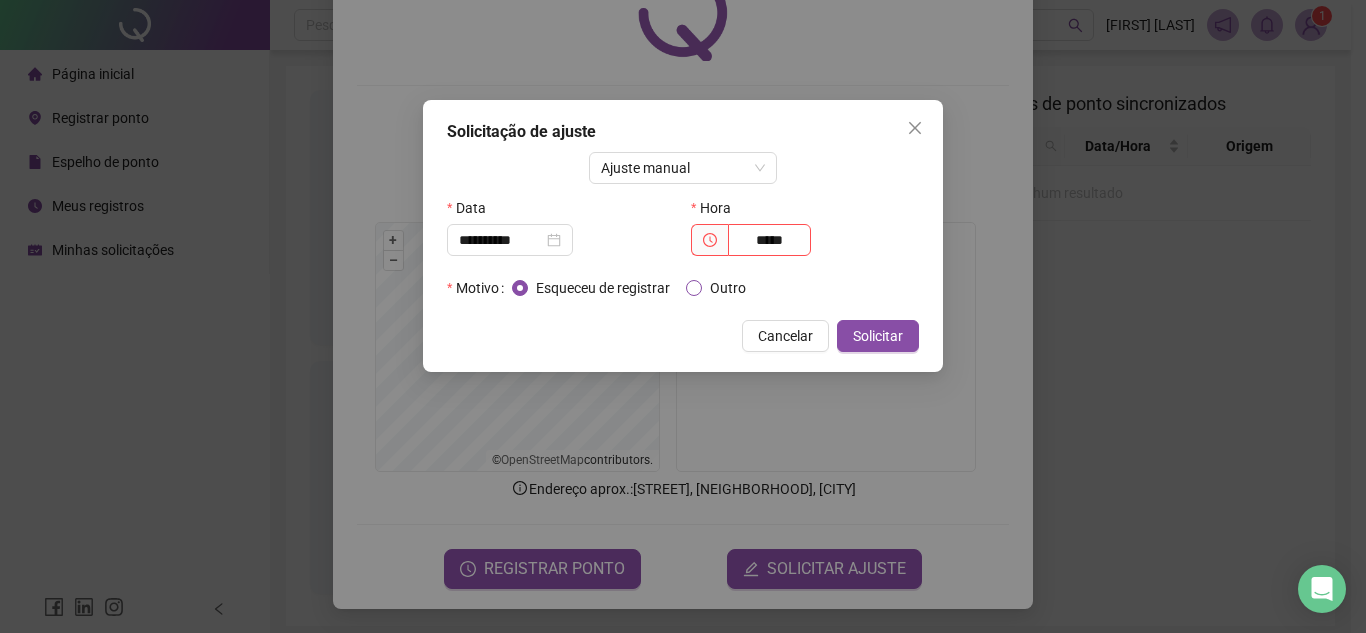 click on "Outro" at bounding box center [728, 288] 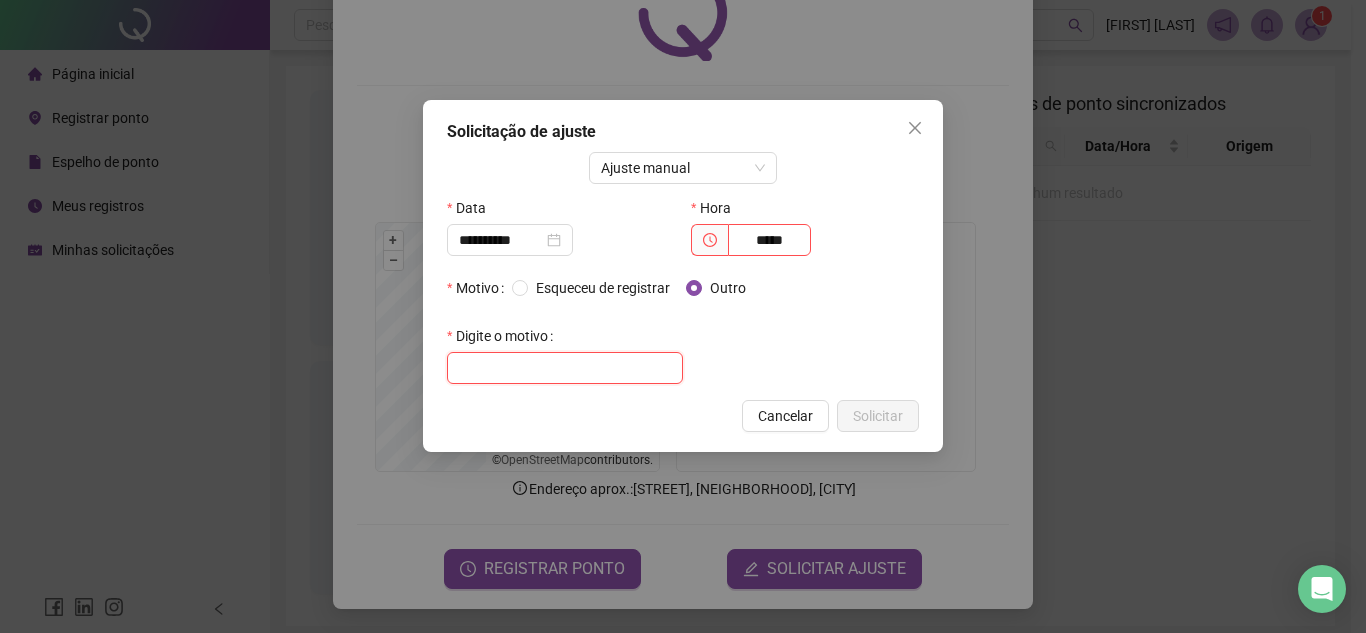 click at bounding box center (565, 368) 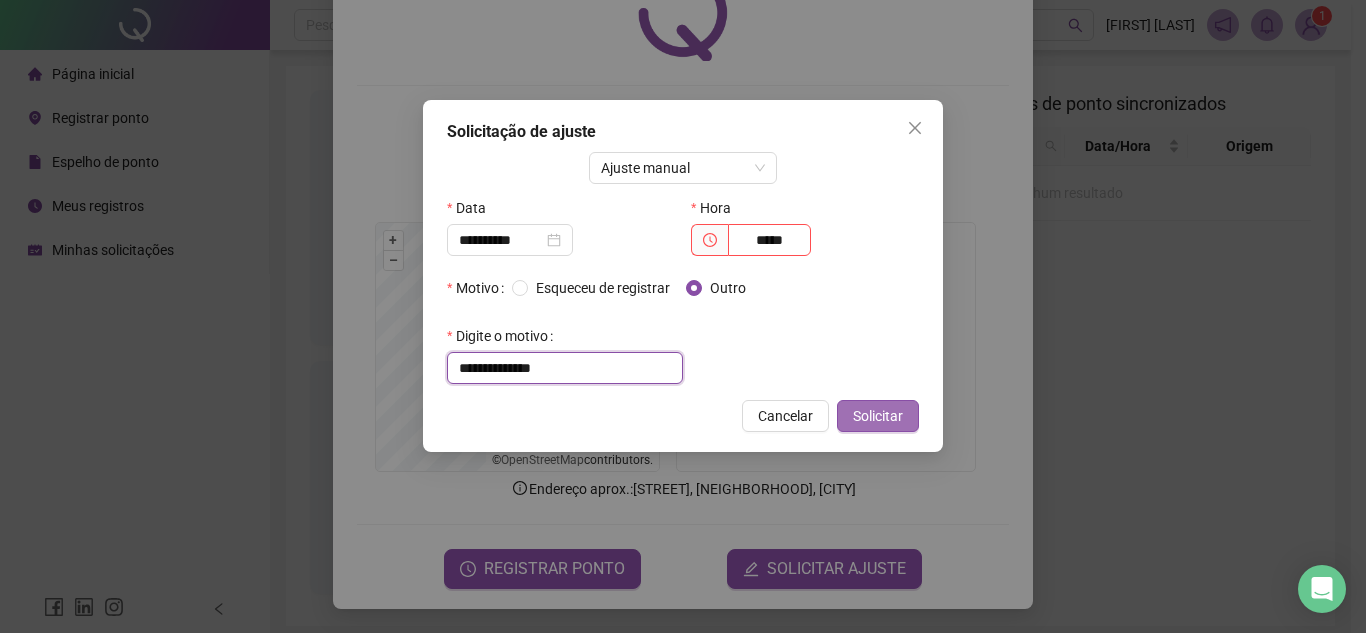 type on "**********" 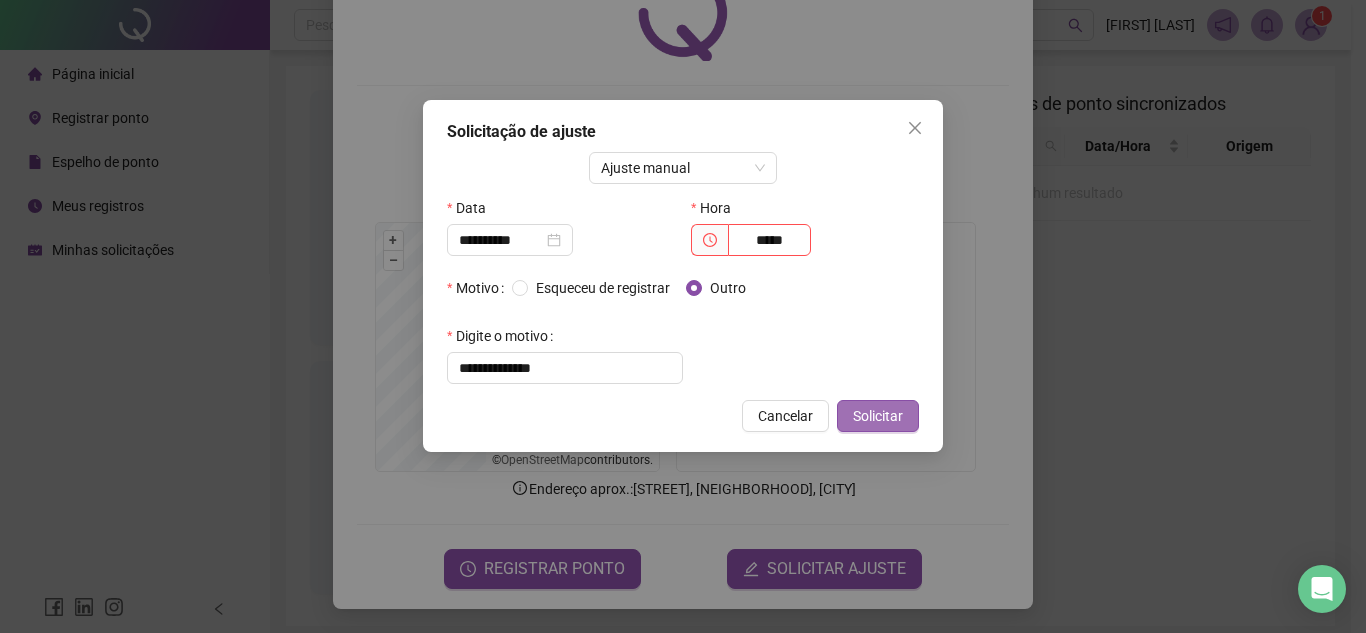 click on "Solicitar" at bounding box center [878, 416] 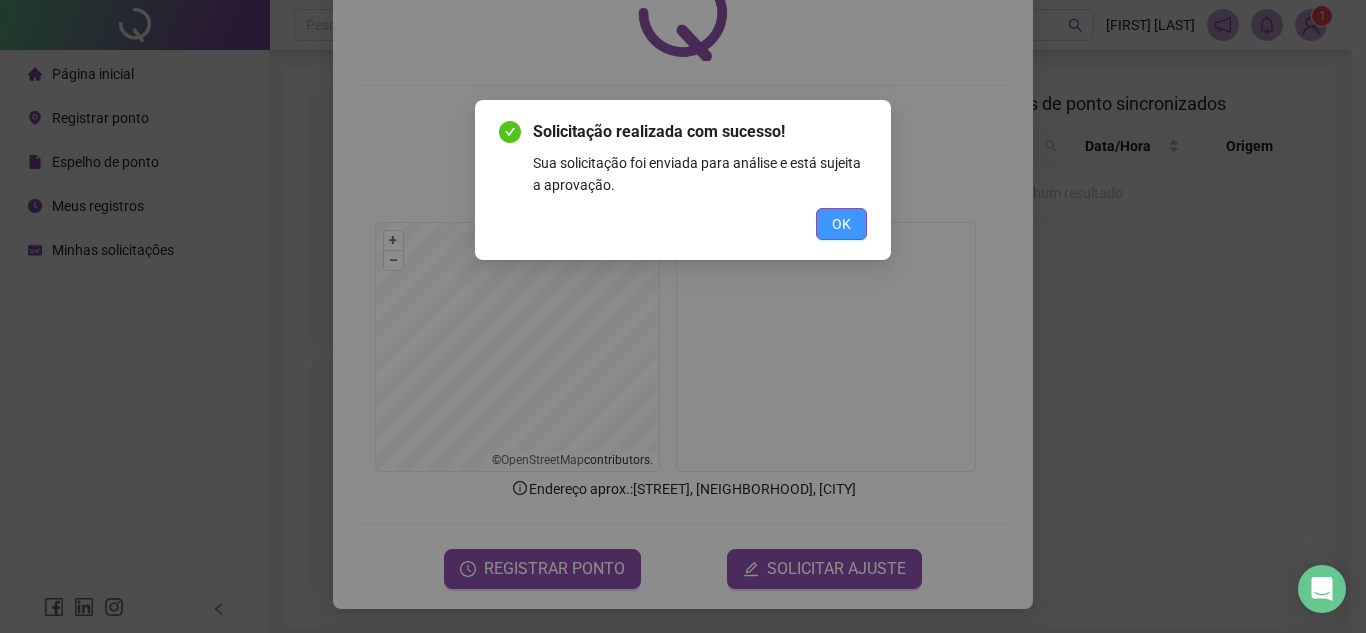 click on "OK" at bounding box center (841, 224) 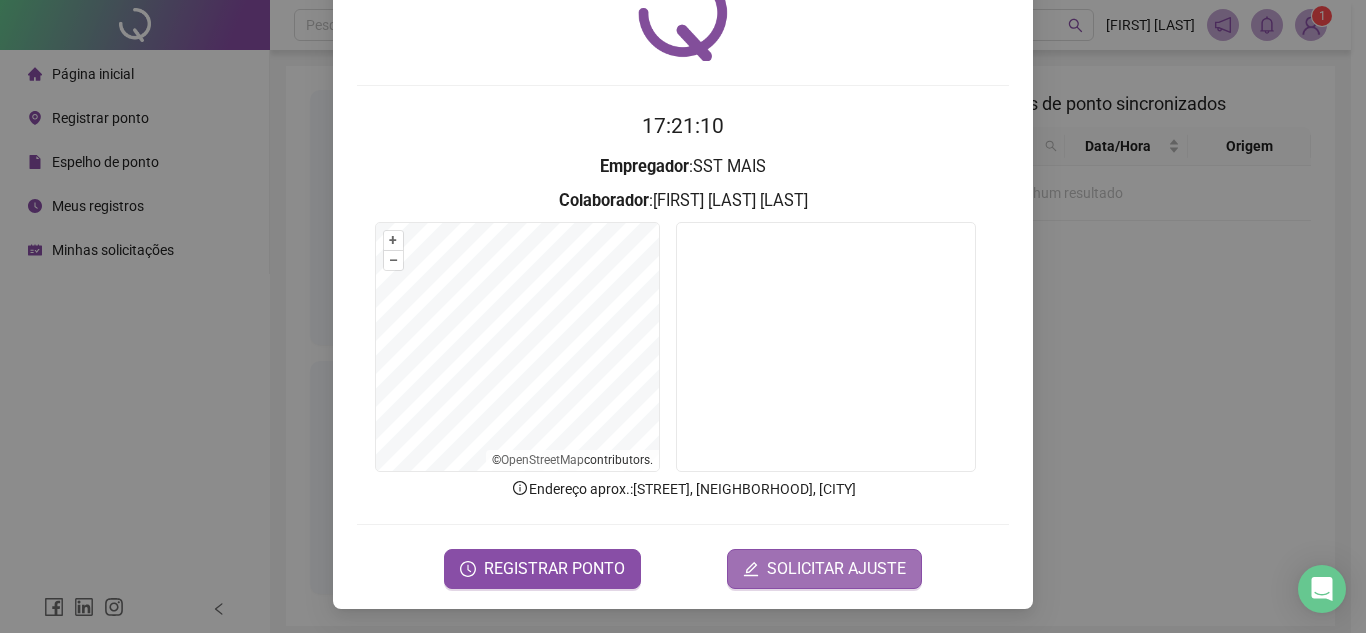 click on "SOLICITAR AJUSTE" at bounding box center (836, 569) 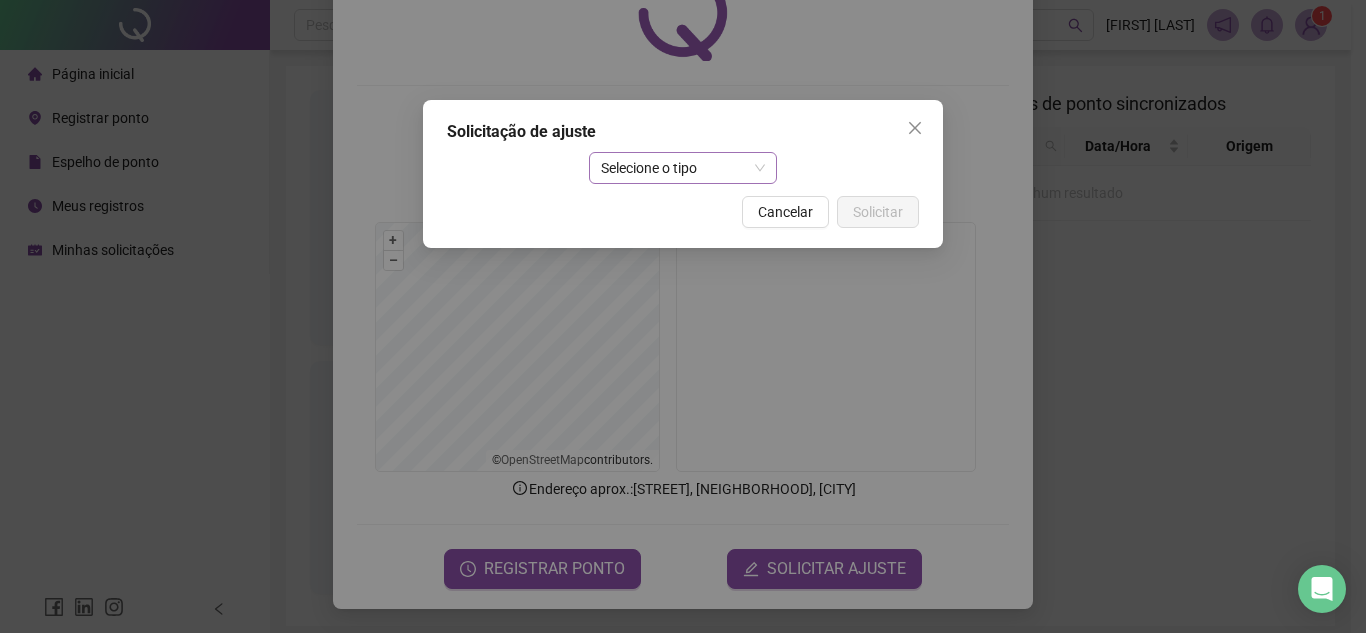 click on "Selecione o tipo" at bounding box center [683, 168] 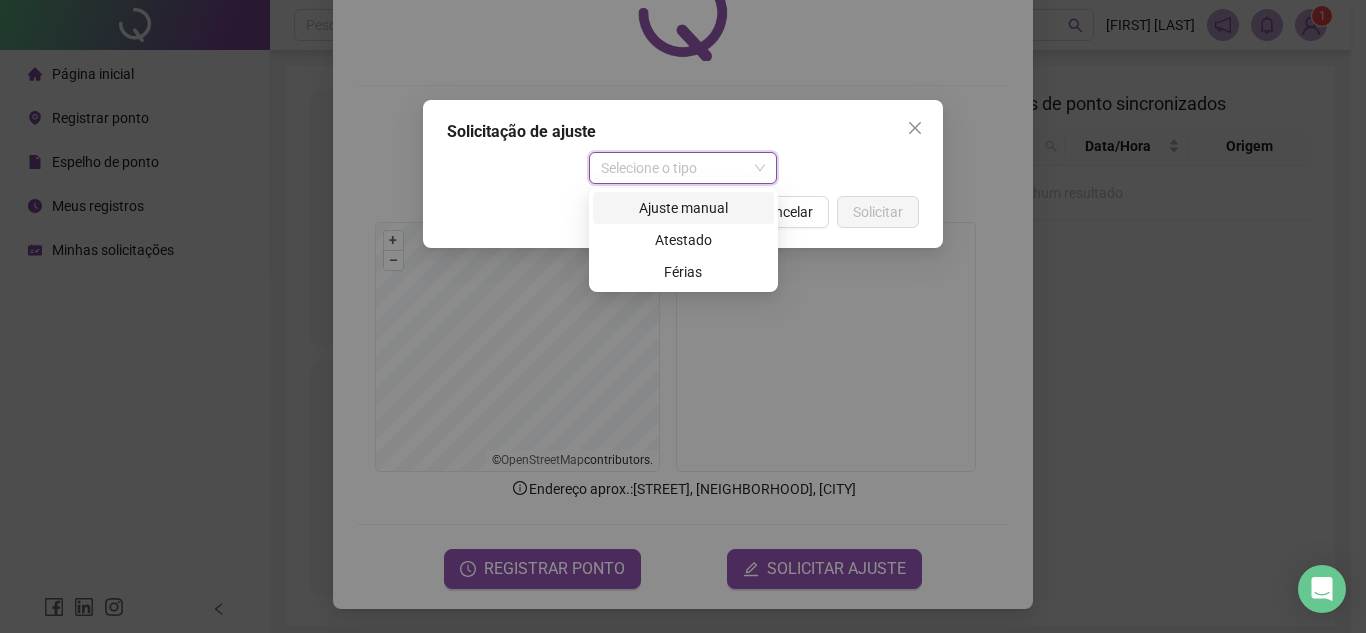click on "Ajuste manual" at bounding box center (683, 208) 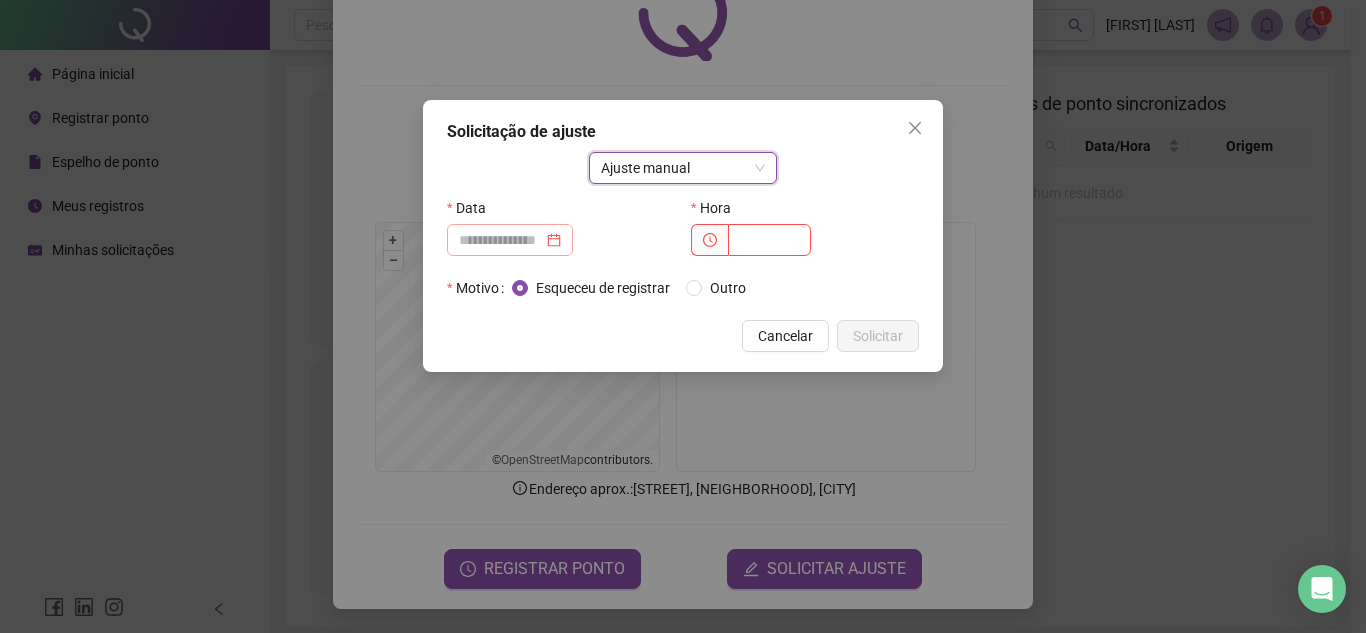 click at bounding box center (510, 240) 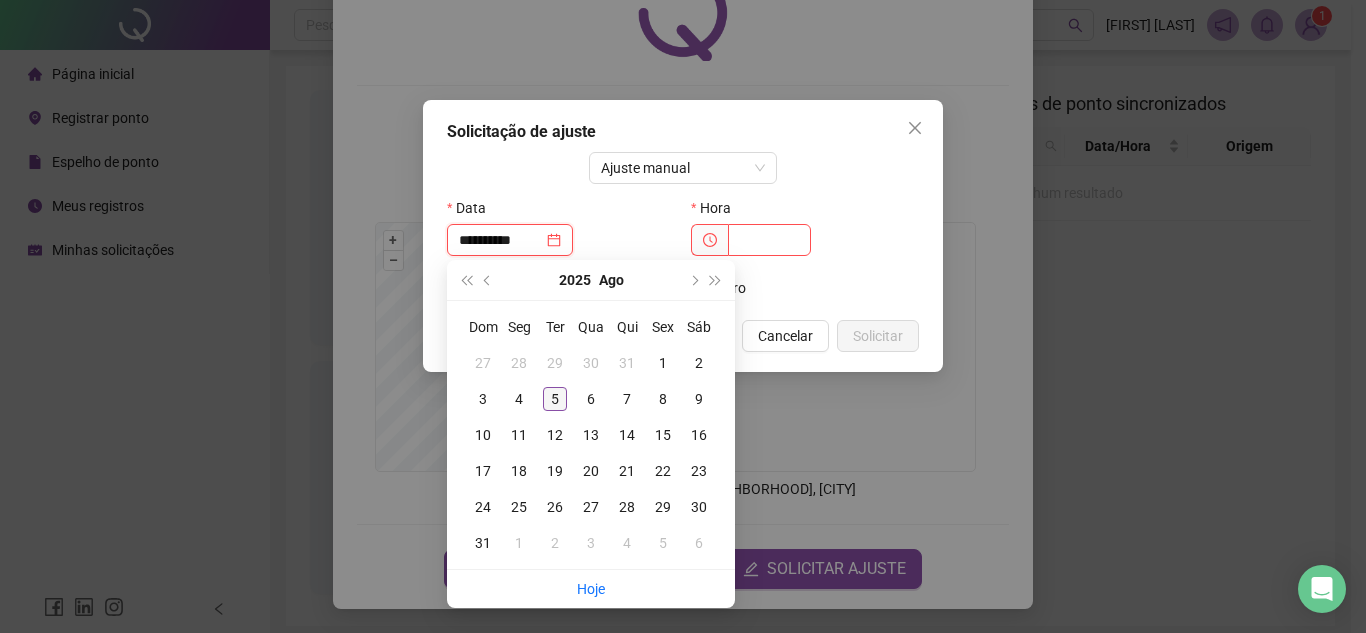 type on "**********" 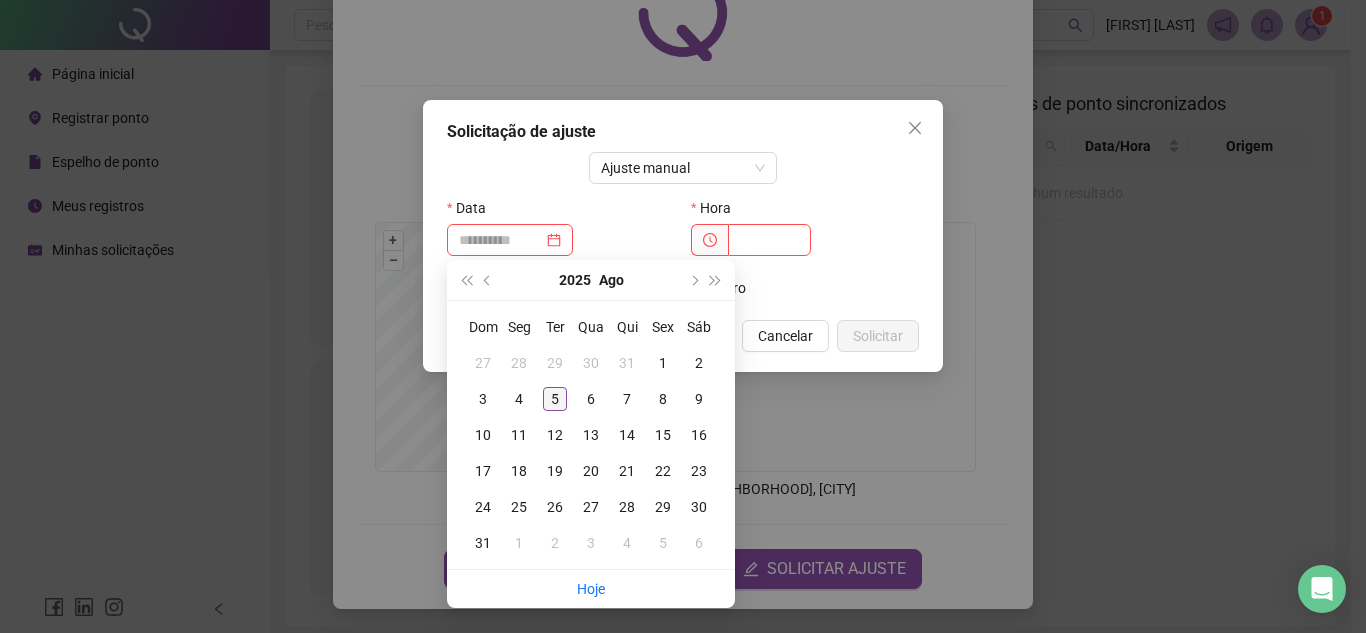 click on "5" at bounding box center (555, 399) 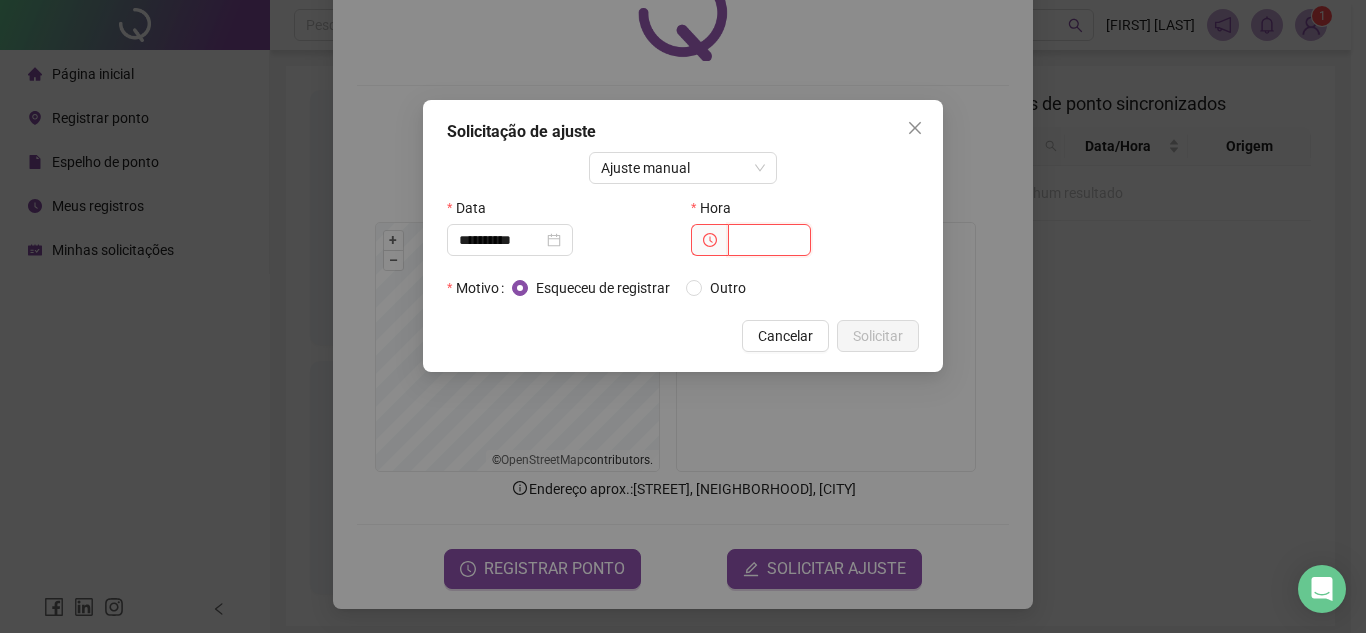 click at bounding box center [769, 240] 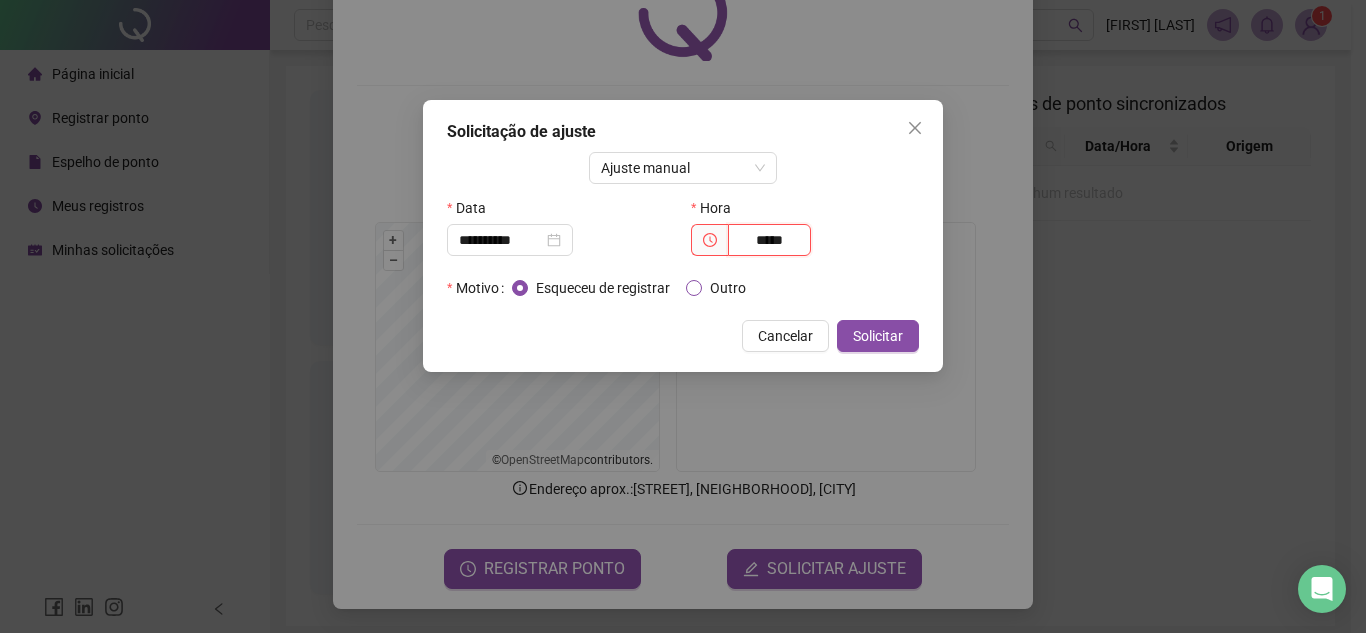 type on "*****" 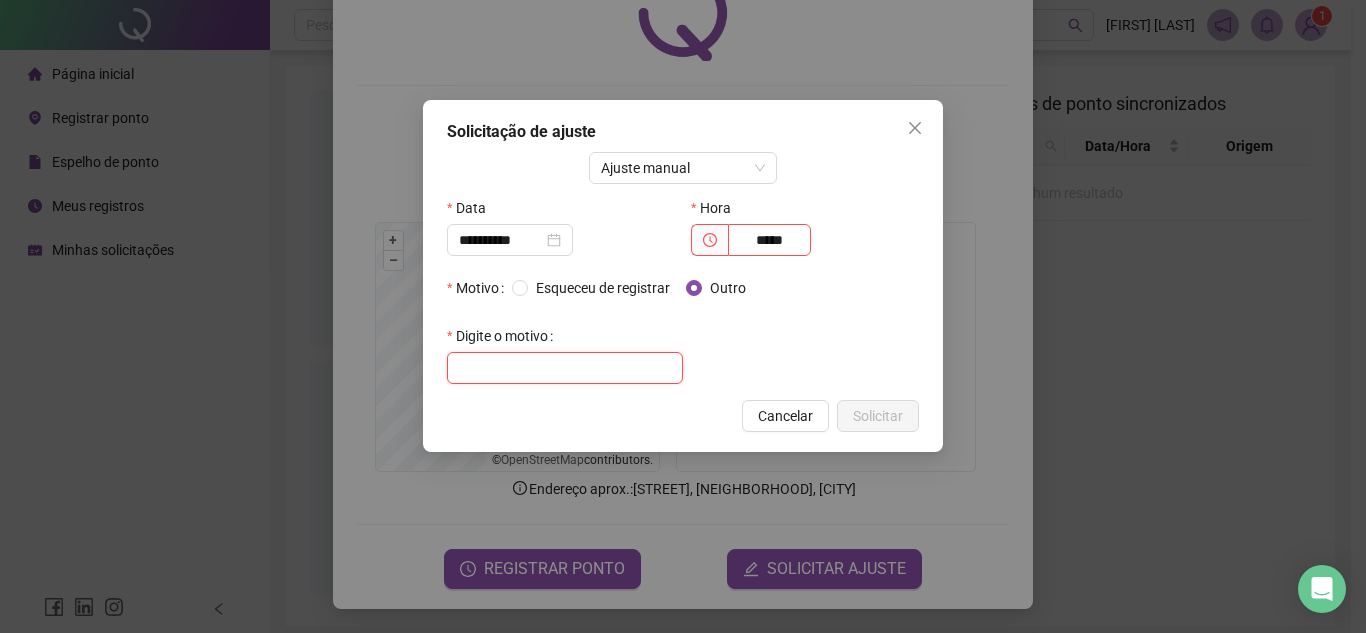 click at bounding box center [565, 368] 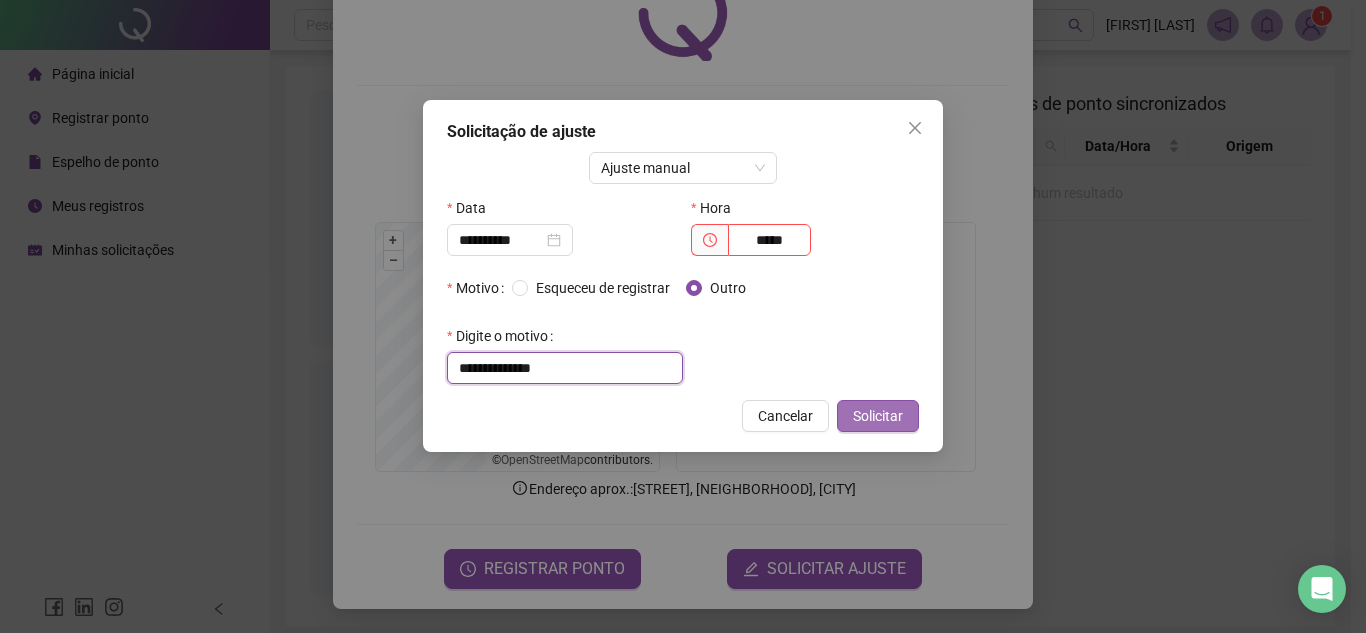 type on "**********" 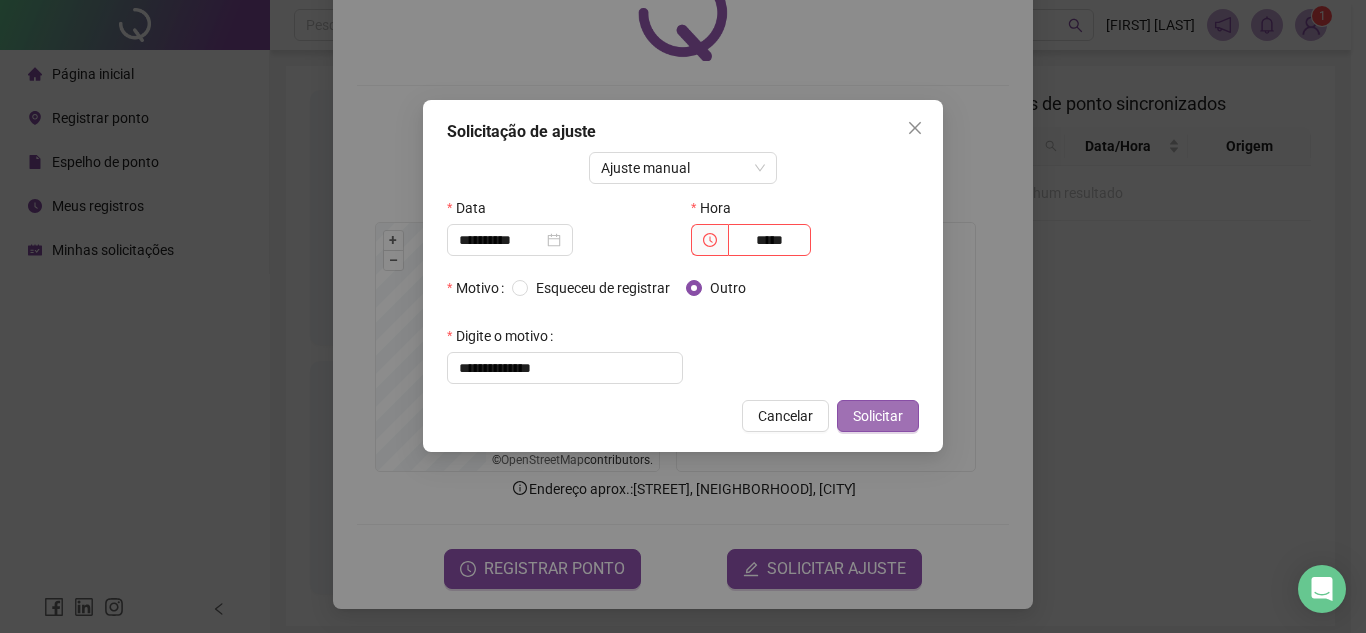 click on "Solicitar" at bounding box center (878, 416) 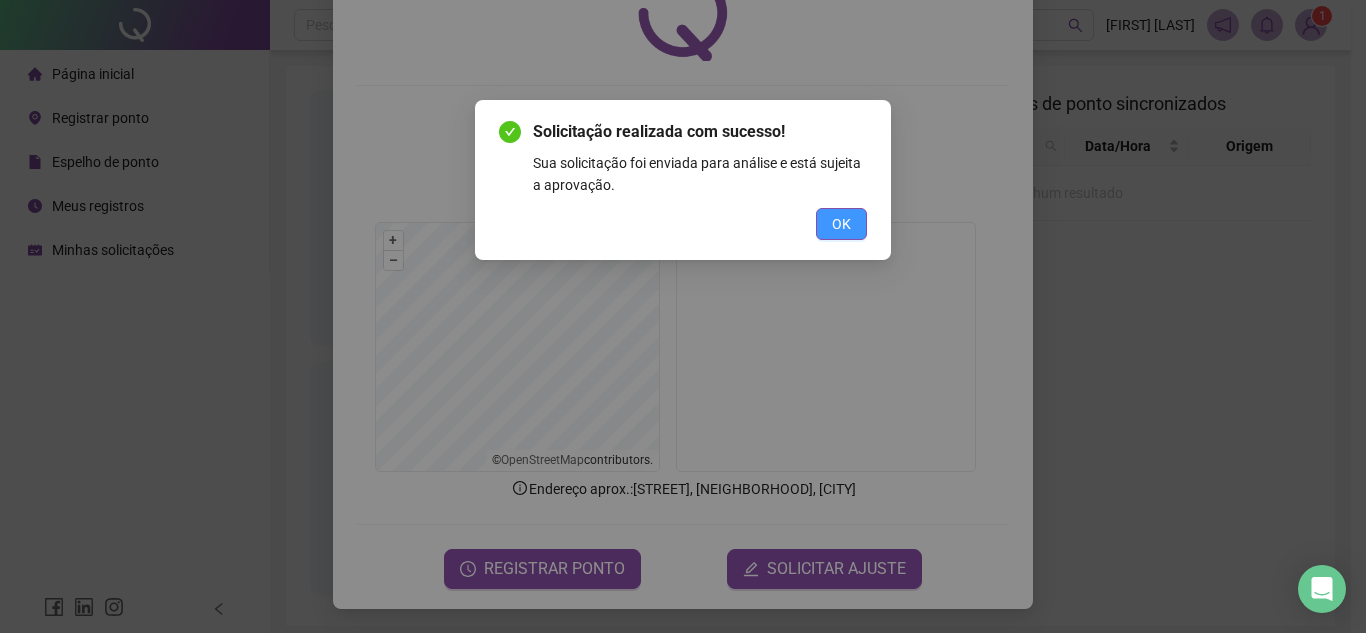 click on "OK" at bounding box center (841, 224) 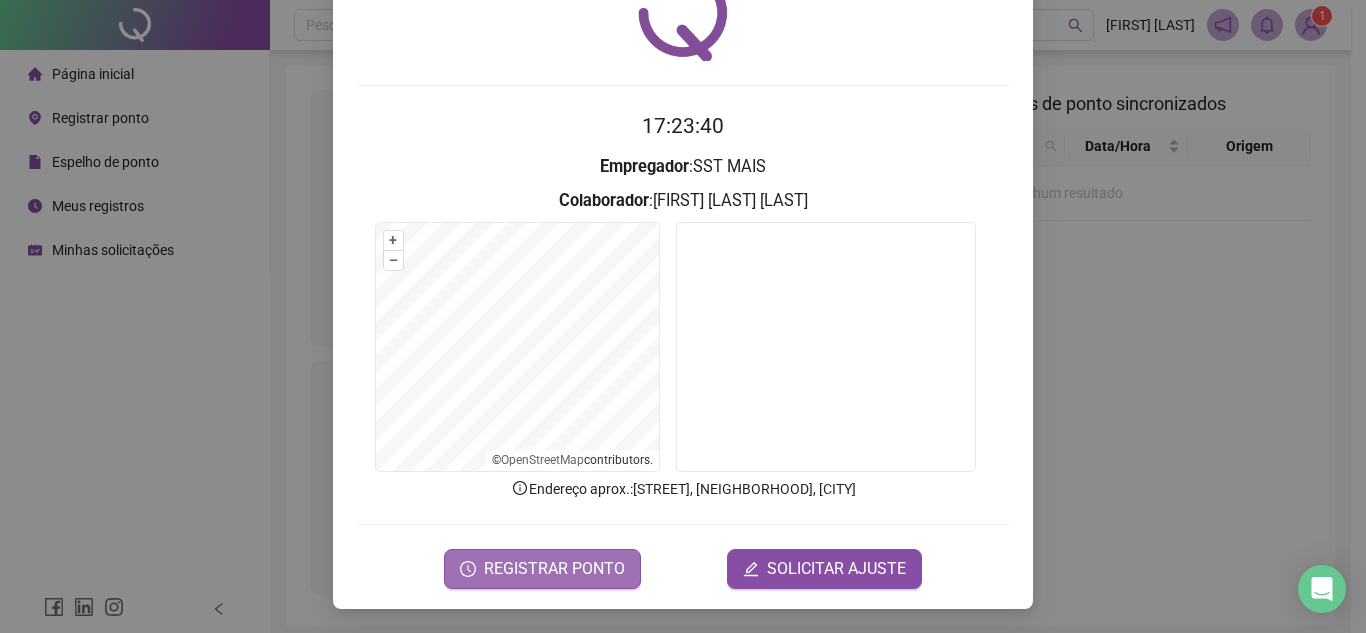 click on "REGISTRAR PONTO" at bounding box center [554, 569] 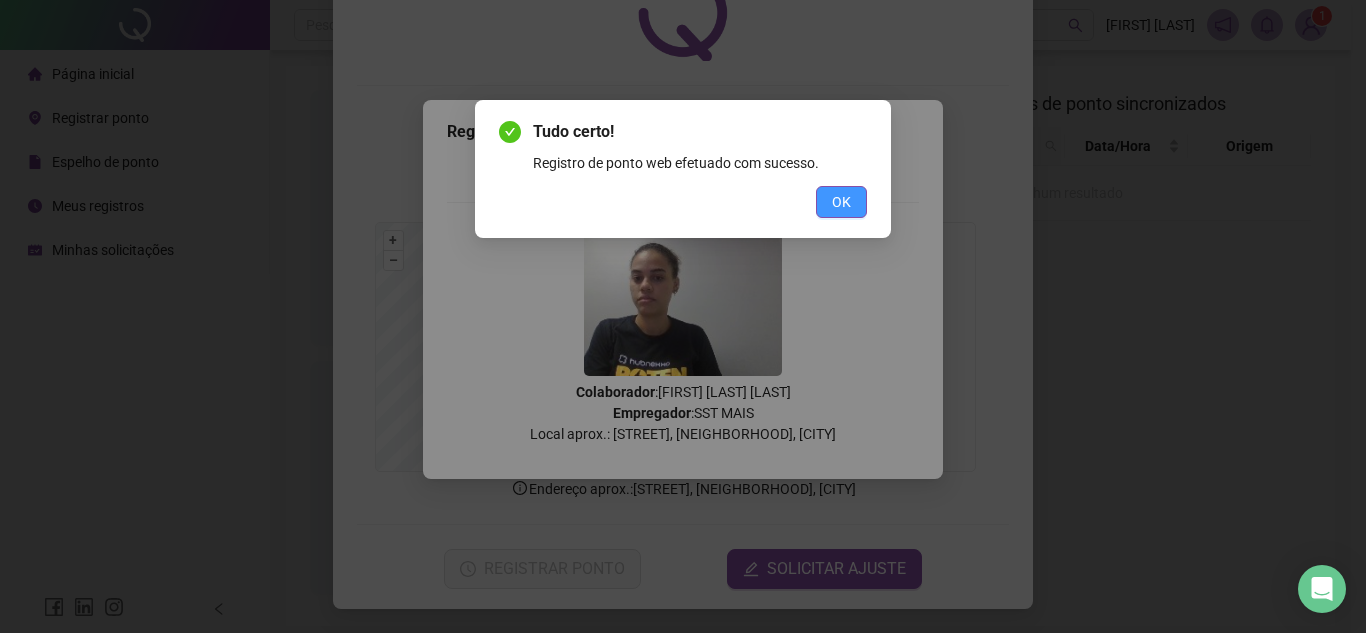 click on "OK" at bounding box center [841, 202] 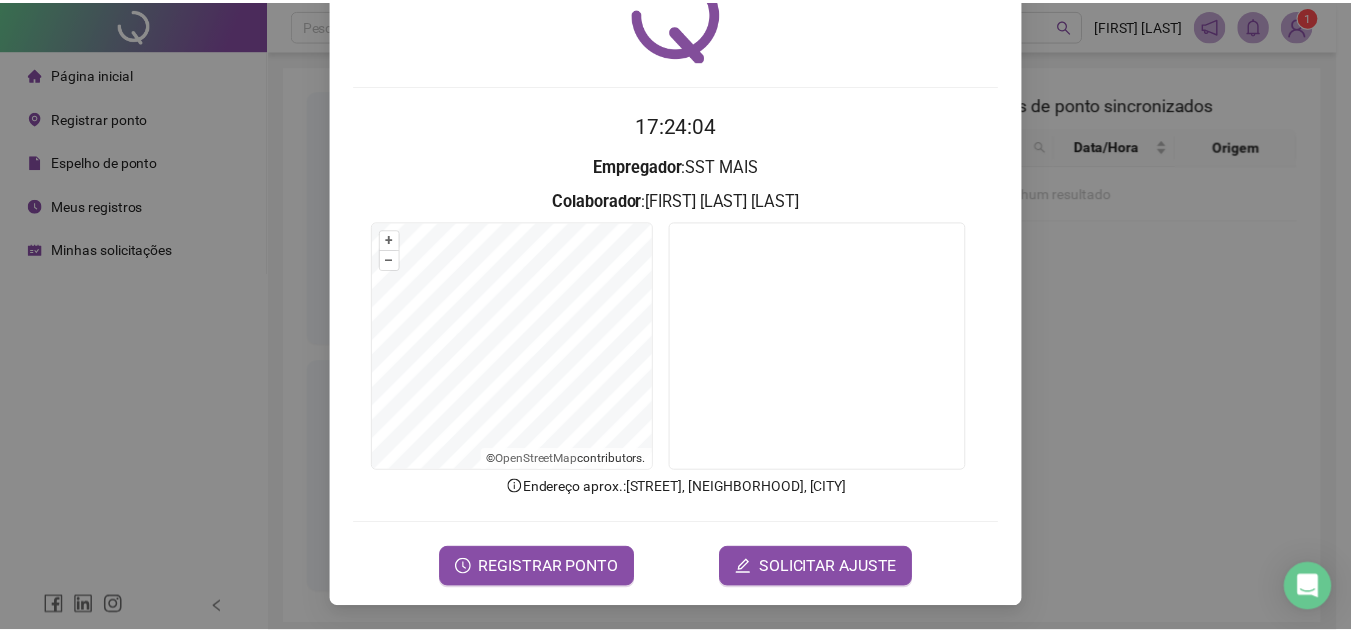 scroll, scrollTop: 0, scrollLeft: 0, axis: both 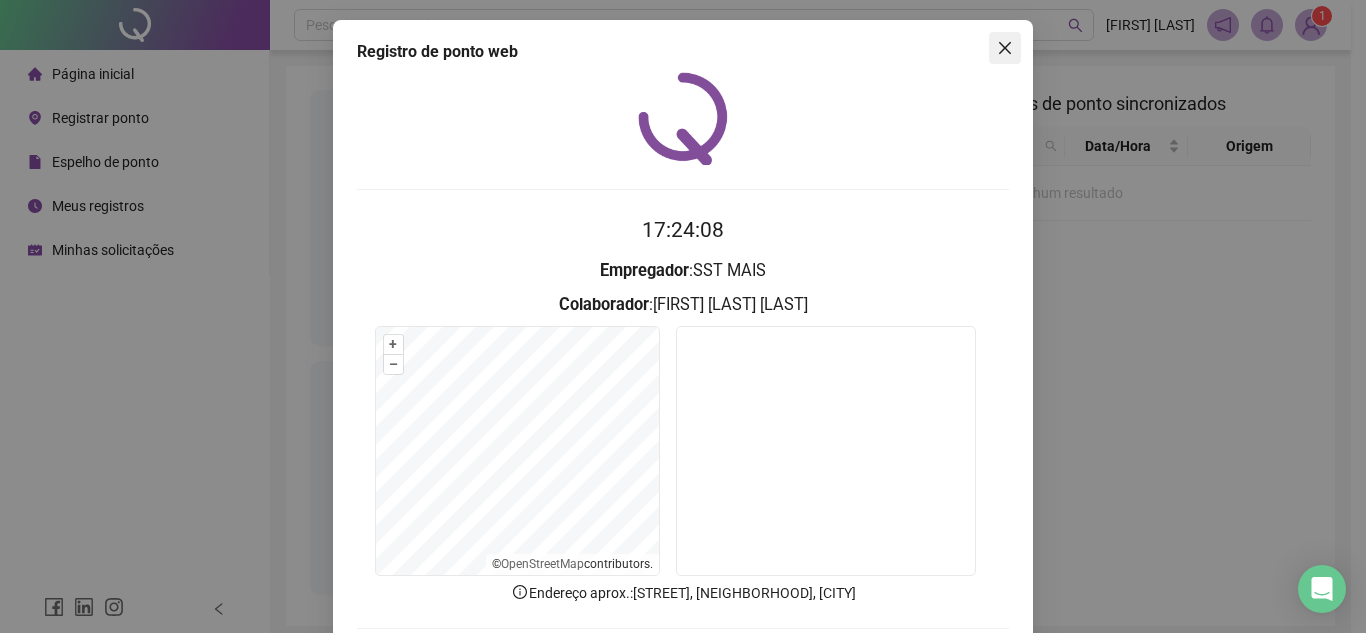 click 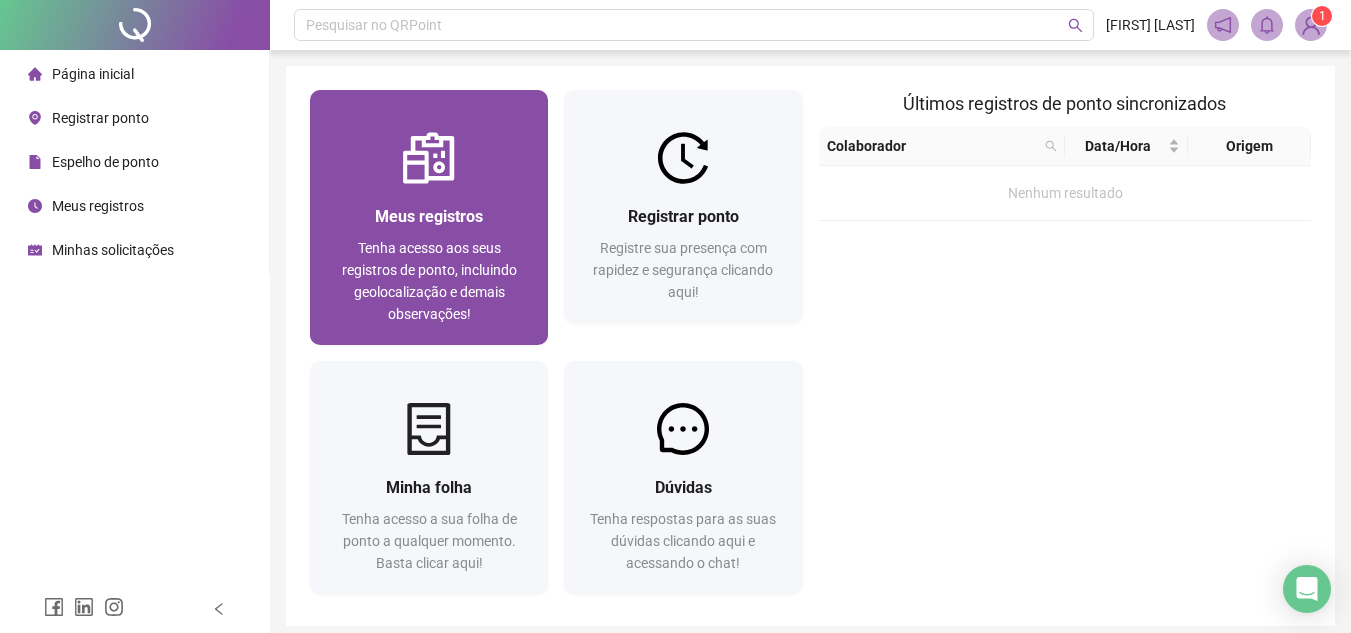 click on "Tenha acesso aos seus registros de ponto, incluindo geolocalização e demais observações!" at bounding box center (429, 281) 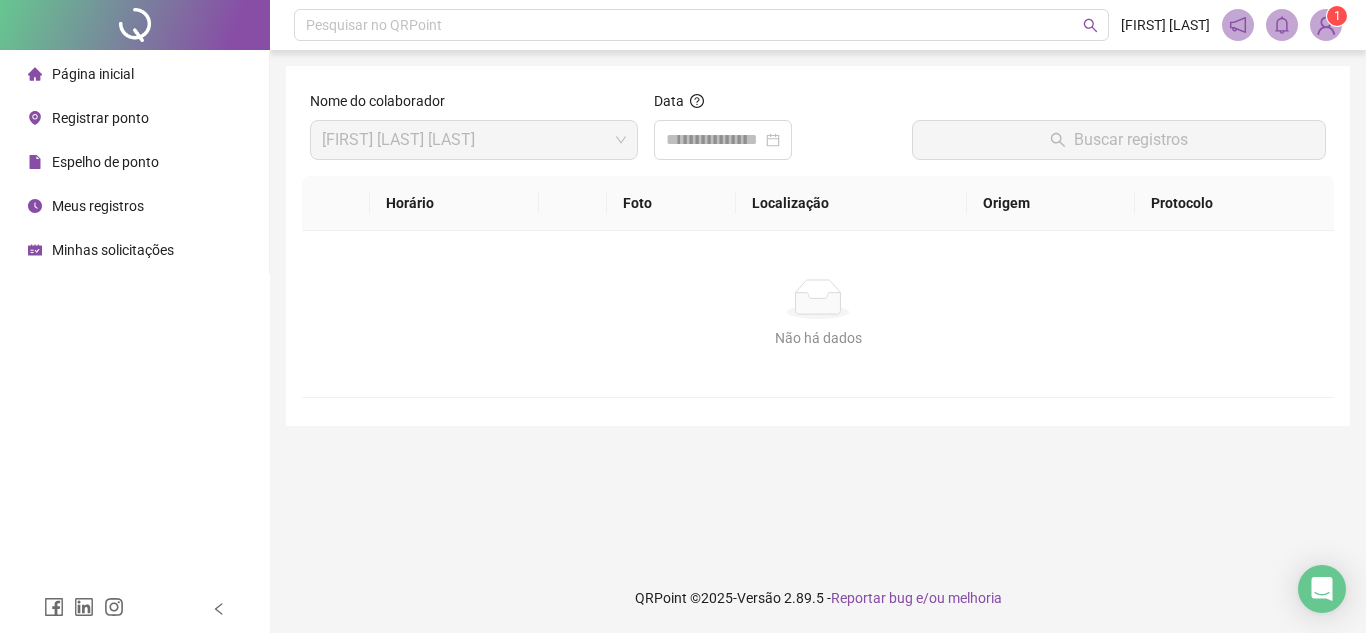 click on "Meus registros" at bounding box center [98, 206] 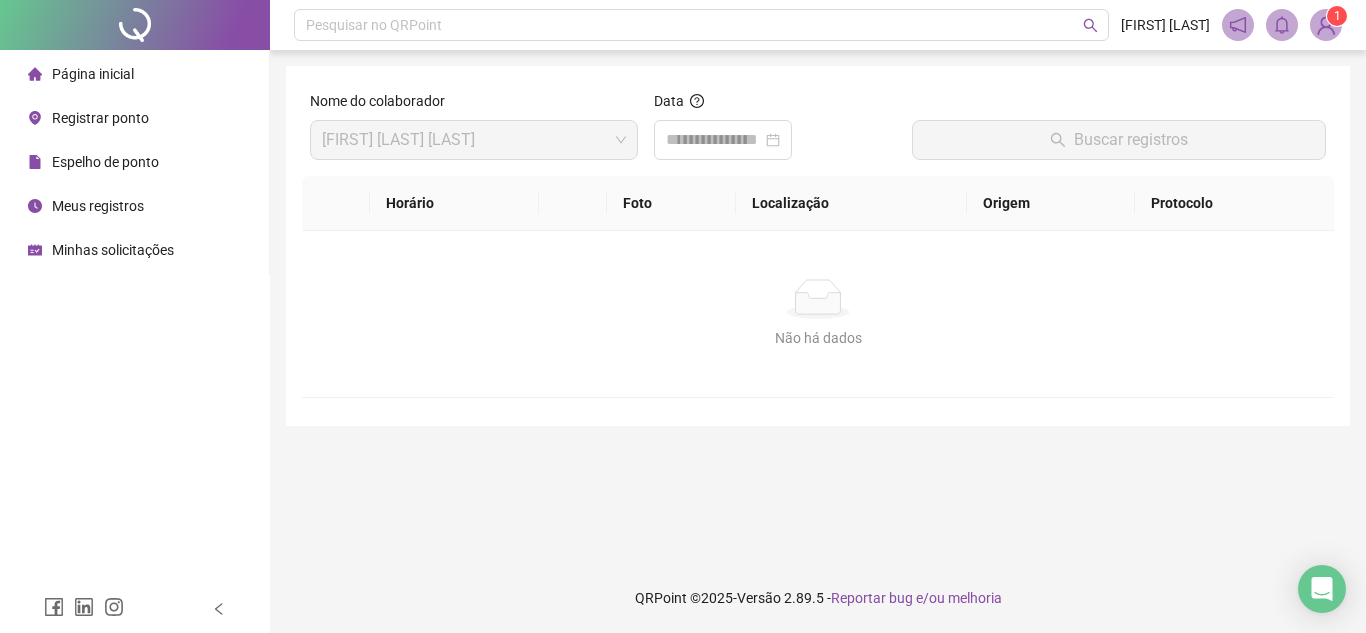 click on "Meus registros" at bounding box center (86, 206) 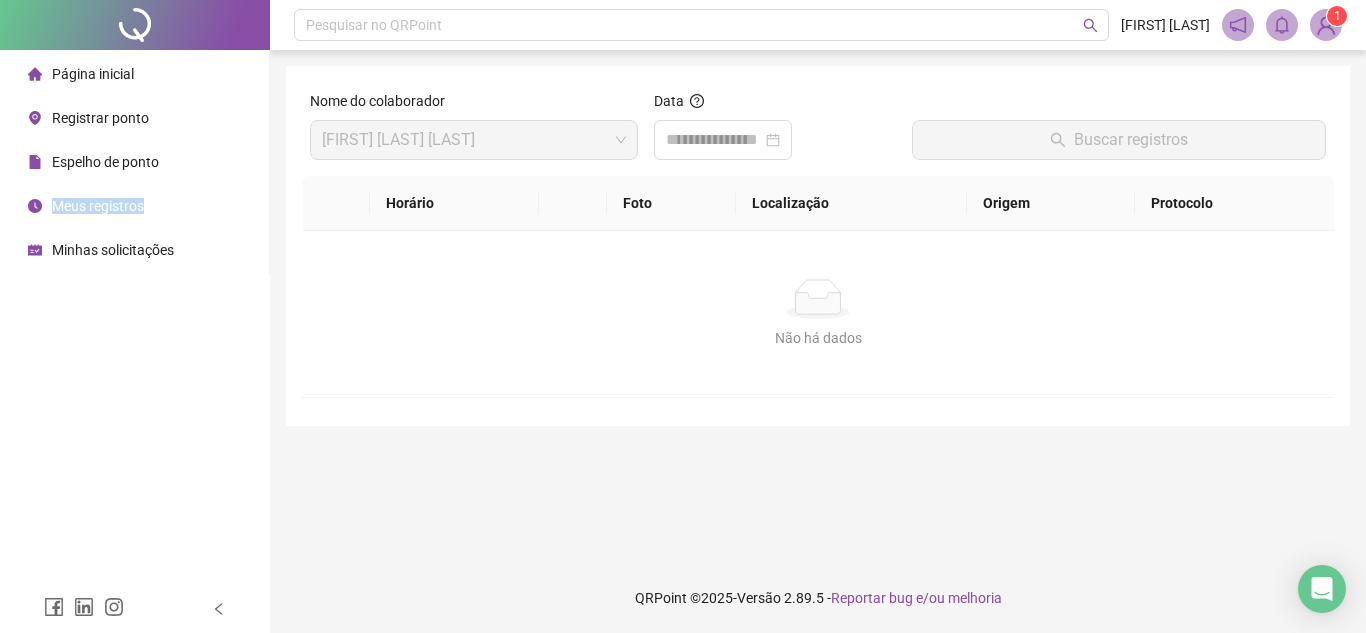 drag, startPoint x: 107, startPoint y: 206, endPoint x: 103, endPoint y: 173, distance: 33.24154 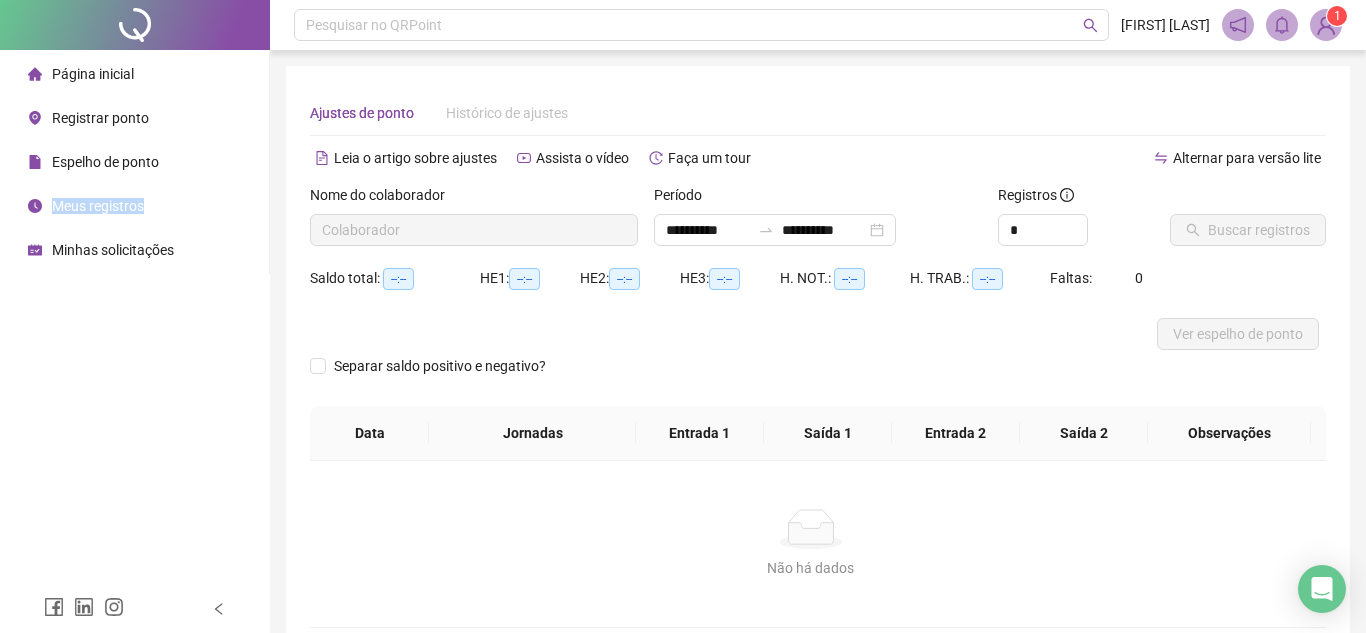 click on "Espelho de ponto" at bounding box center (105, 162) 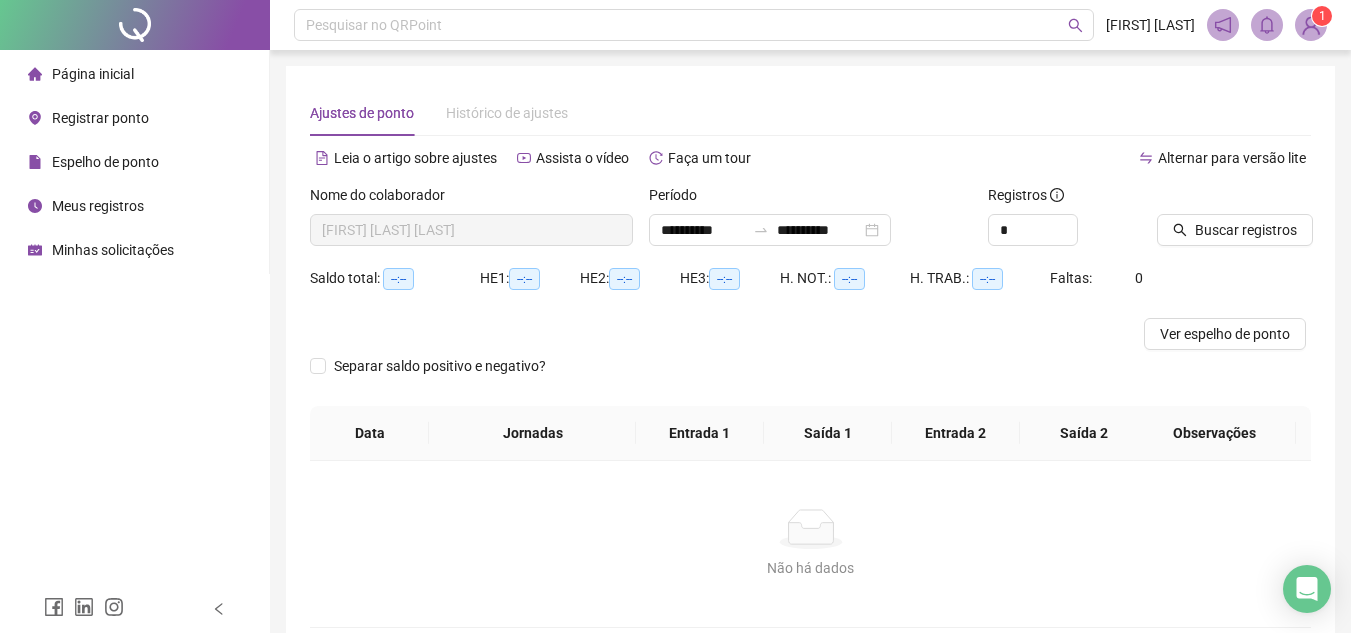 click on "Meus registros" at bounding box center (98, 206) 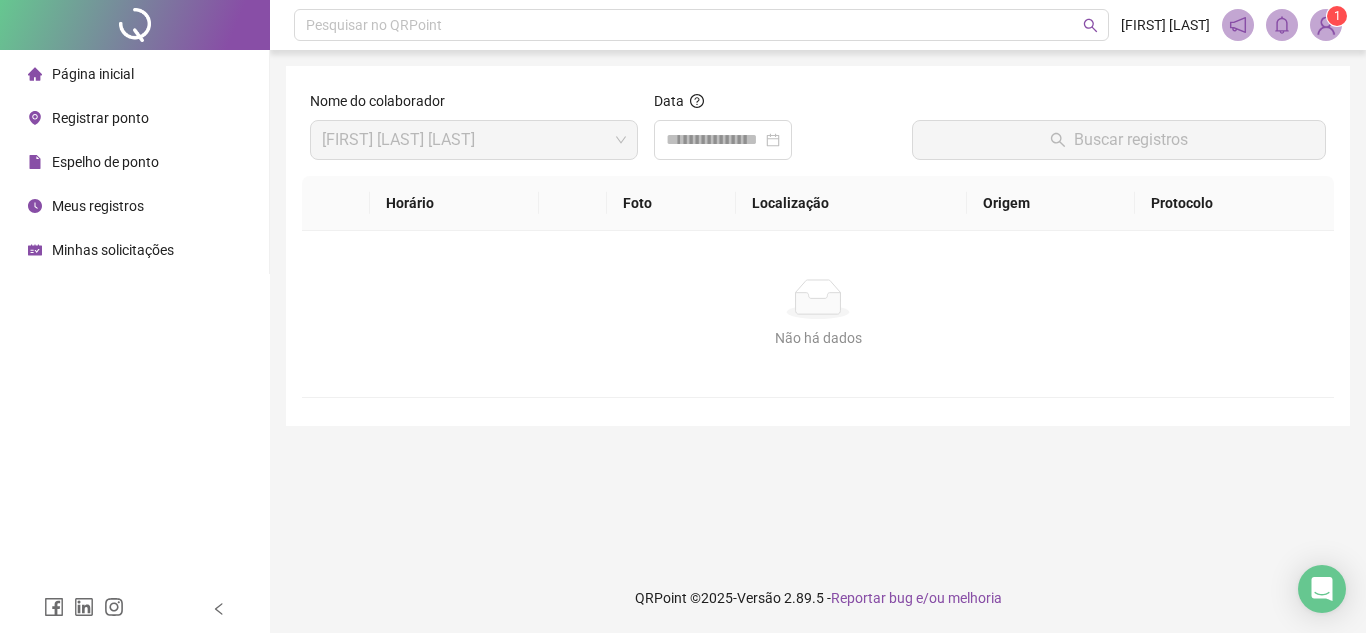 click on "Minhas solicitações" at bounding box center (113, 250) 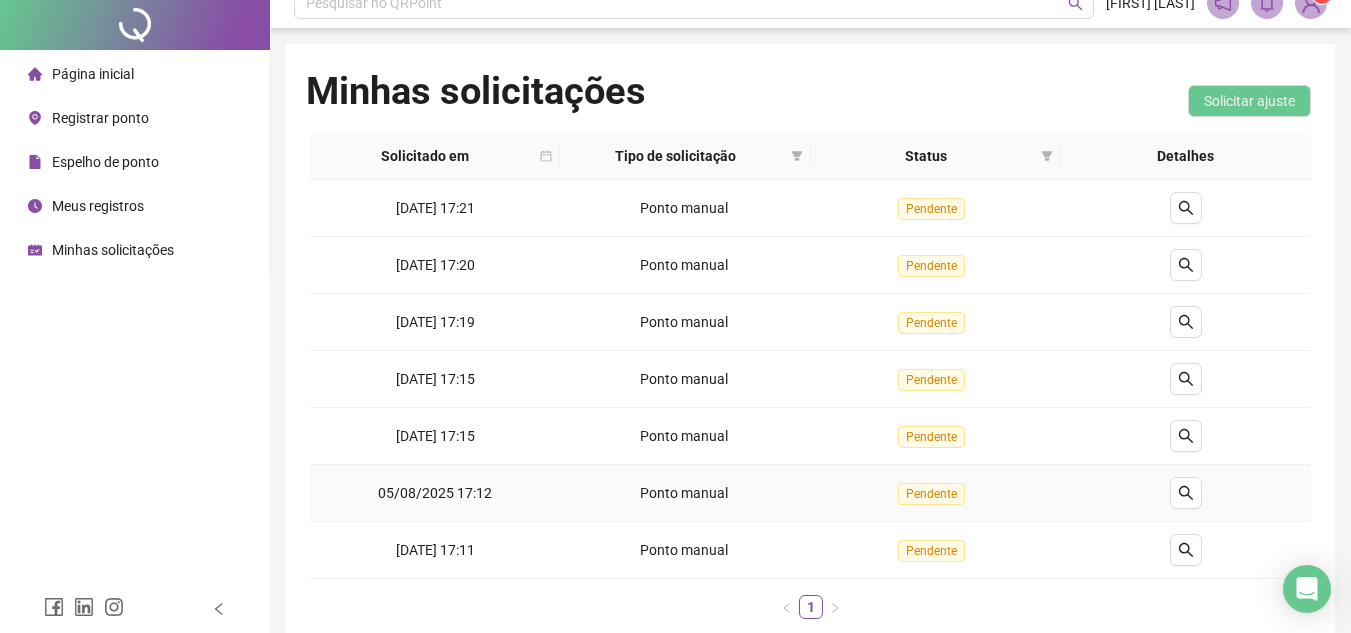 scroll, scrollTop: 0, scrollLeft: 0, axis: both 